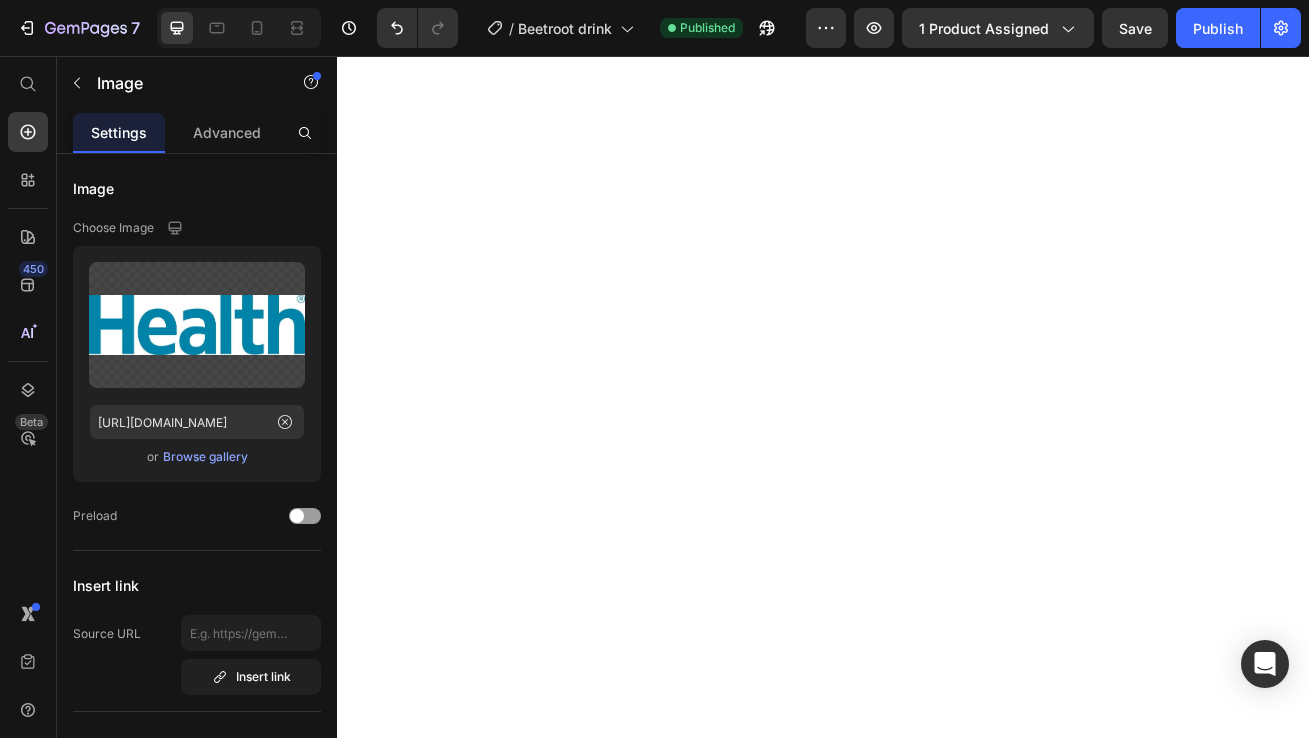 scroll, scrollTop: 0, scrollLeft: 0, axis: both 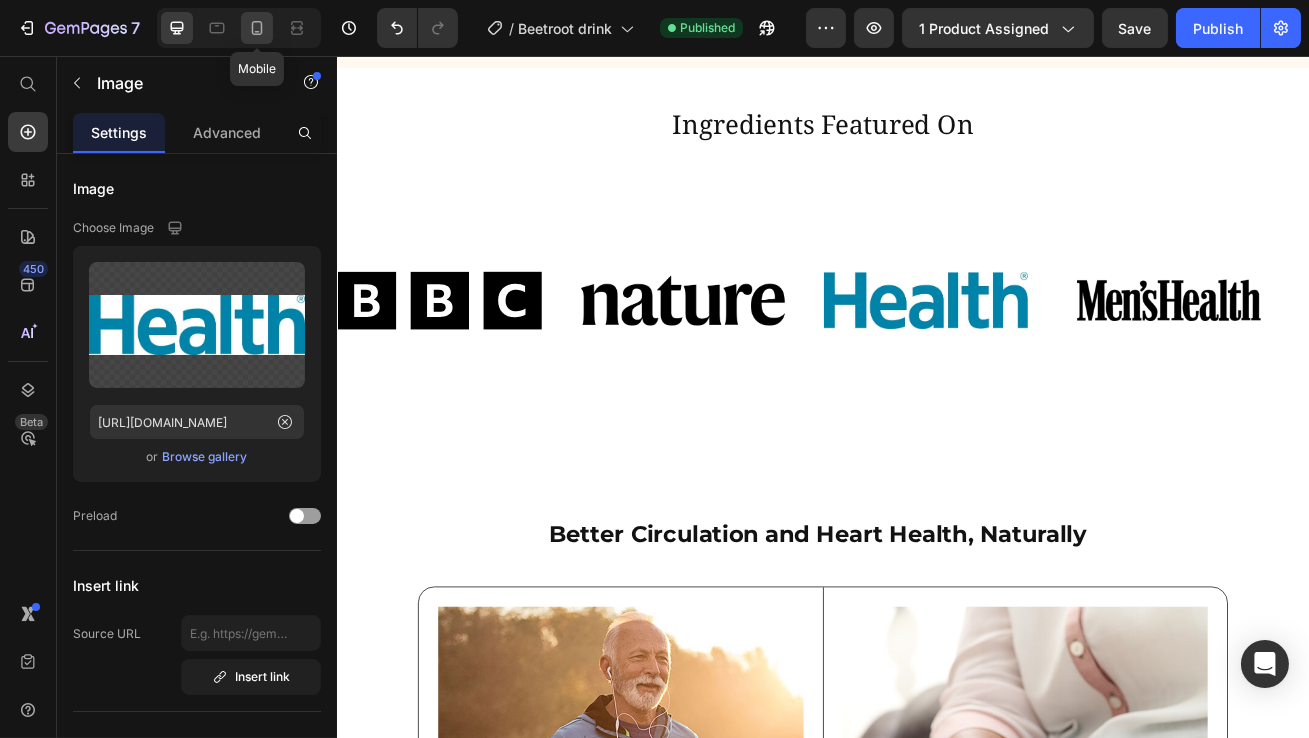 click 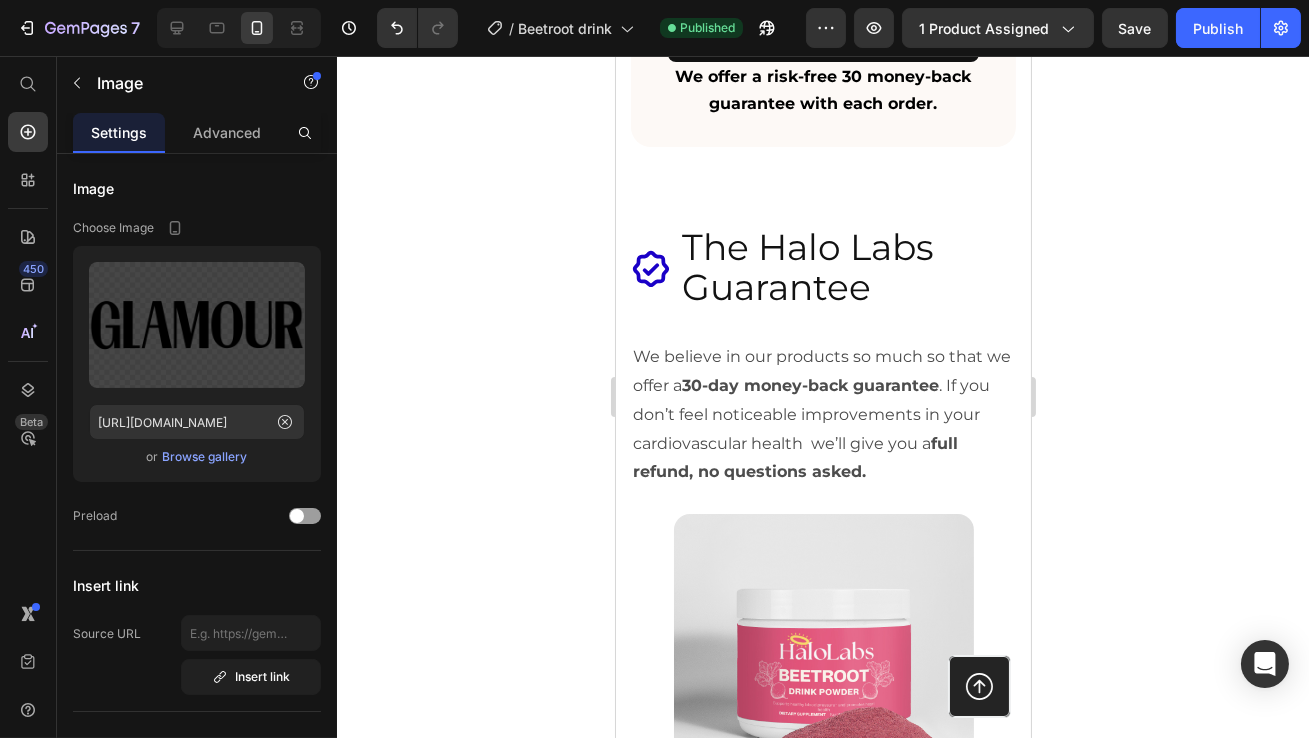 scroll, scrollTop: 10229, scrollLeft: 0, axis: vertical 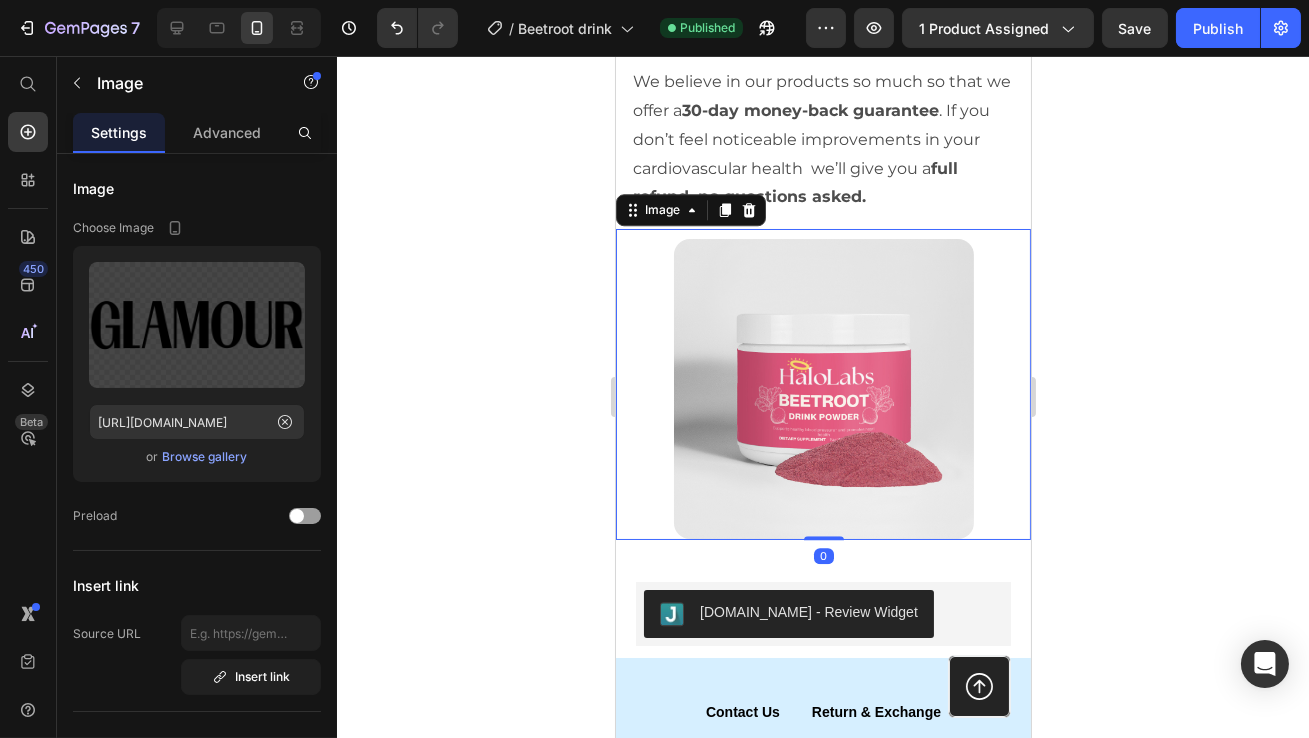 click at bounding box center (822, 384) 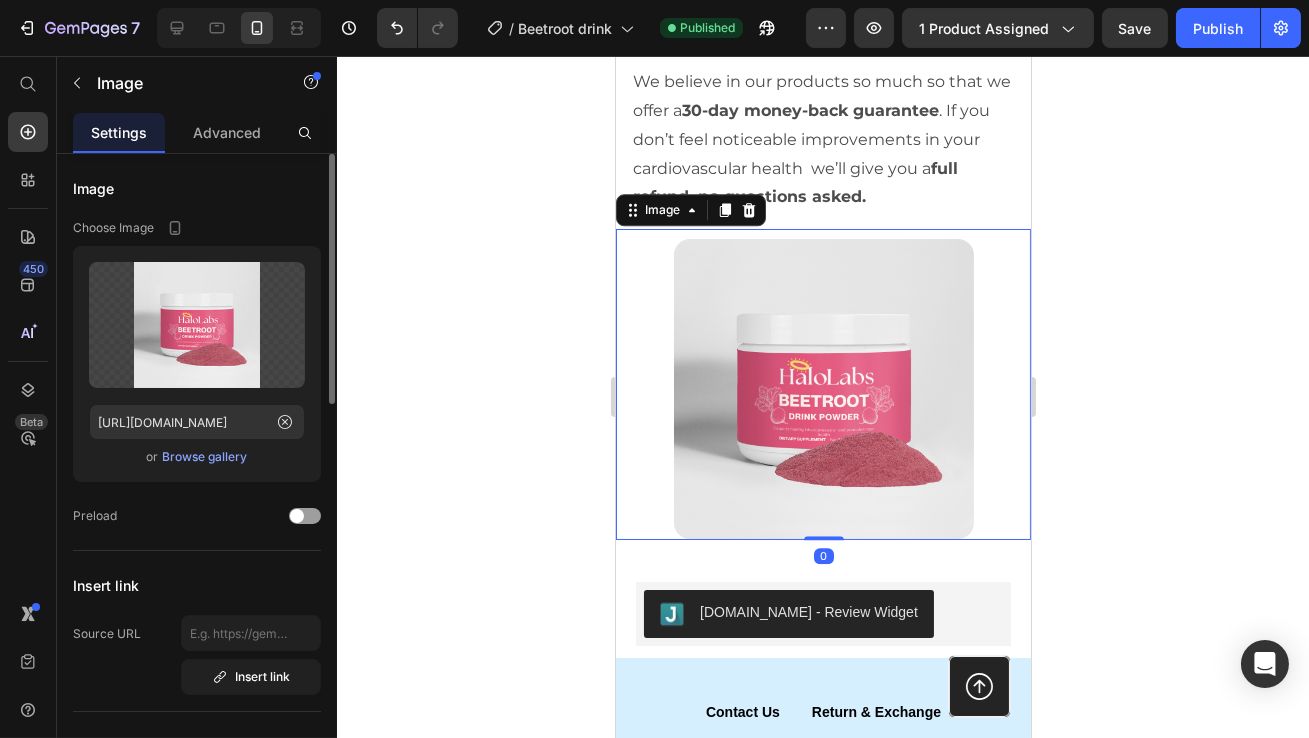 click on "Browse gallery" at bounding box center [205, 457] 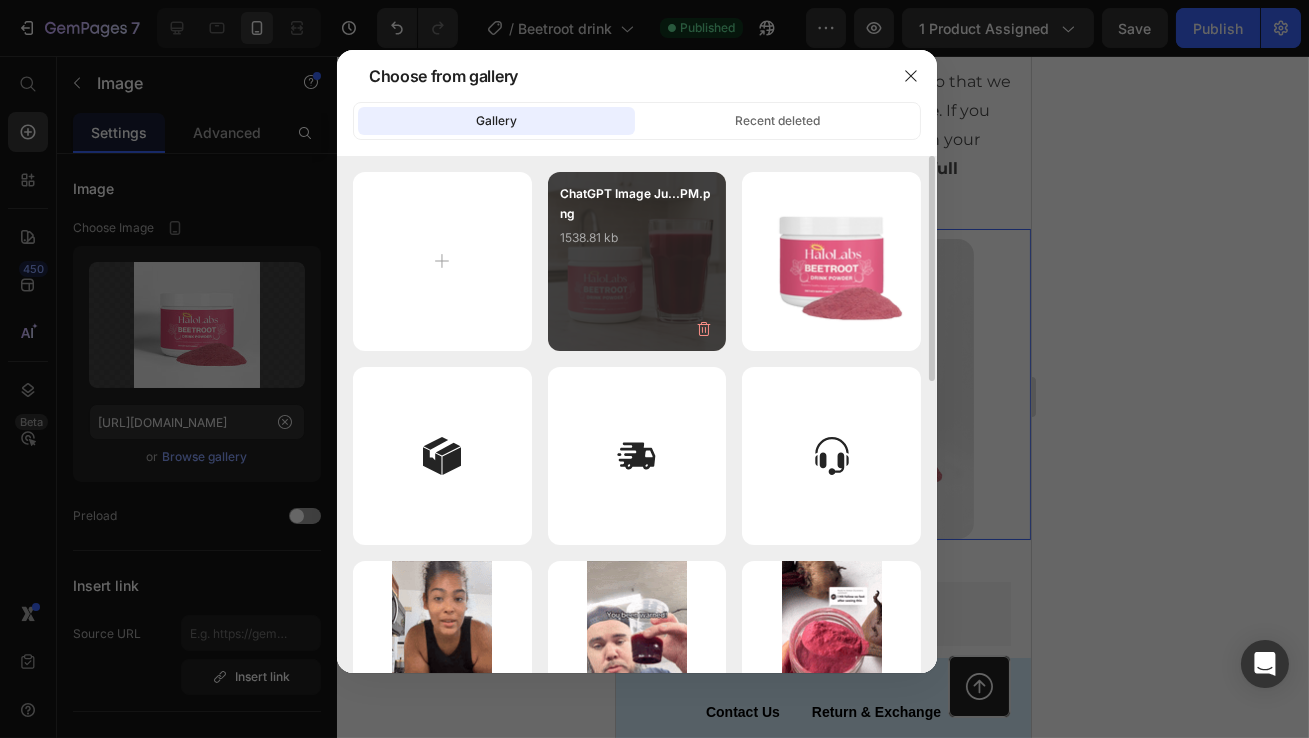 click on "ChatGPT Image Ju...PM.png 1538.81 kb" at bounding box center [637, 224] 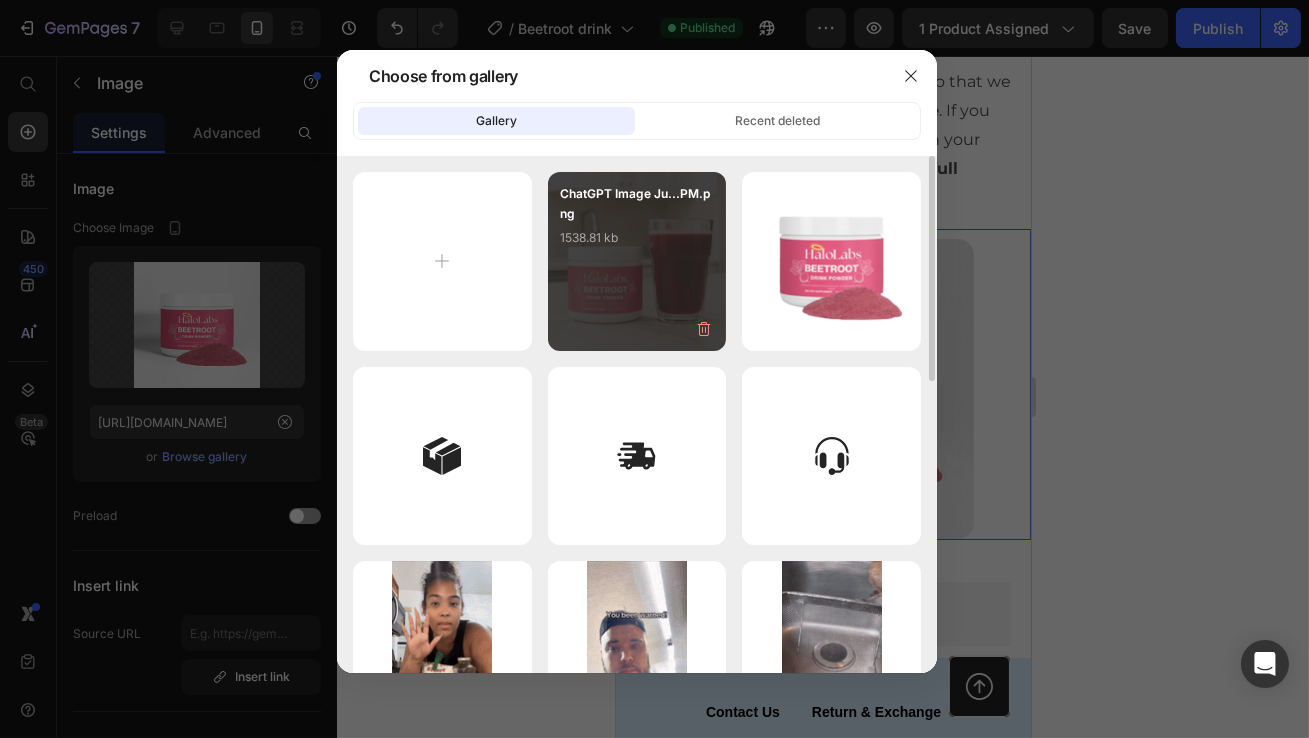 type on "[URL][DOMAIN_NAME]" 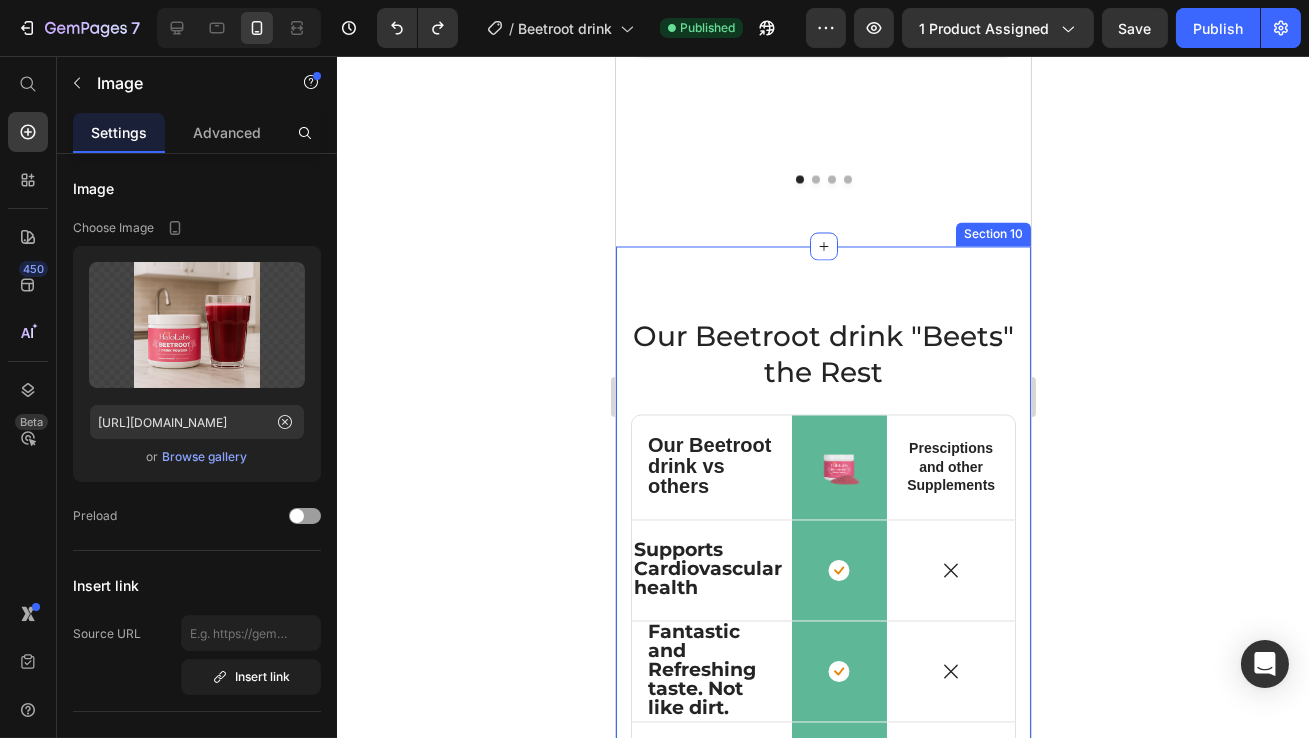 scroll, scrollTop: 7331, scrollLeft: 0, axis: vertical 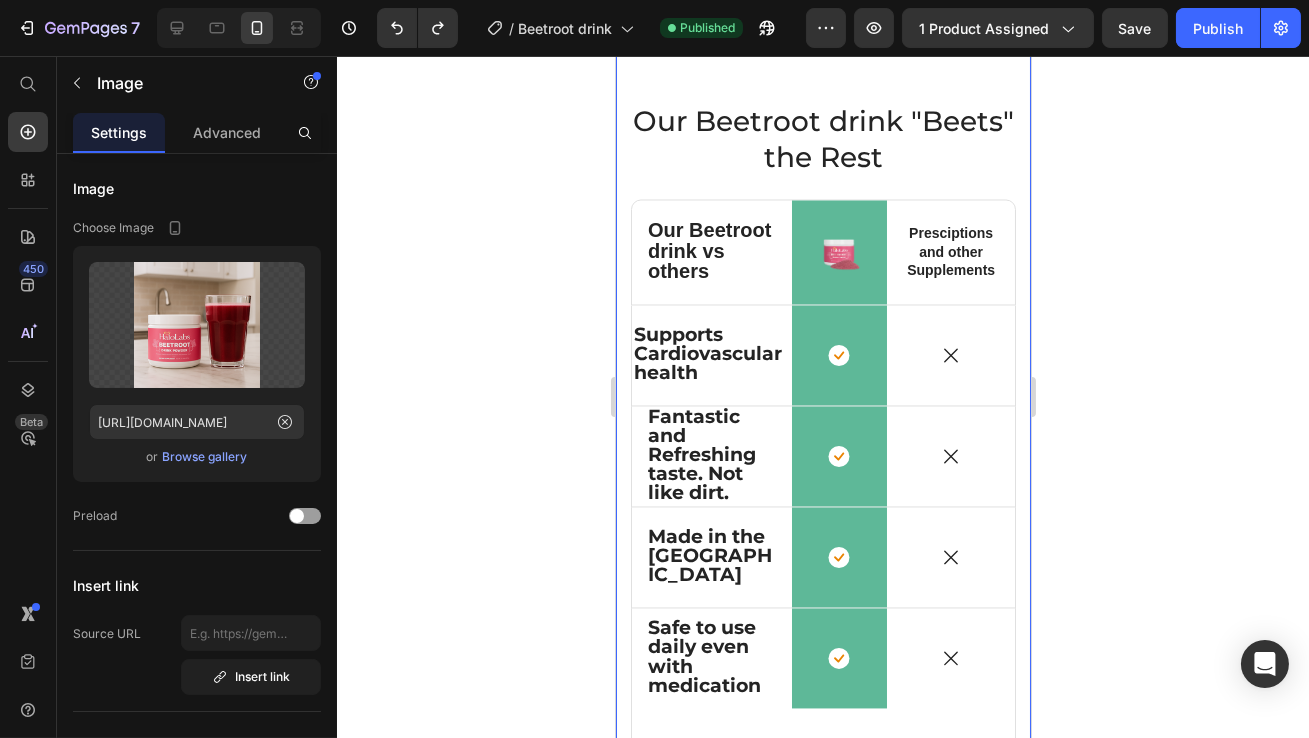click 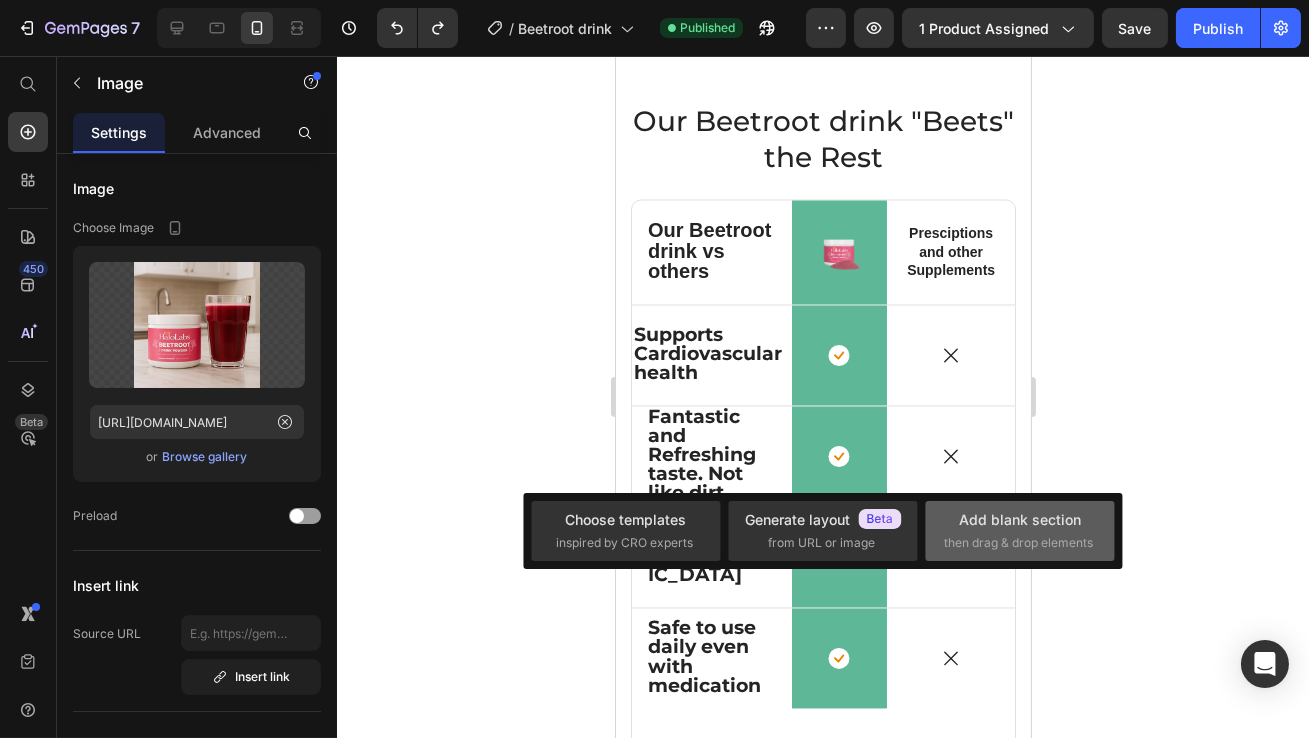 click on "Add blank section" at bounding box center [1020, 519] 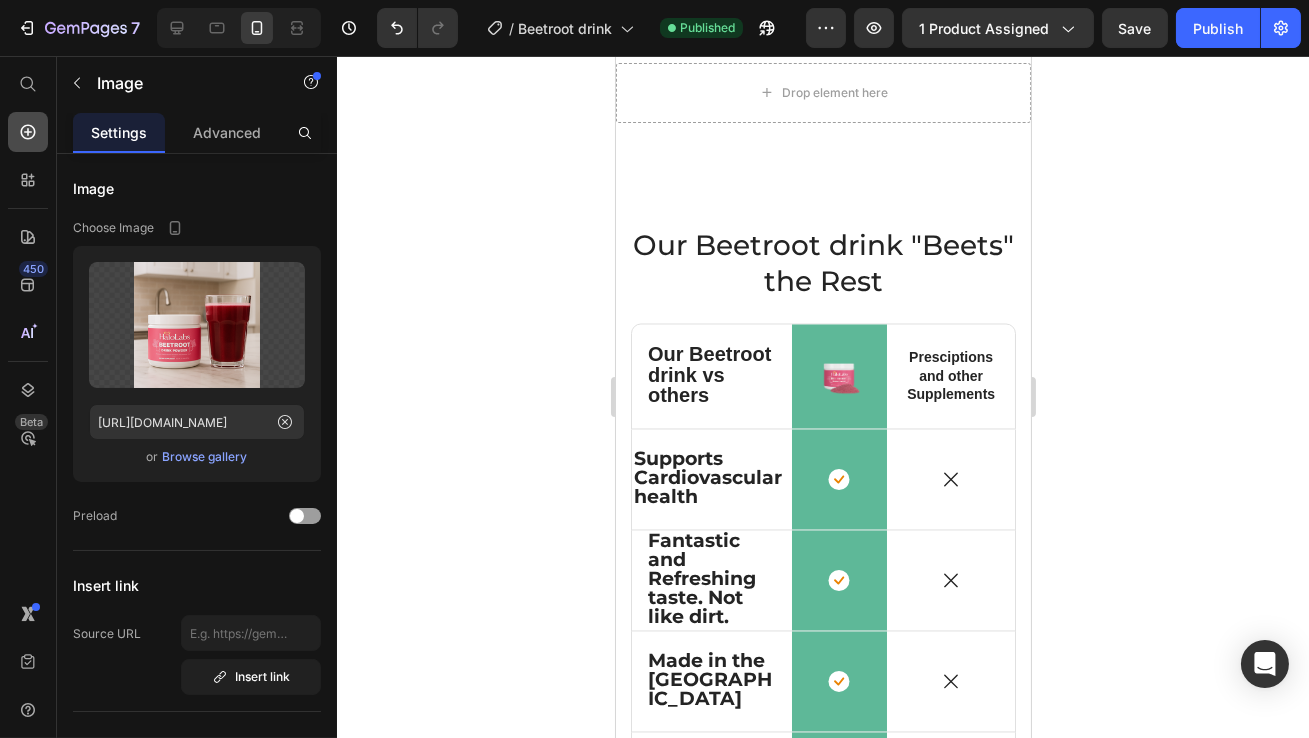 click 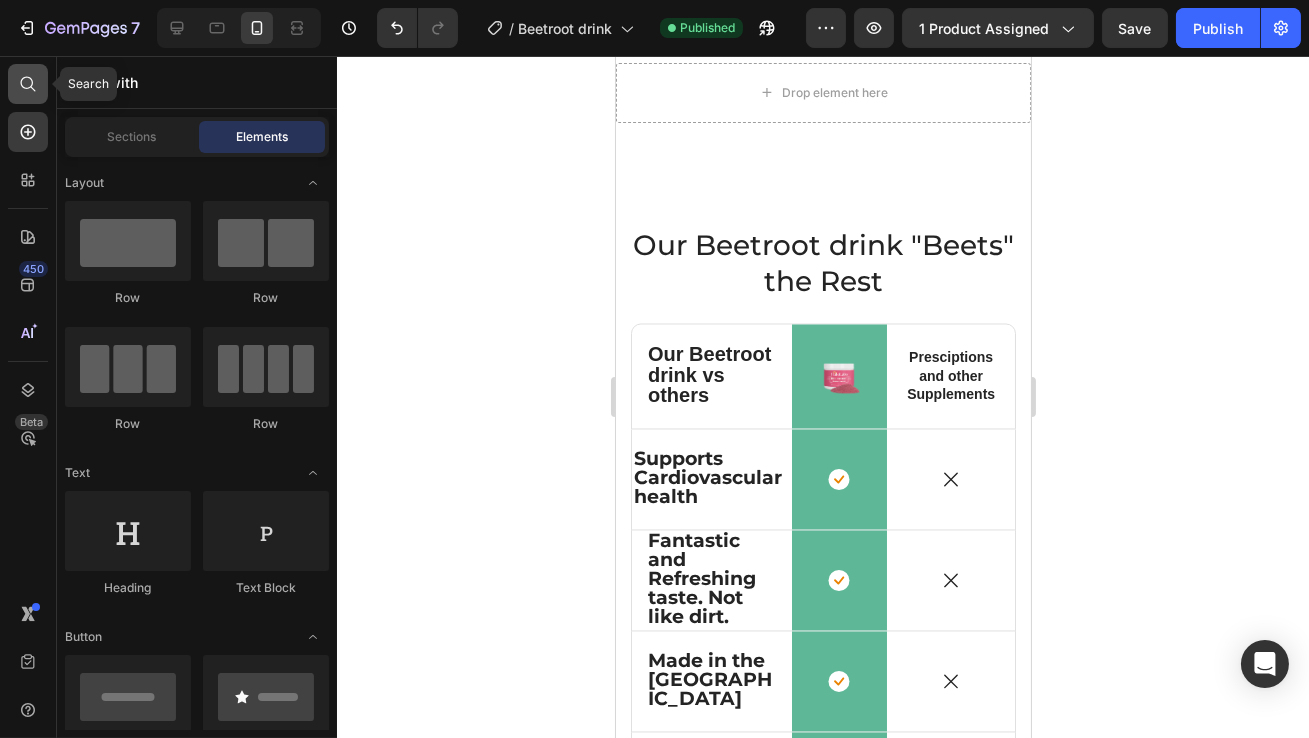 click 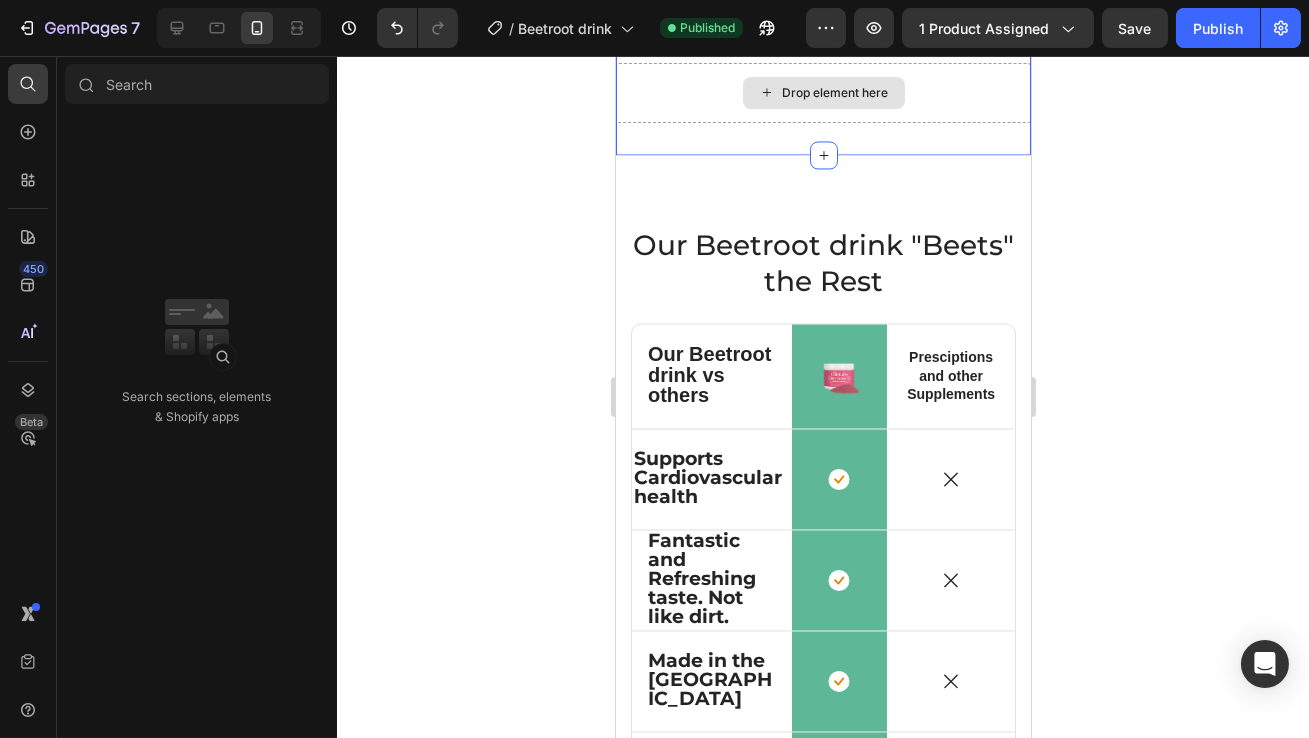 click on "Drop element here" at bounding box center (823, 93) 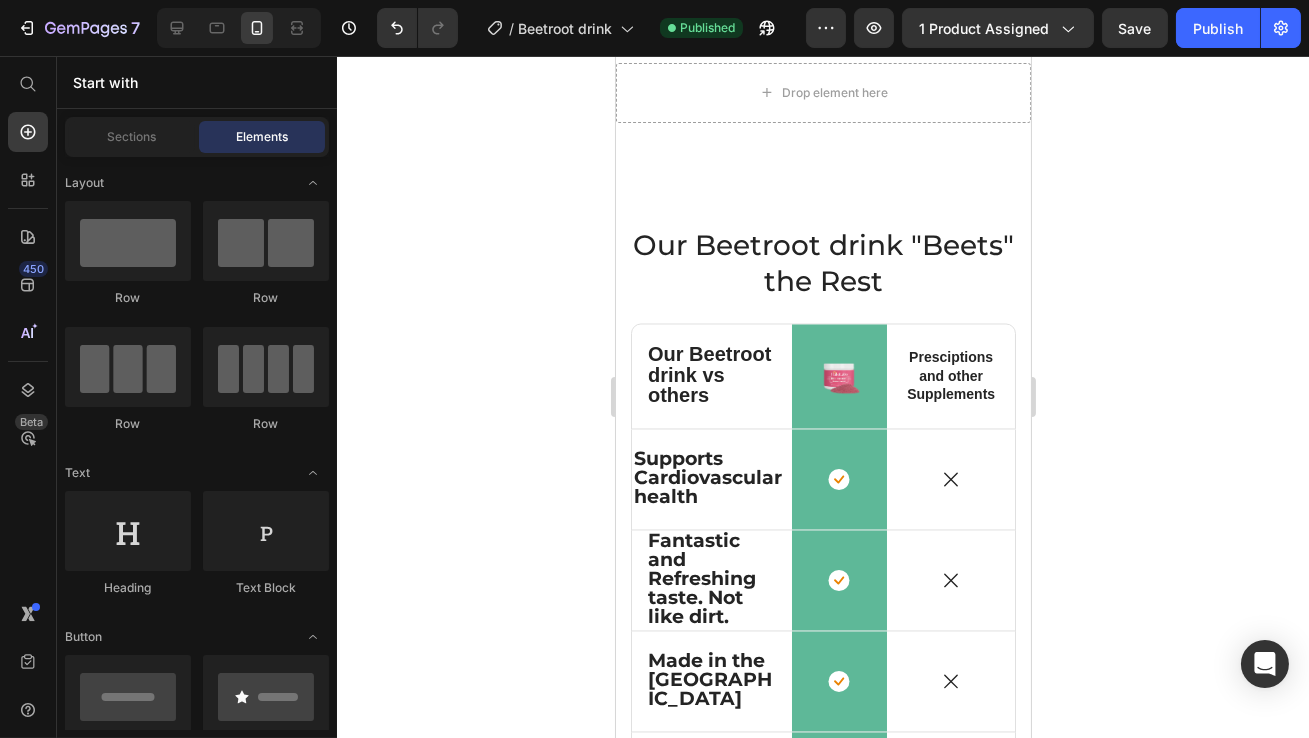 click on "Sections Elements" at bounding box center [197, 137] 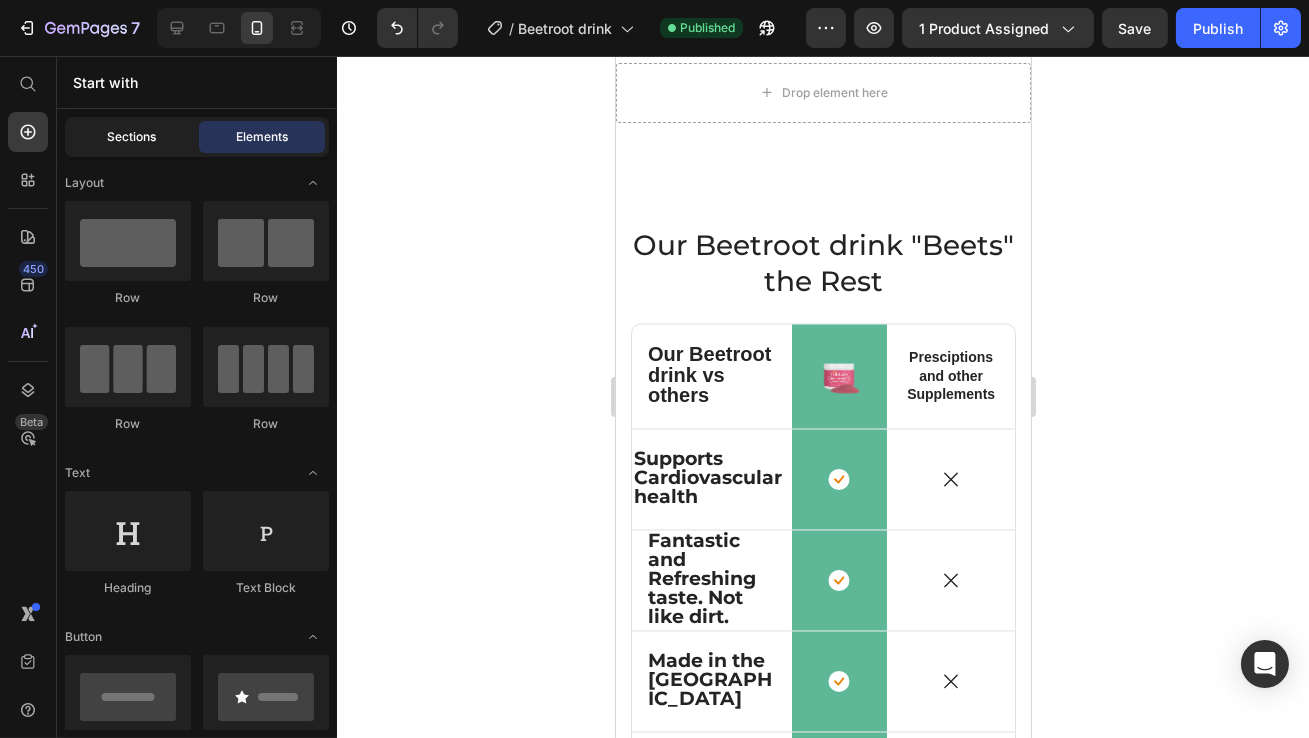 click on "Sections" 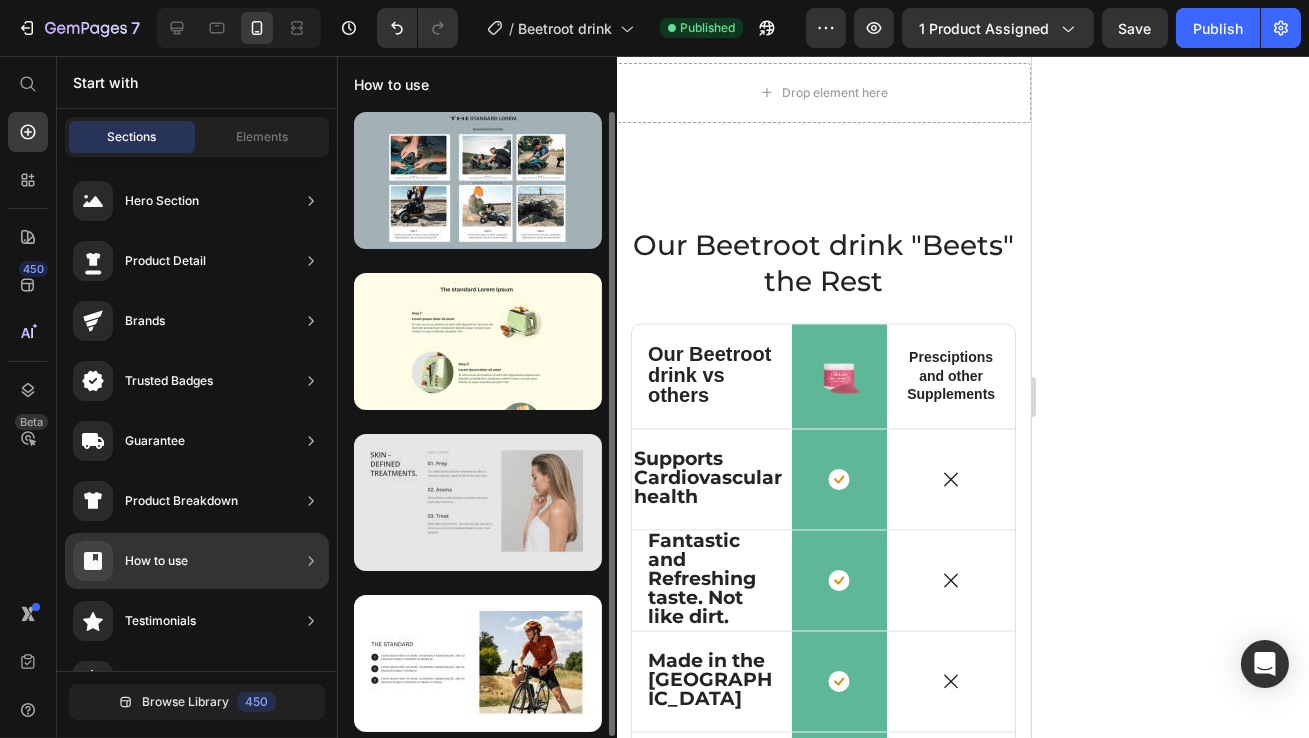 scroll, scrollTop: 0, scrollLeft: 0, axis: both 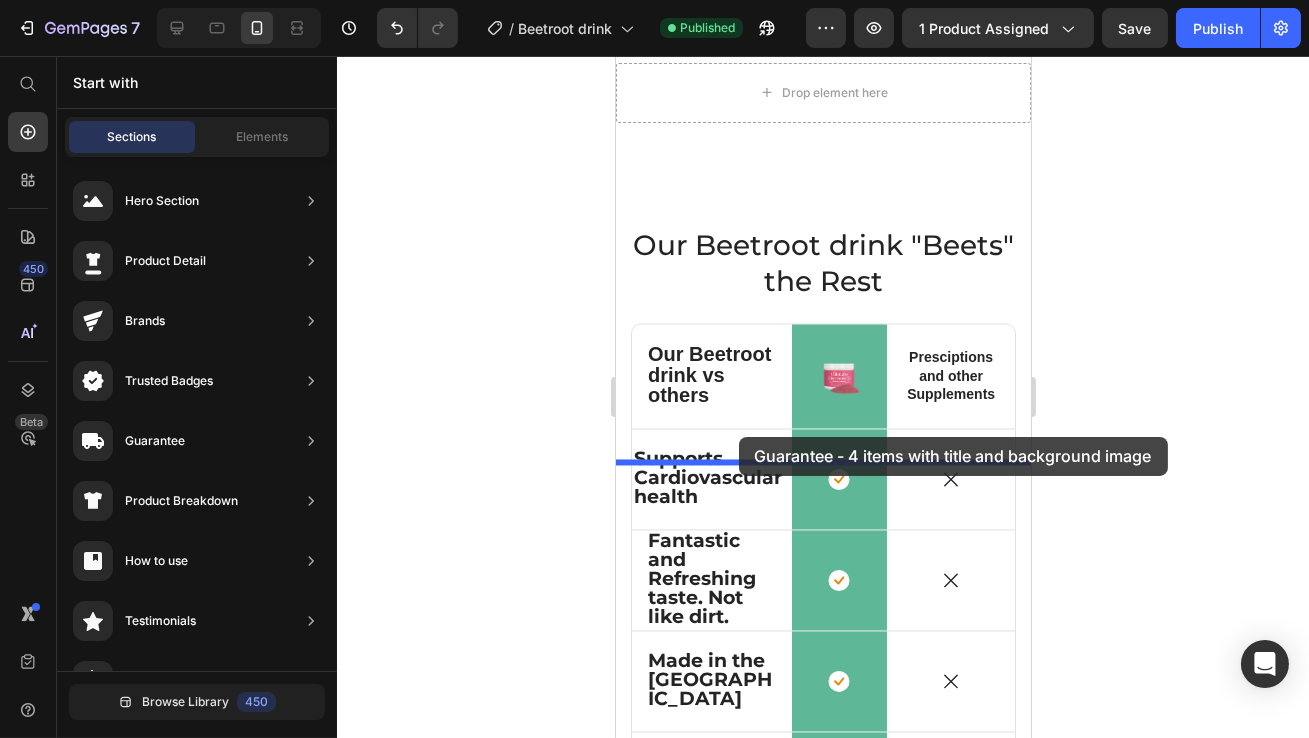 drag, startPoint x: 1006, startPoint y: 563, endPoint x: 738, endPoint y: 437, distance: 296.14185 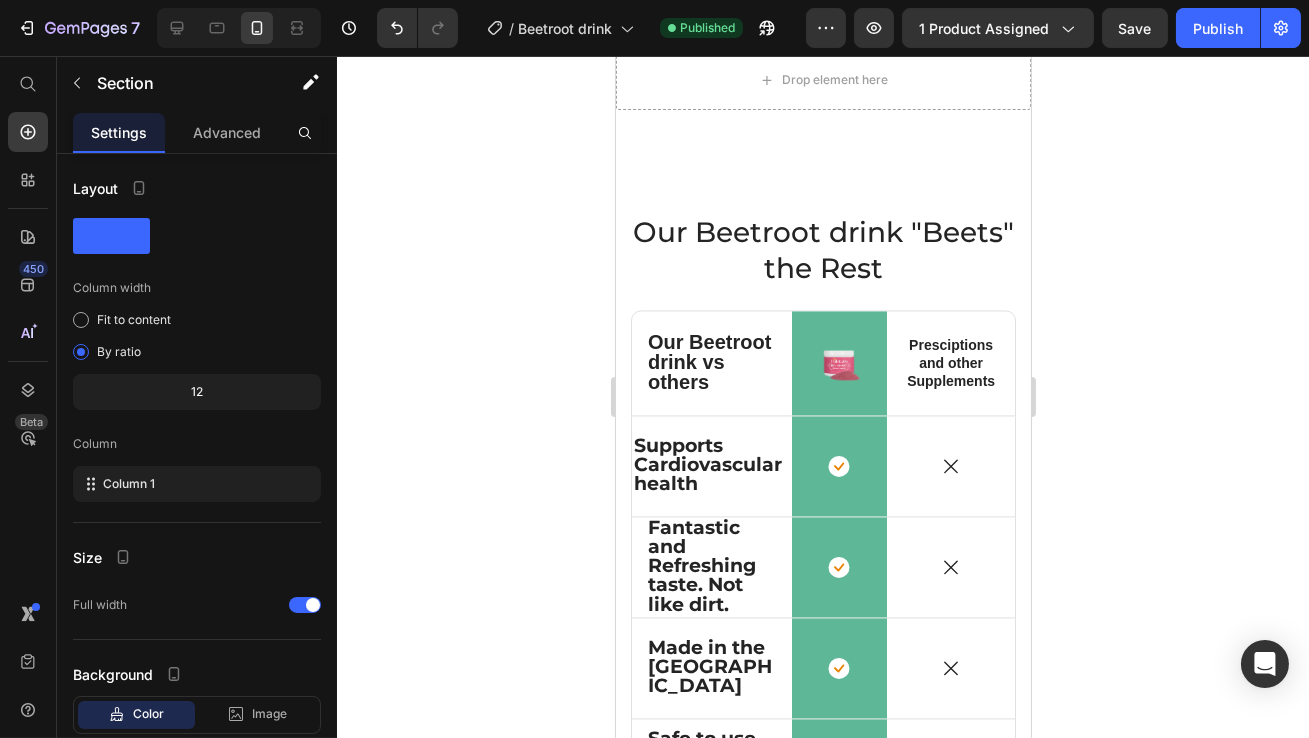 scroll, scrollTop: 7922, scrollLeft: 0, axis: vertical 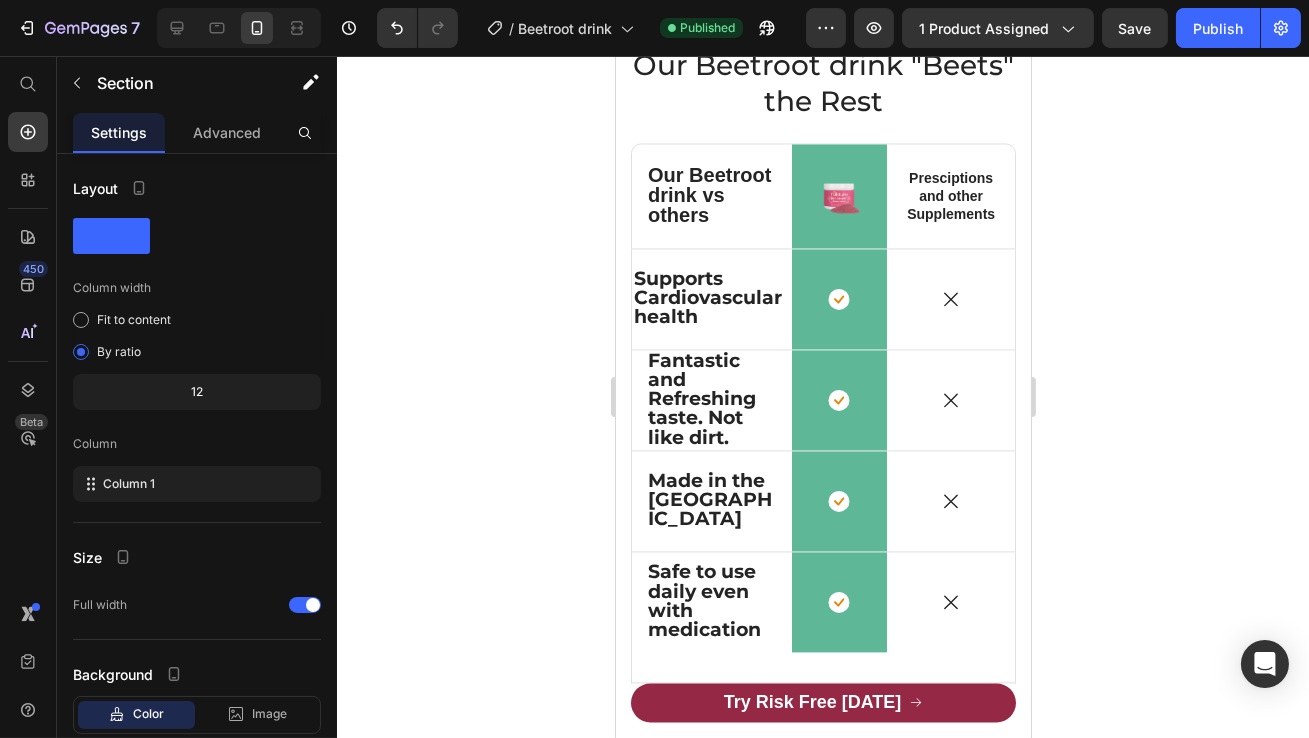 click on "Drop element here Section 11" at bounding box center (822, -87) 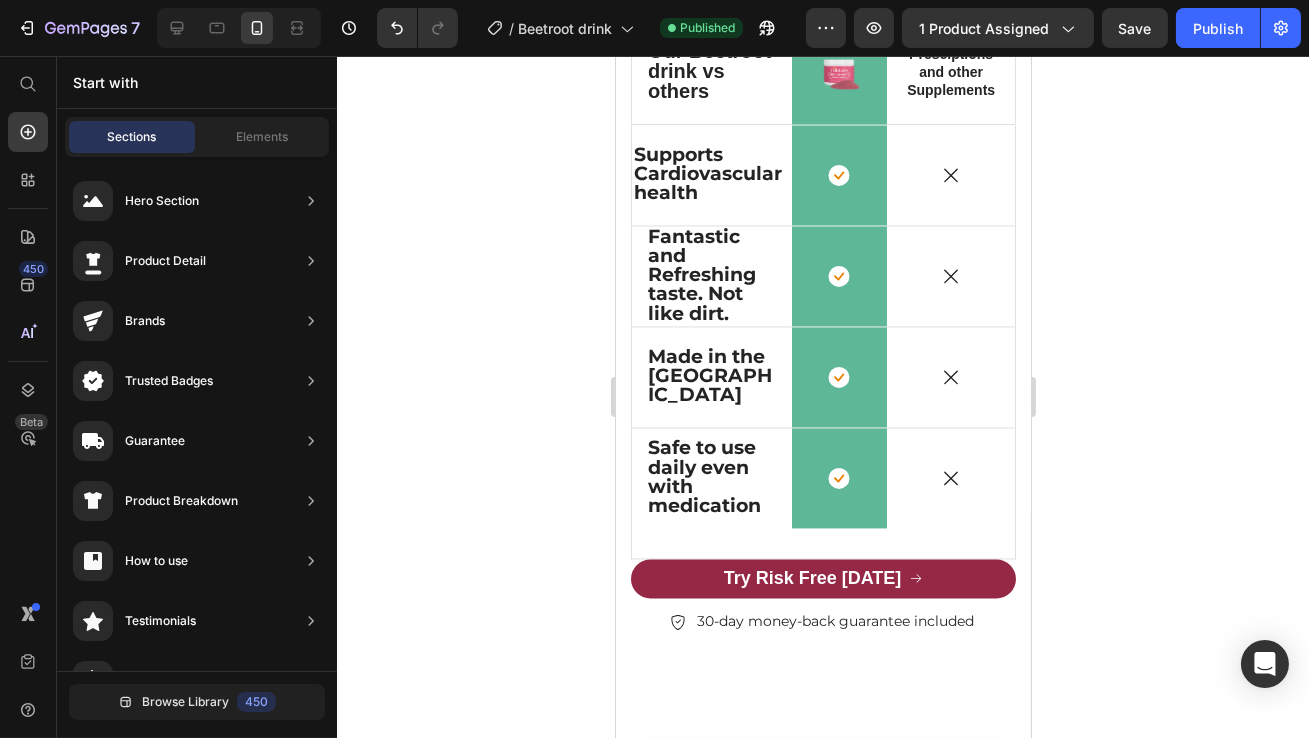 scroll, scrollTop: 7731, scrollLeft: 0, axis: vertical 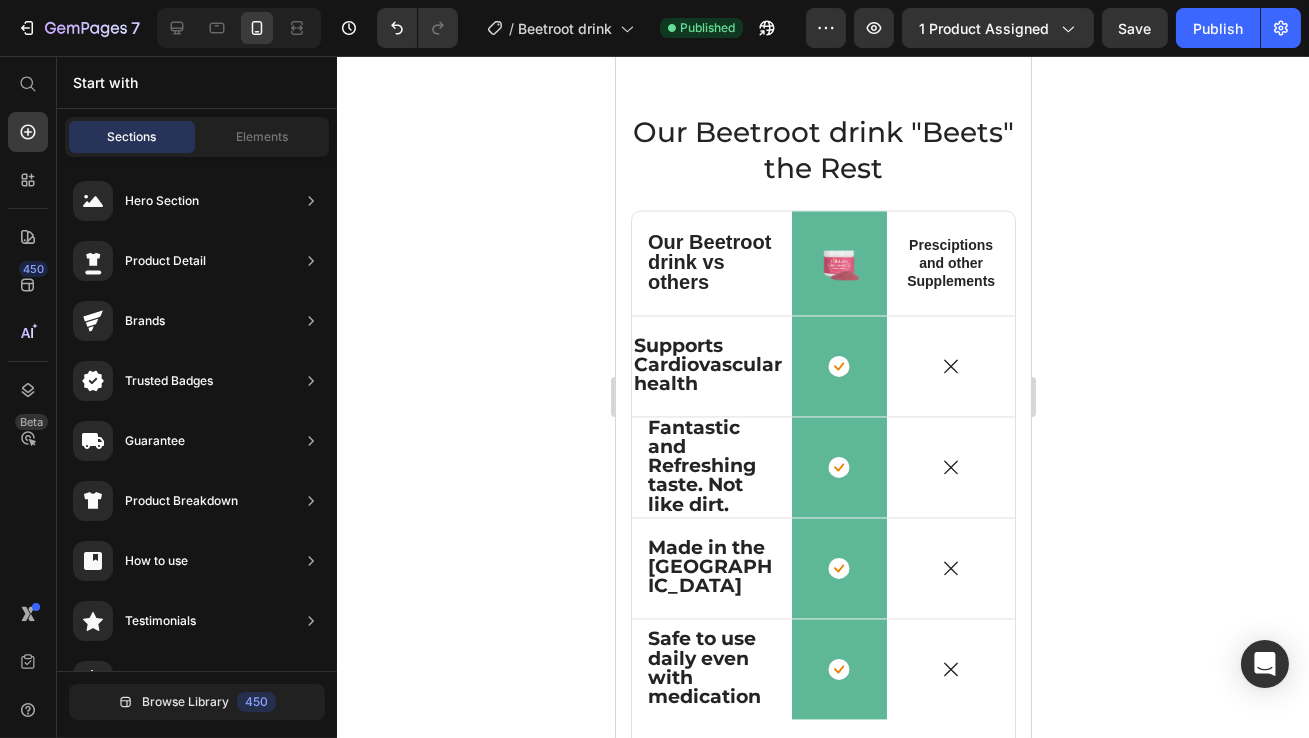 click on "The standard sit Lorem Ipsum" at bounding box center (822, -279) 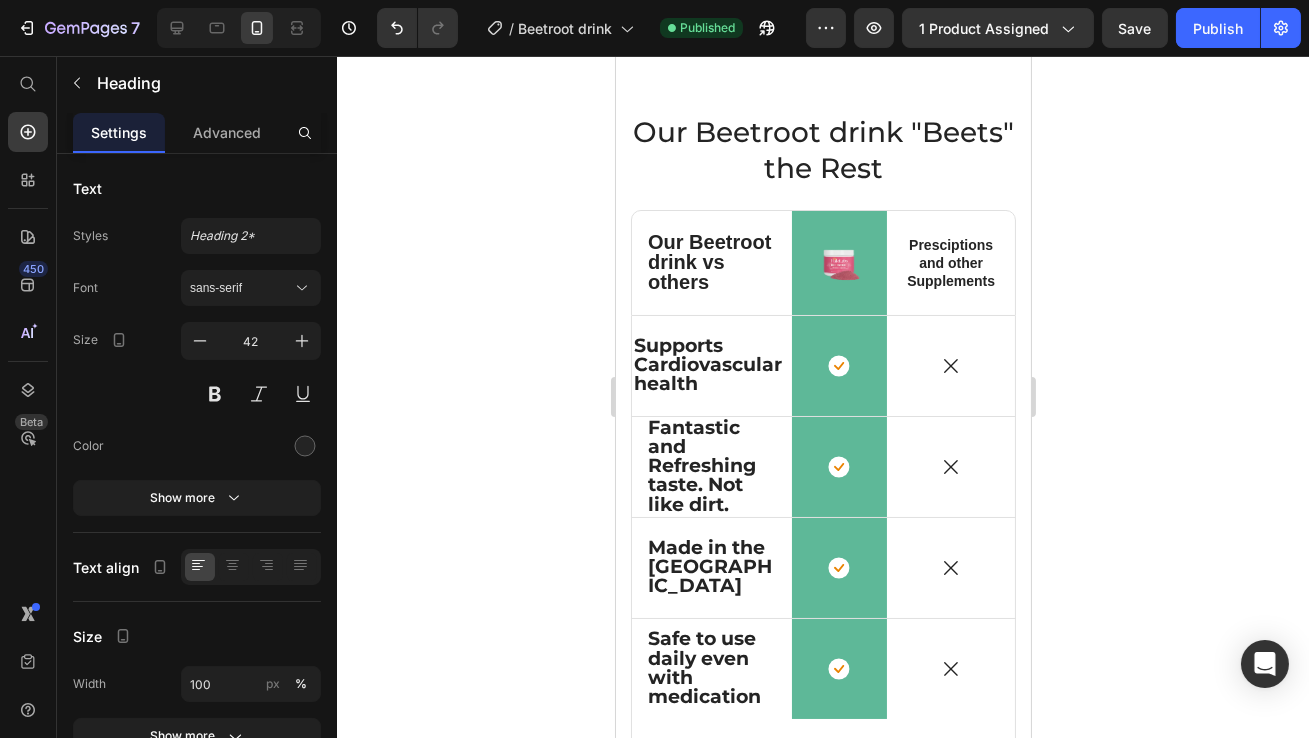 click on "The standard sit Lorem Ipsum" at bounding box center [822, -279] 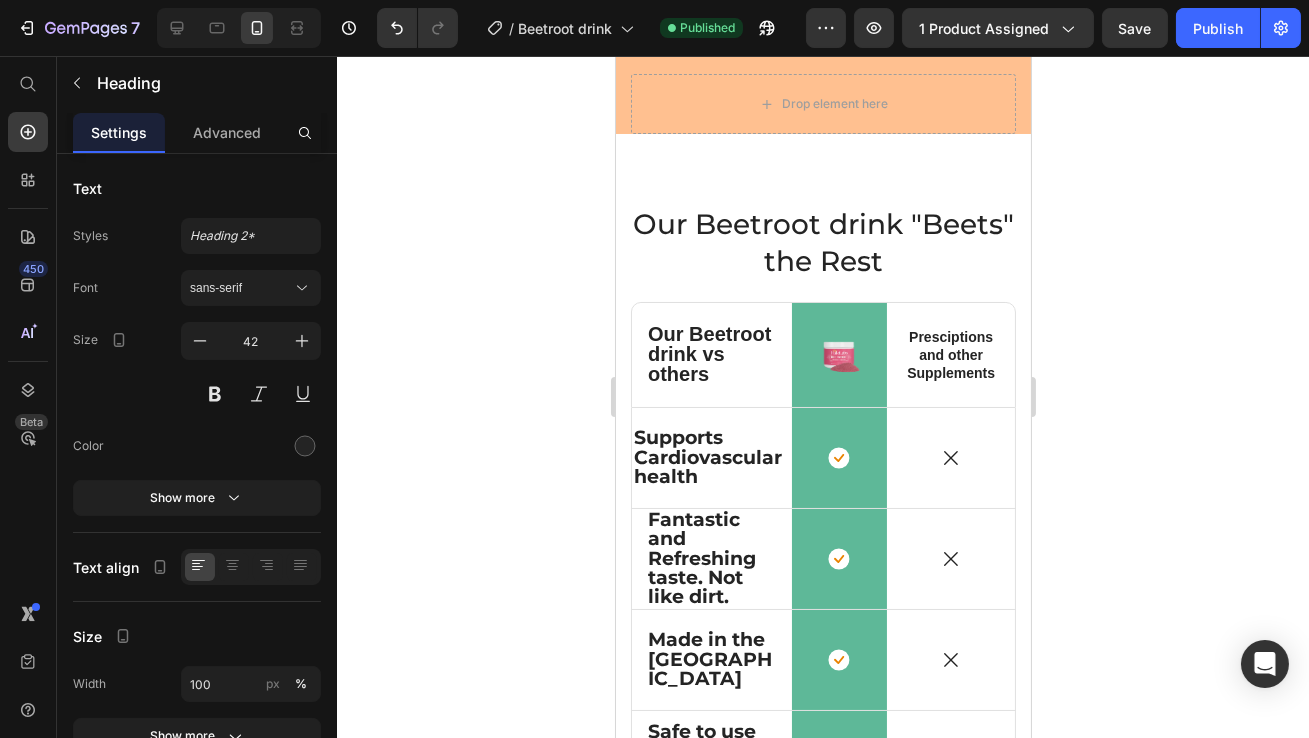click on ""The best tasting beet supplement ive ever had point black"" at bounding box center (822, -233) 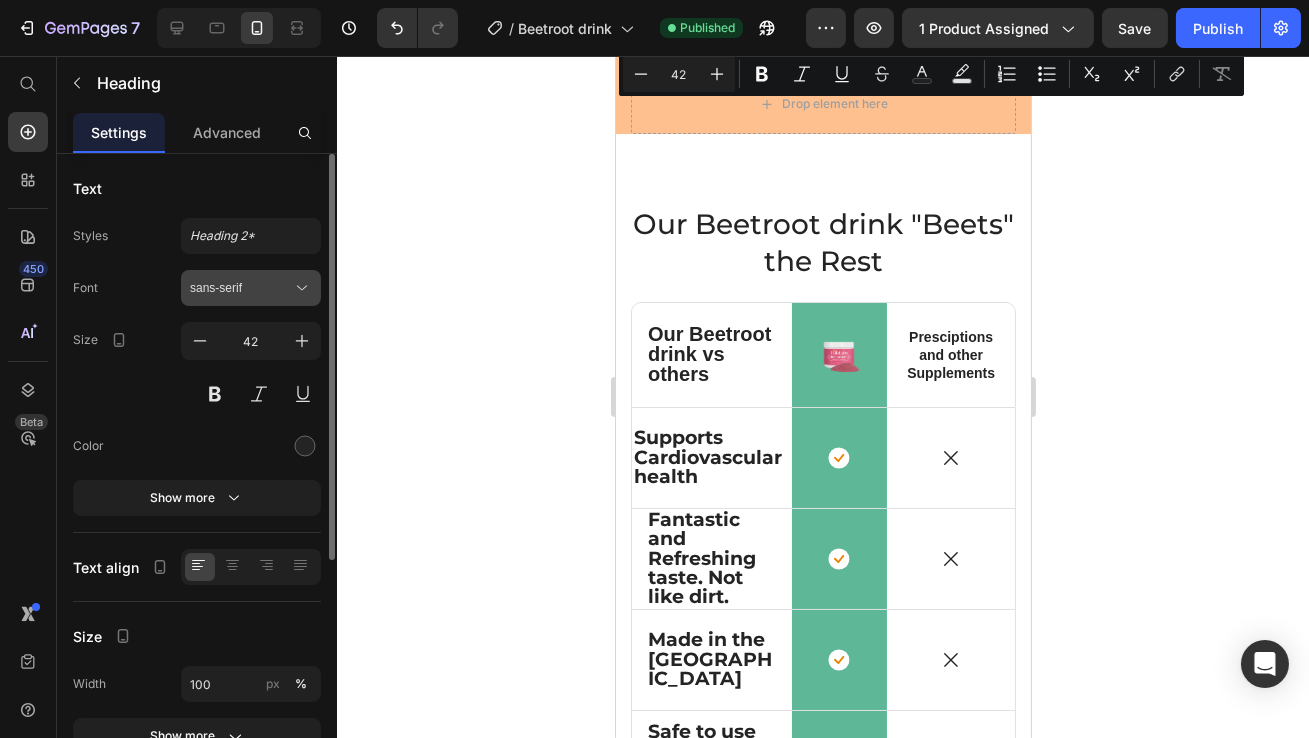 click on "sans-serif" at bounding box center (241, 288) 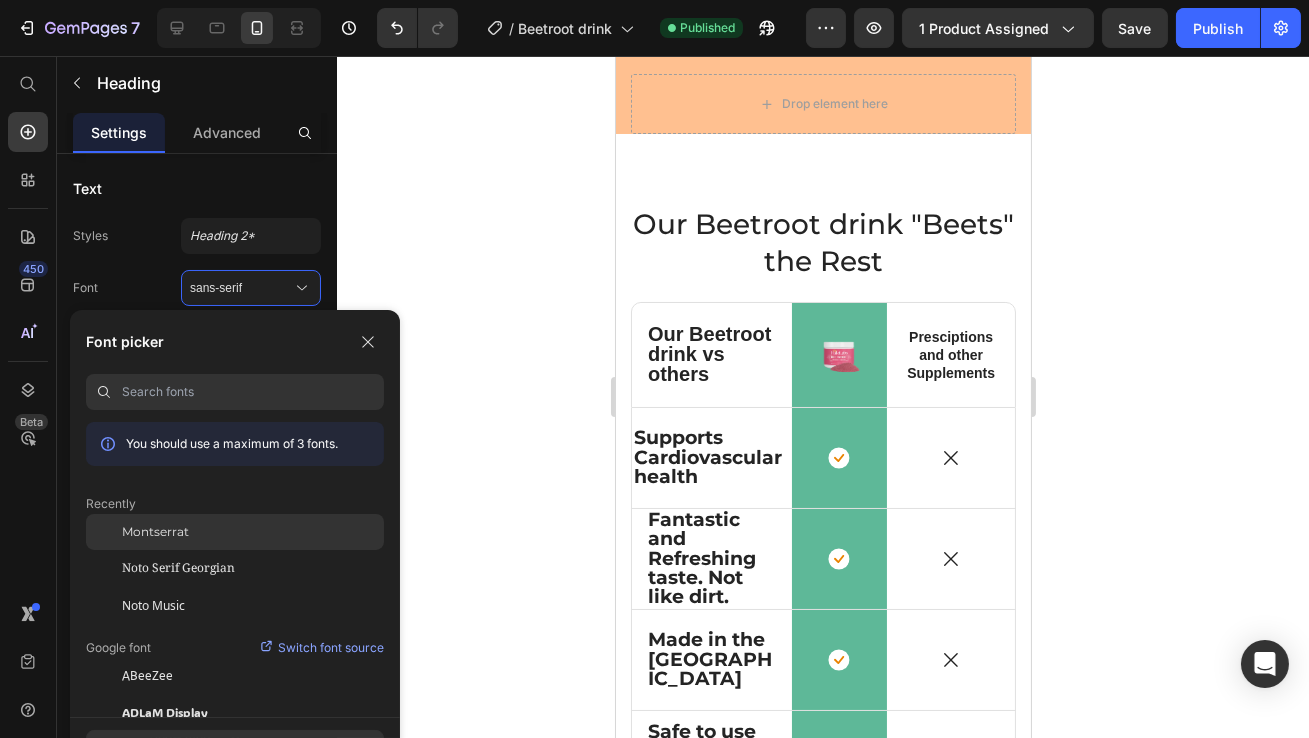 click on "Montserrat" 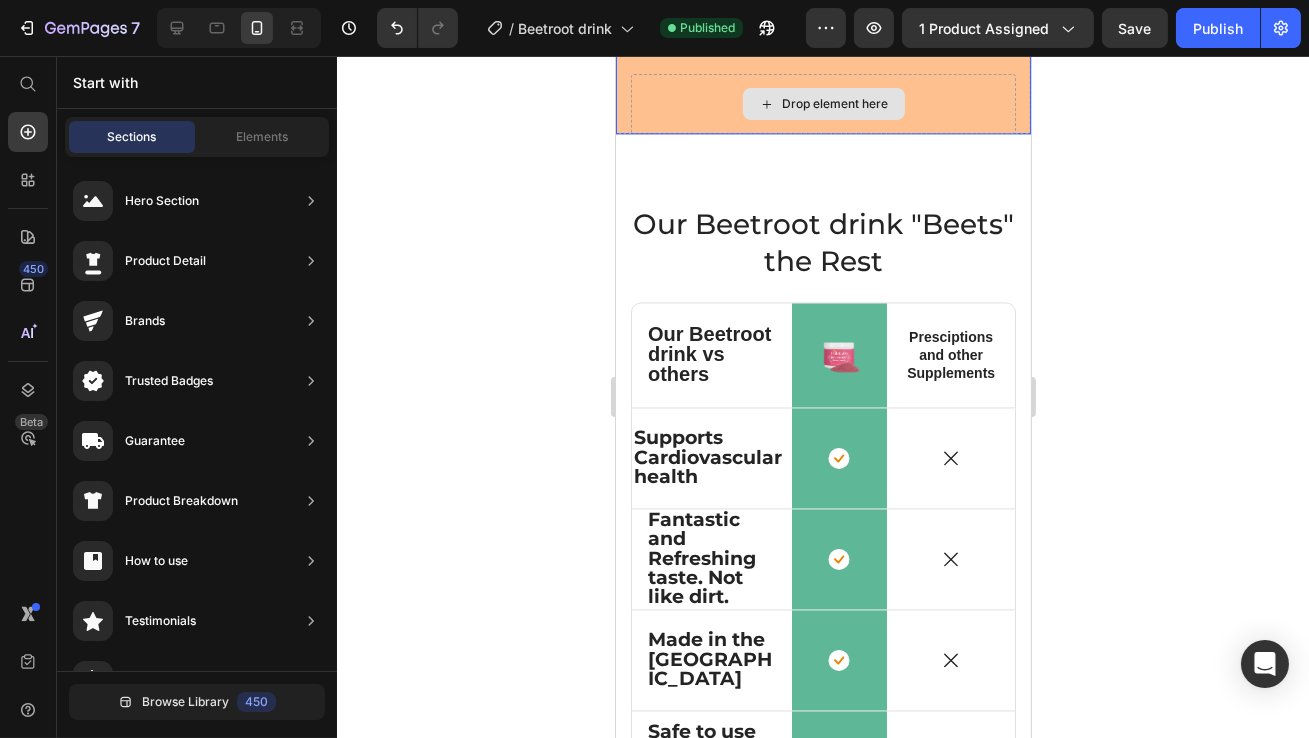 click on "Drop element here" at bounding box center [823, 104] 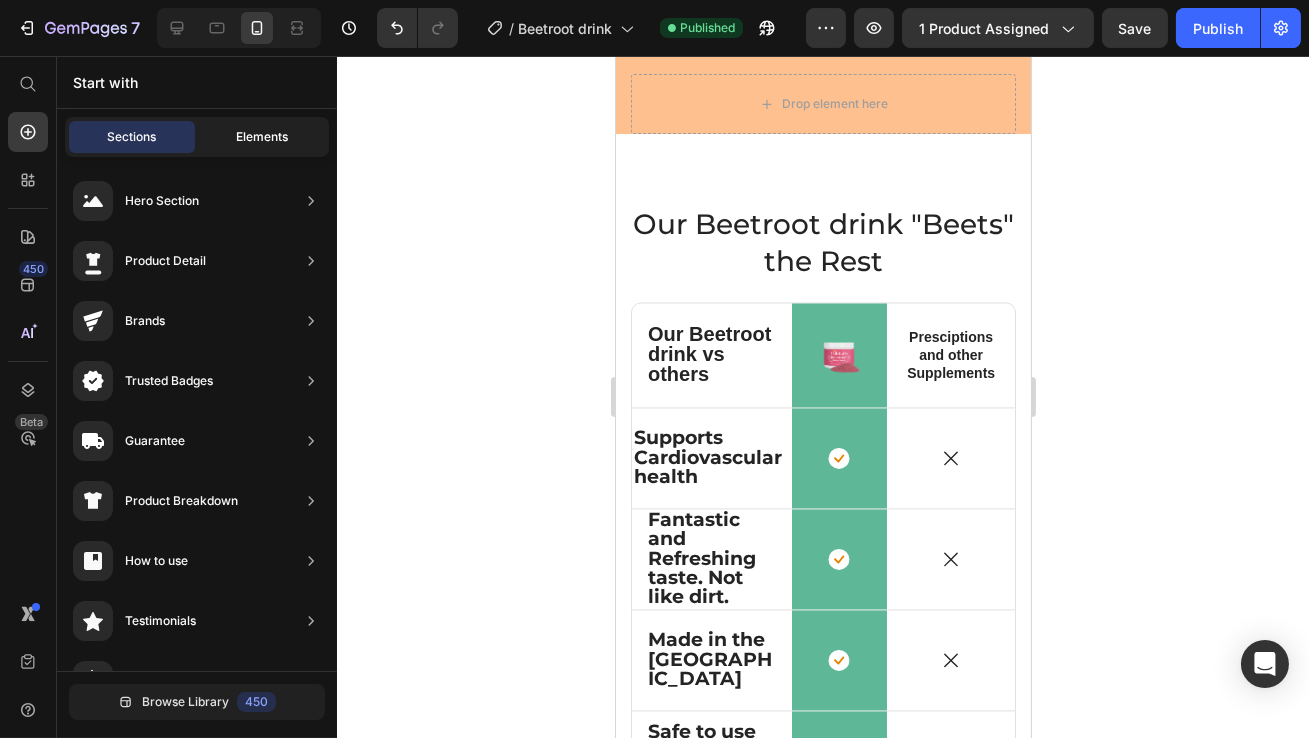 click on "Elements" at bounding box center (262, 137) 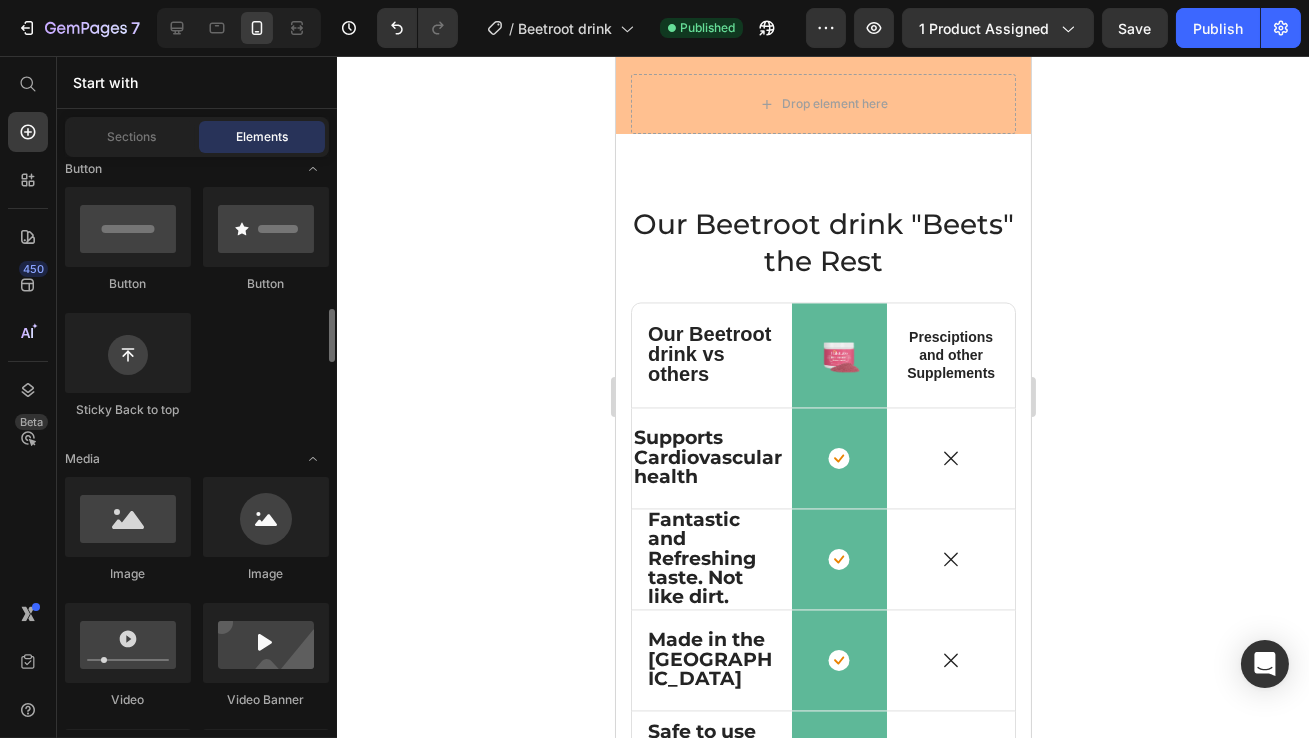 scroll, scrollTop: 568, scrollLeft: 0, axis: vertical 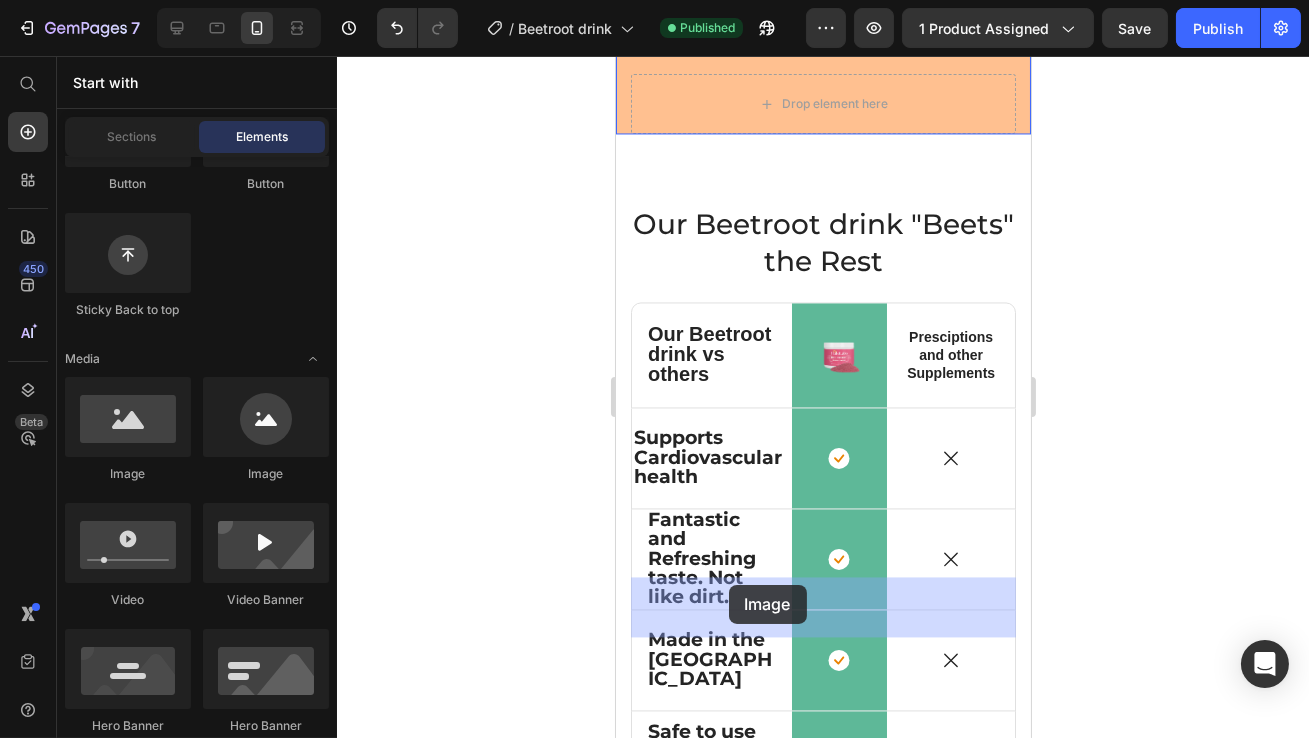 drag, startPoint x: 744, startPoint y: 485, endPoint x: 728, endPoint y: 585, distance: 101.27191 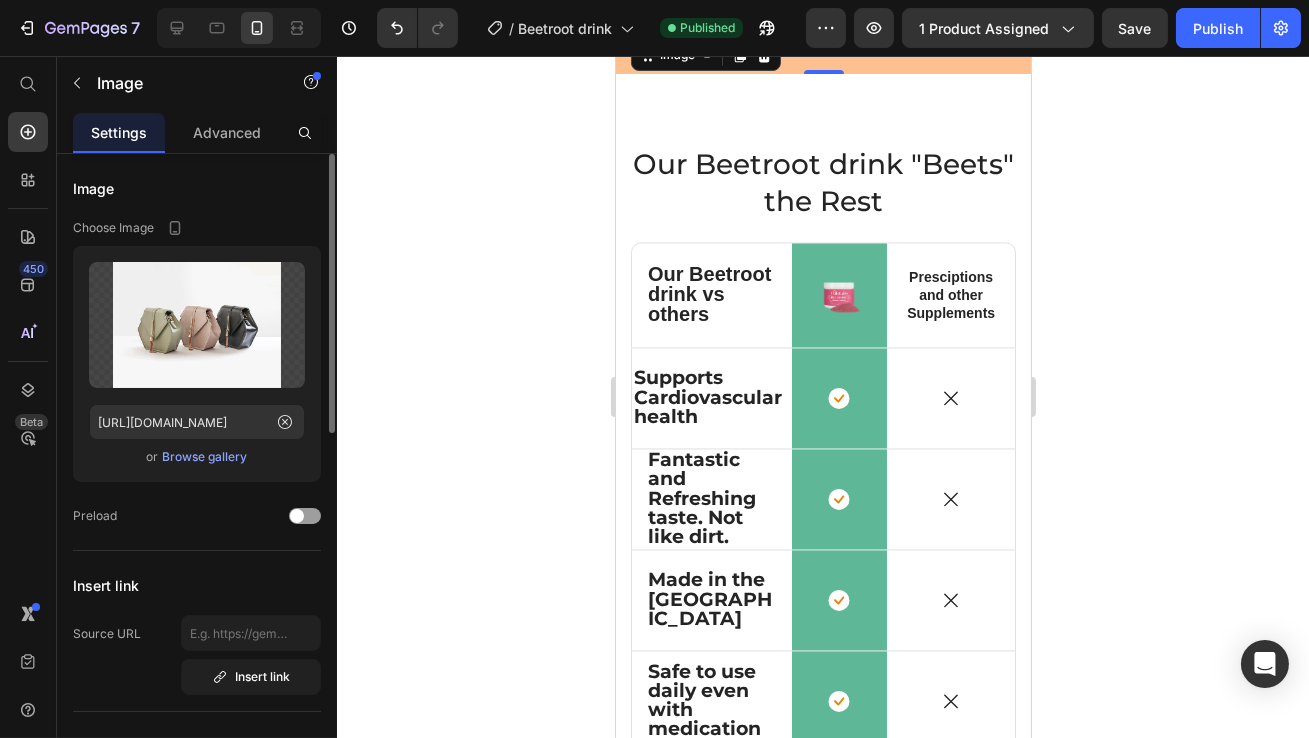 click on "Upload Image [URL][DOMAIN_NAME]  or   Browse gallery" at bounding box center [197, 364] 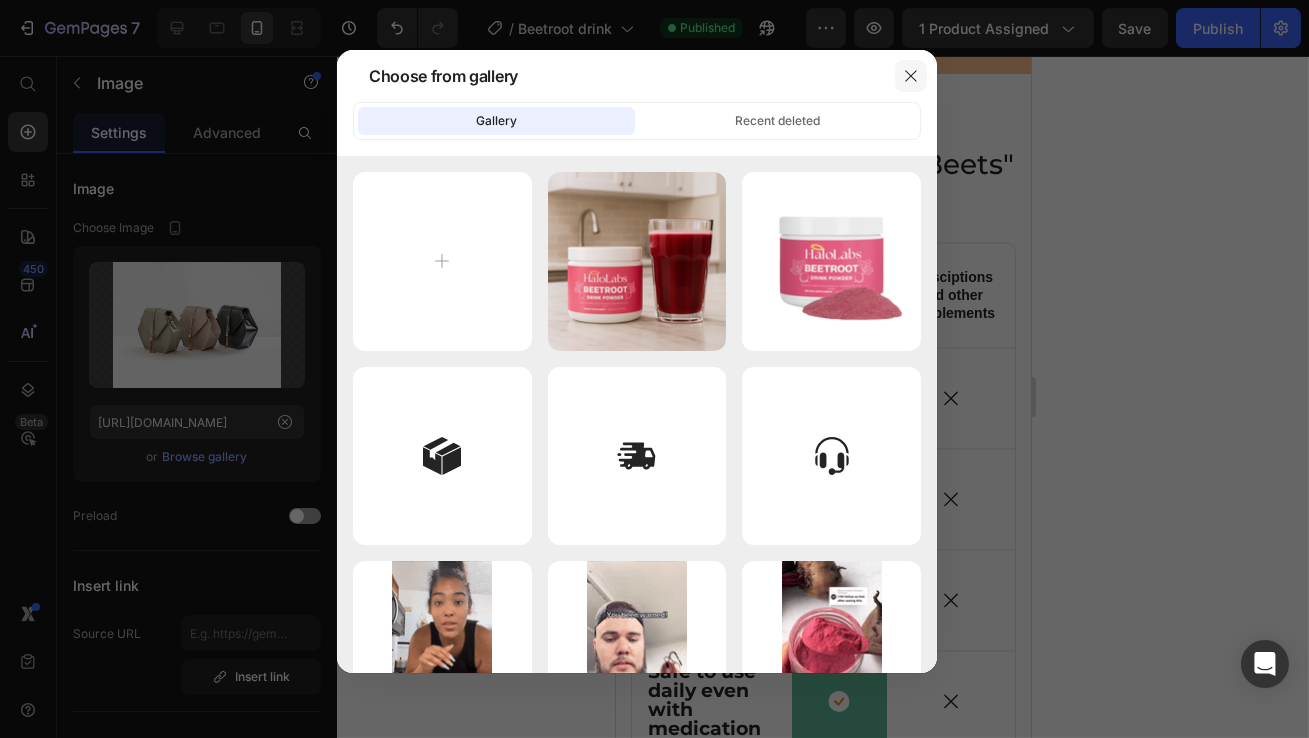 click 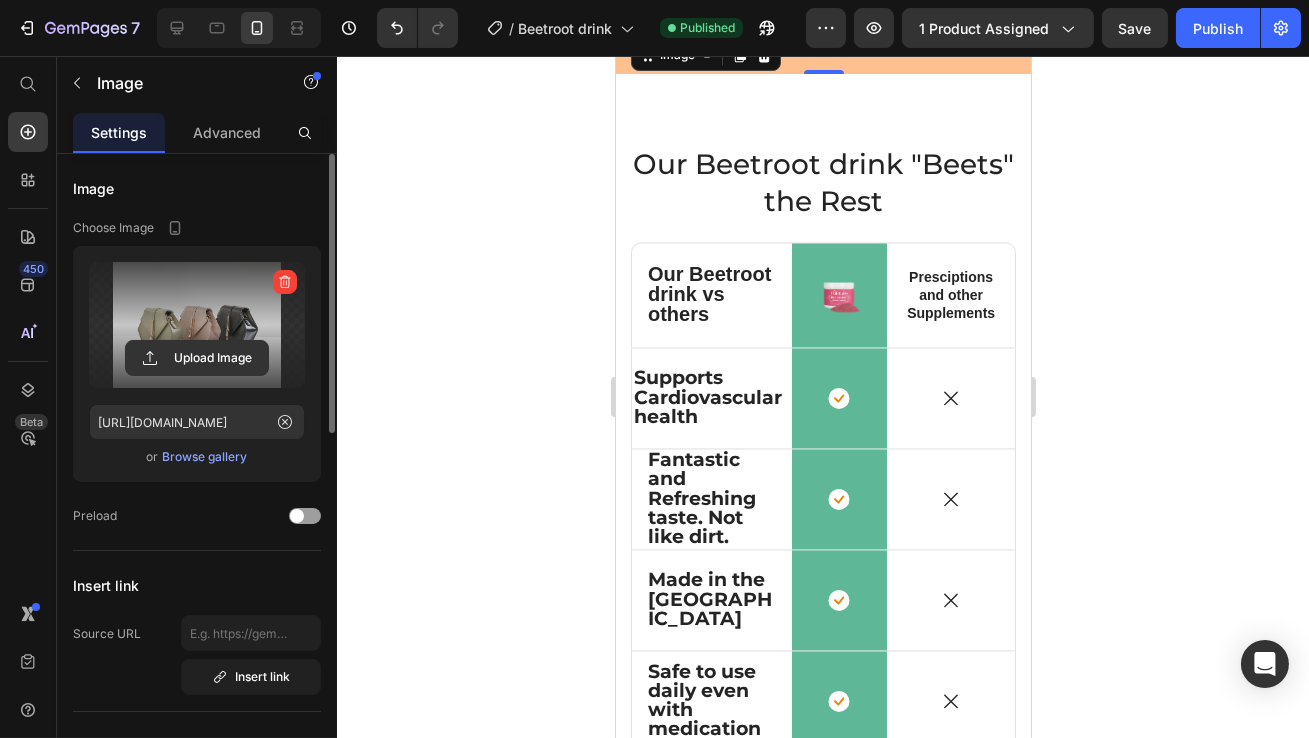 click at bounding box center [285, 282] 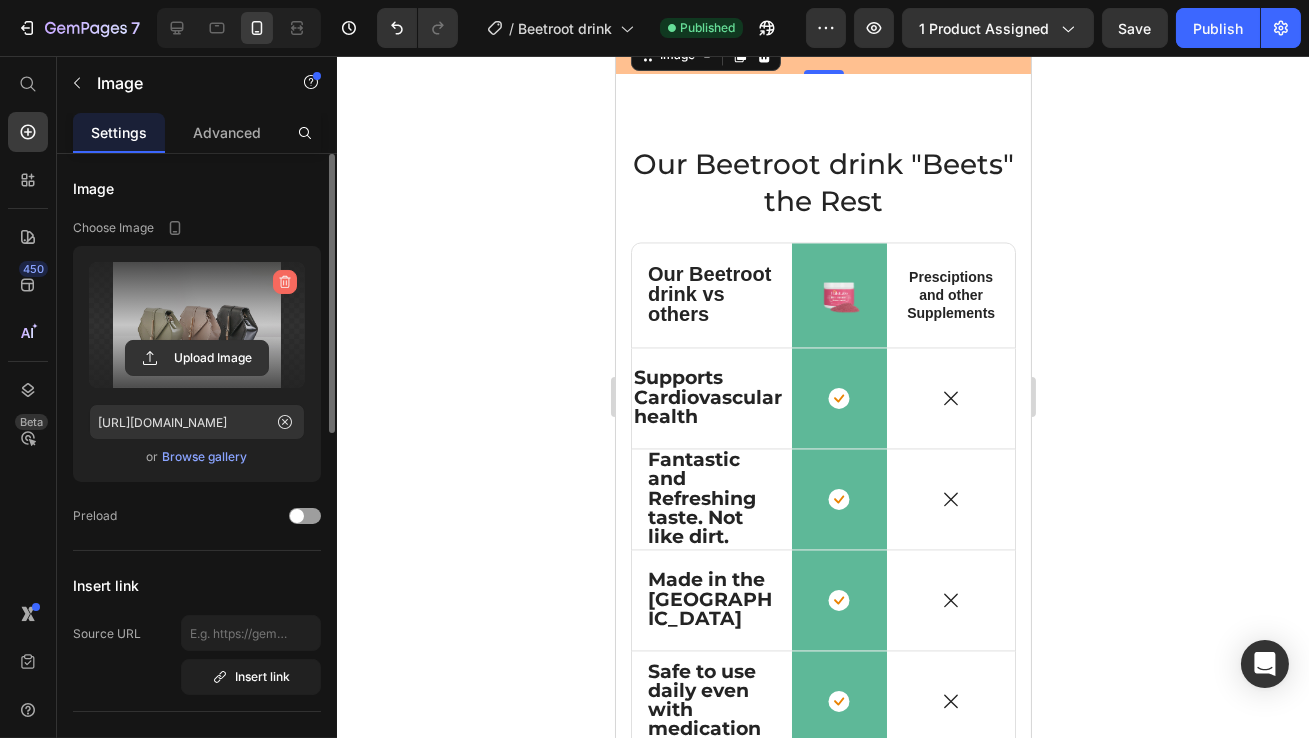 click 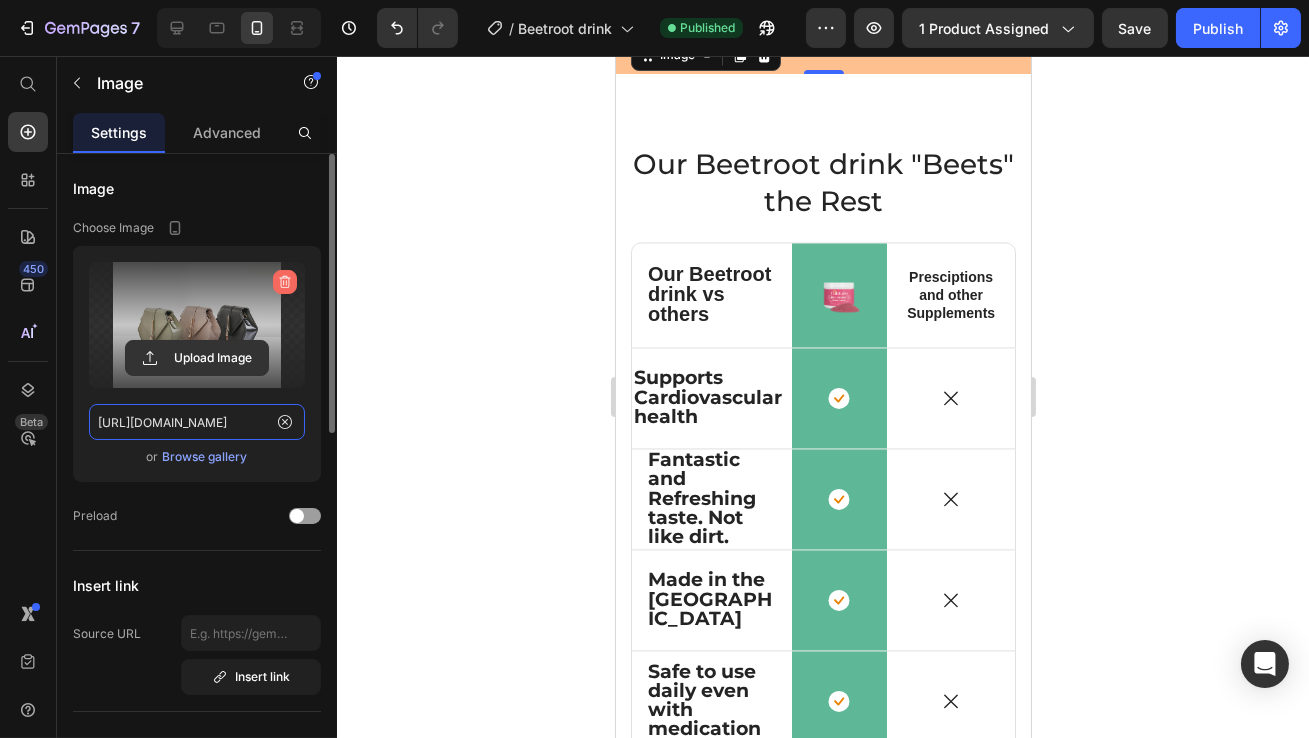 type 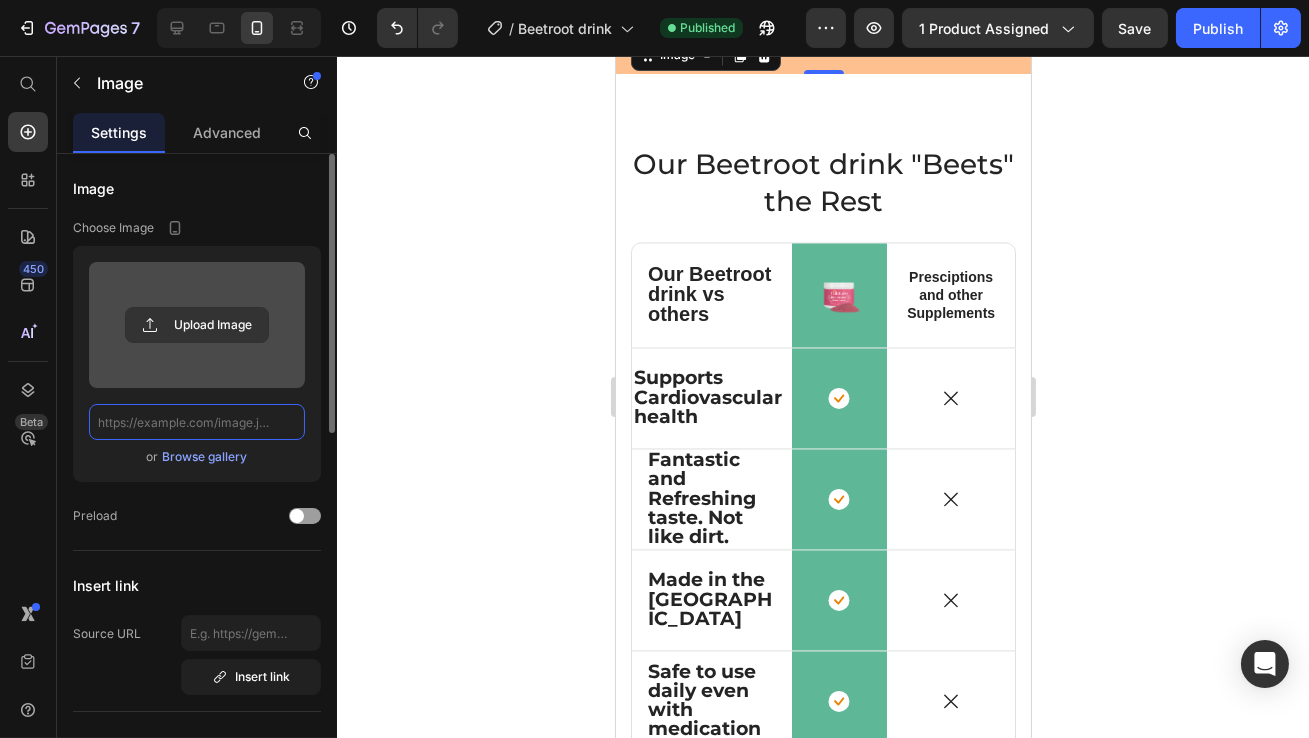 scroll, scrollTop: 0, scrollLeft: 0, axis: both 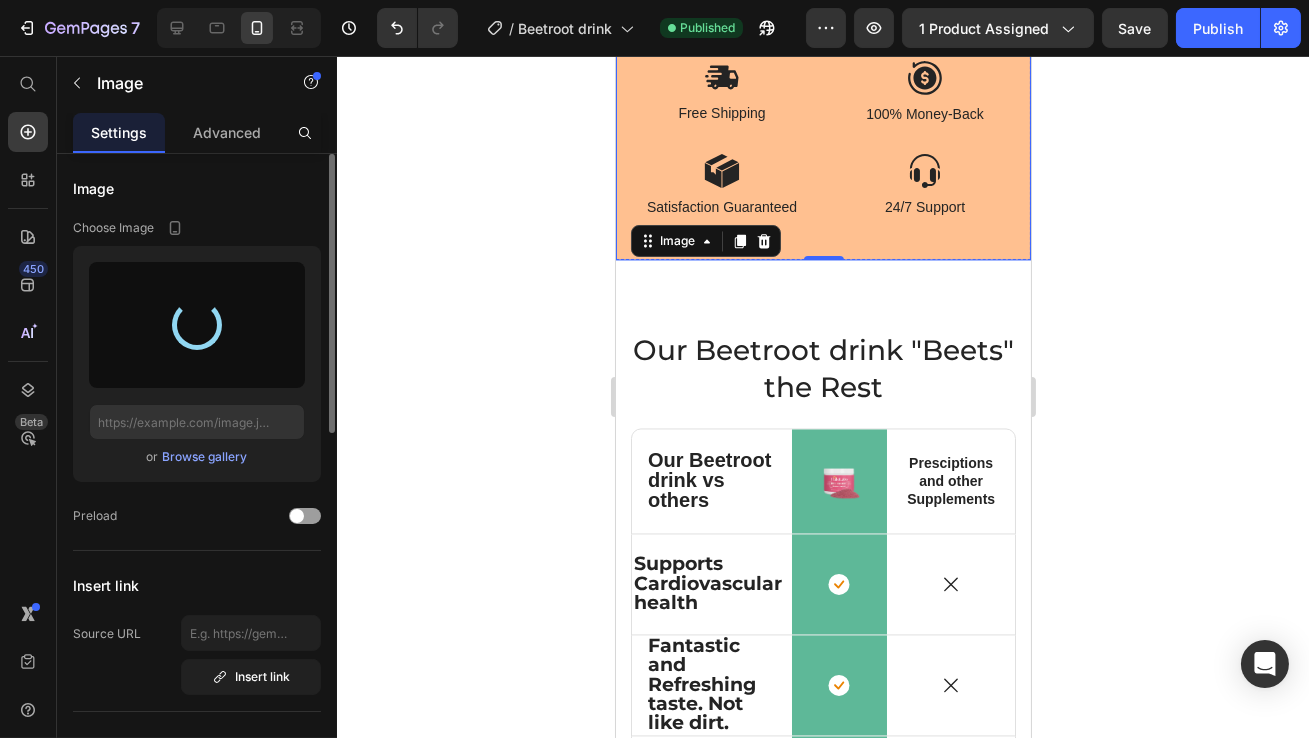 click on ""The best tasting beet supplement ive ever had point black"  Heading At vero eos et accusamus et iusto odio dignissimos ducimus qui blanditiis praesentium voluptatum Text Block Image Free Shipping Text Block Image 100% Money-Back Text Block Row Image Satisfaction Guaranteed Text Block Image 24/7 Support Text Block Row Row Image   0" at bounding box center [822, 3] 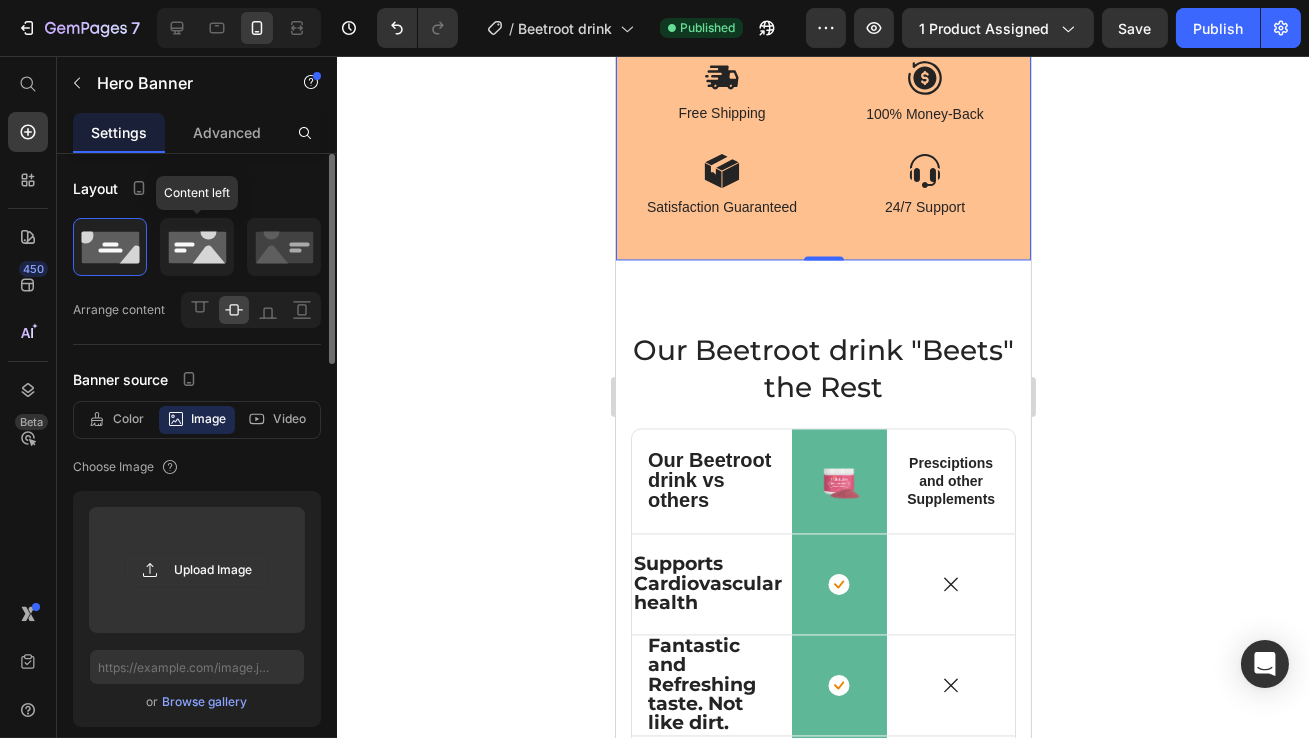 click 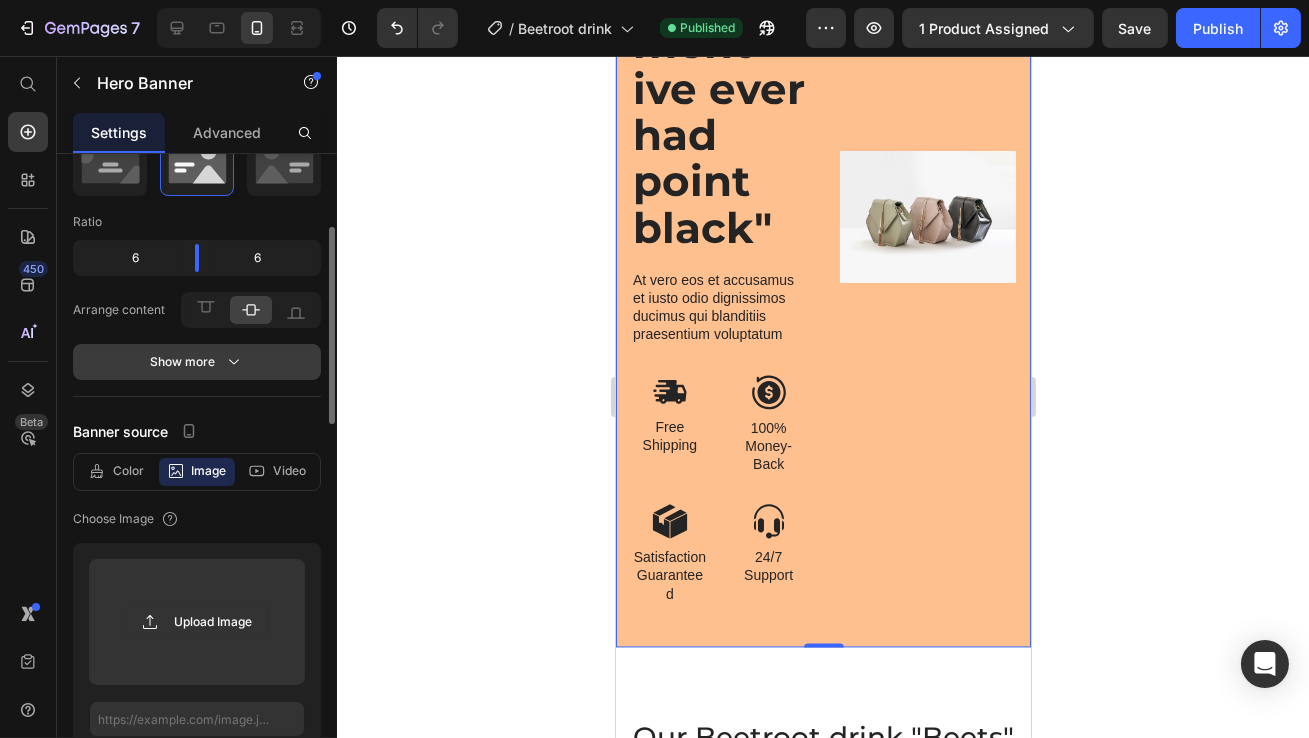 scroll, scrollTop: 117, scrollLeft: 0, axis: vertical 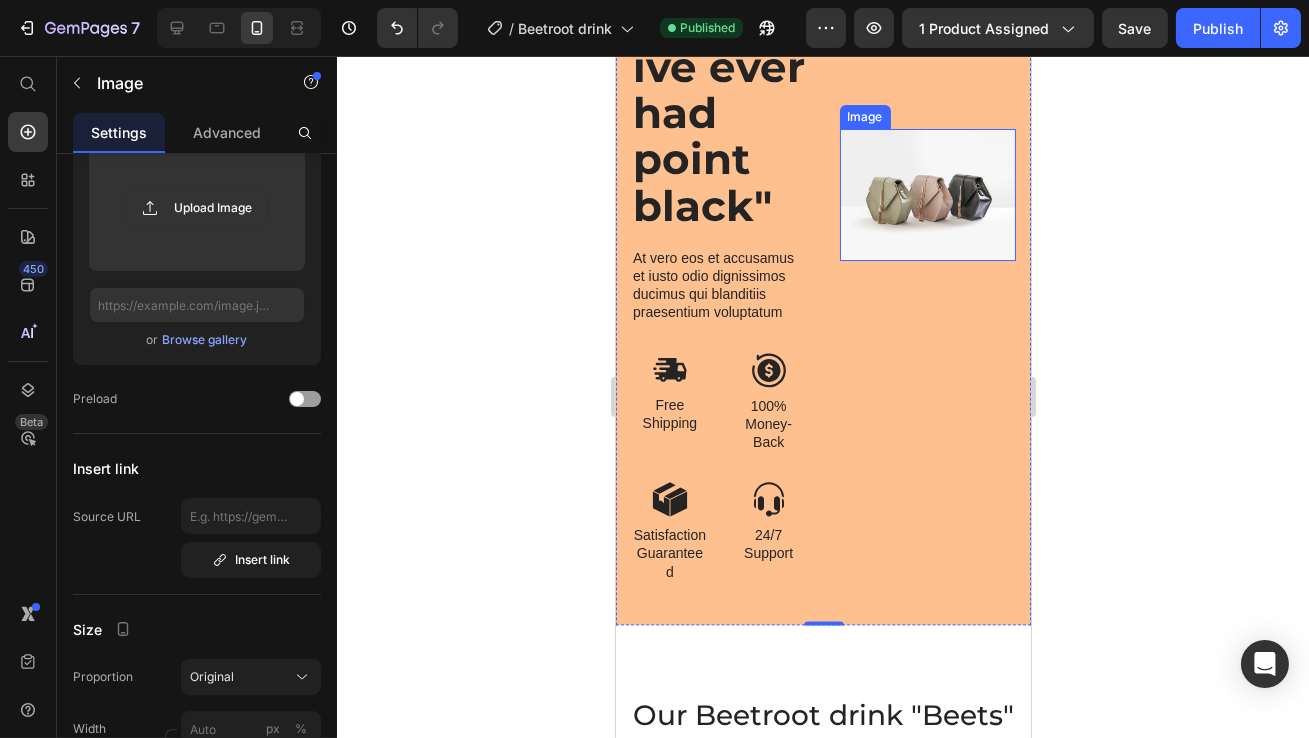 click at bounding box center [927, 195] 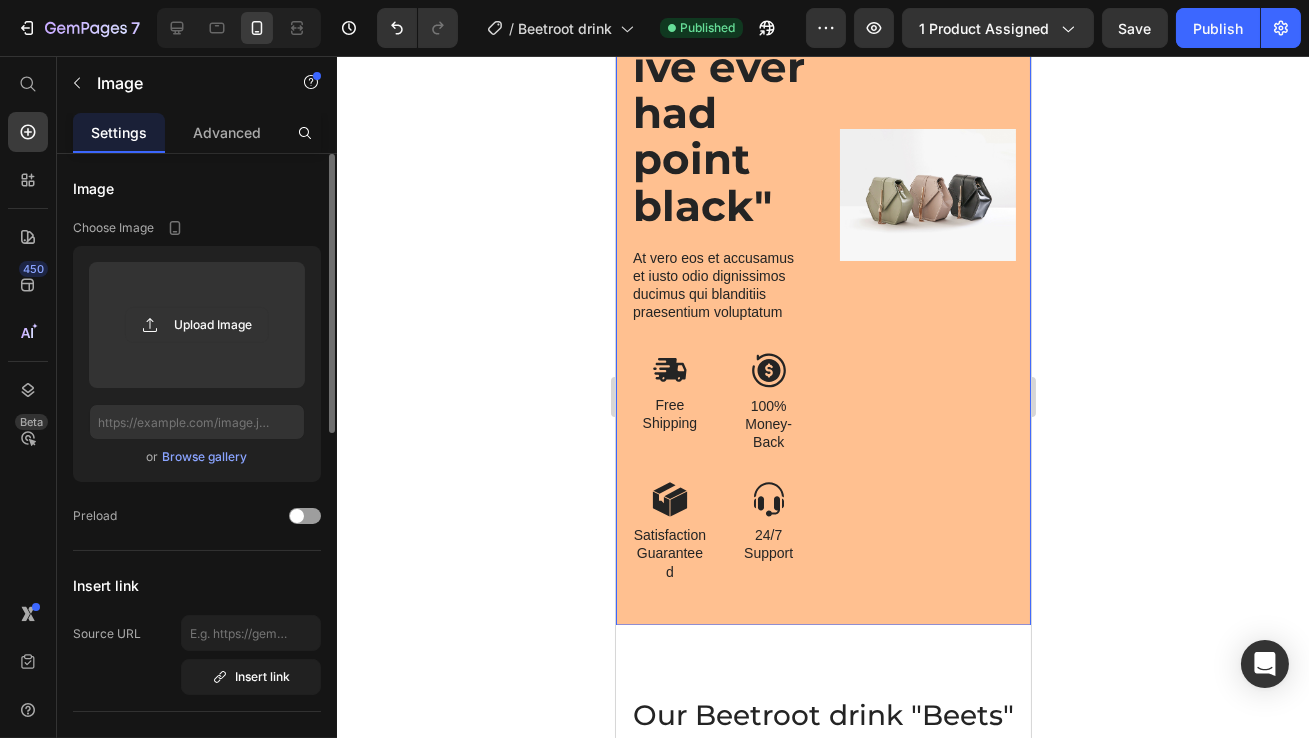 click on "Image" at bounding box center (927, 195) 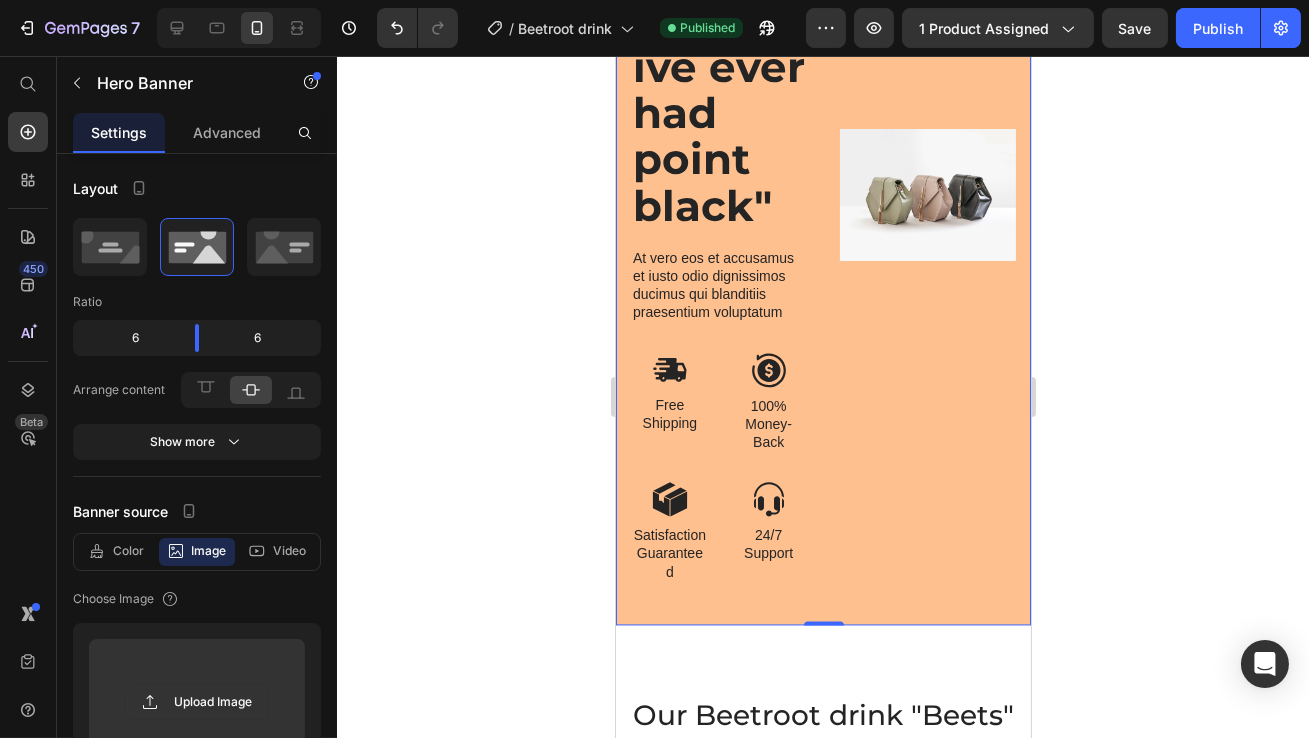 click on "Image" at bounding box center (927, 195) 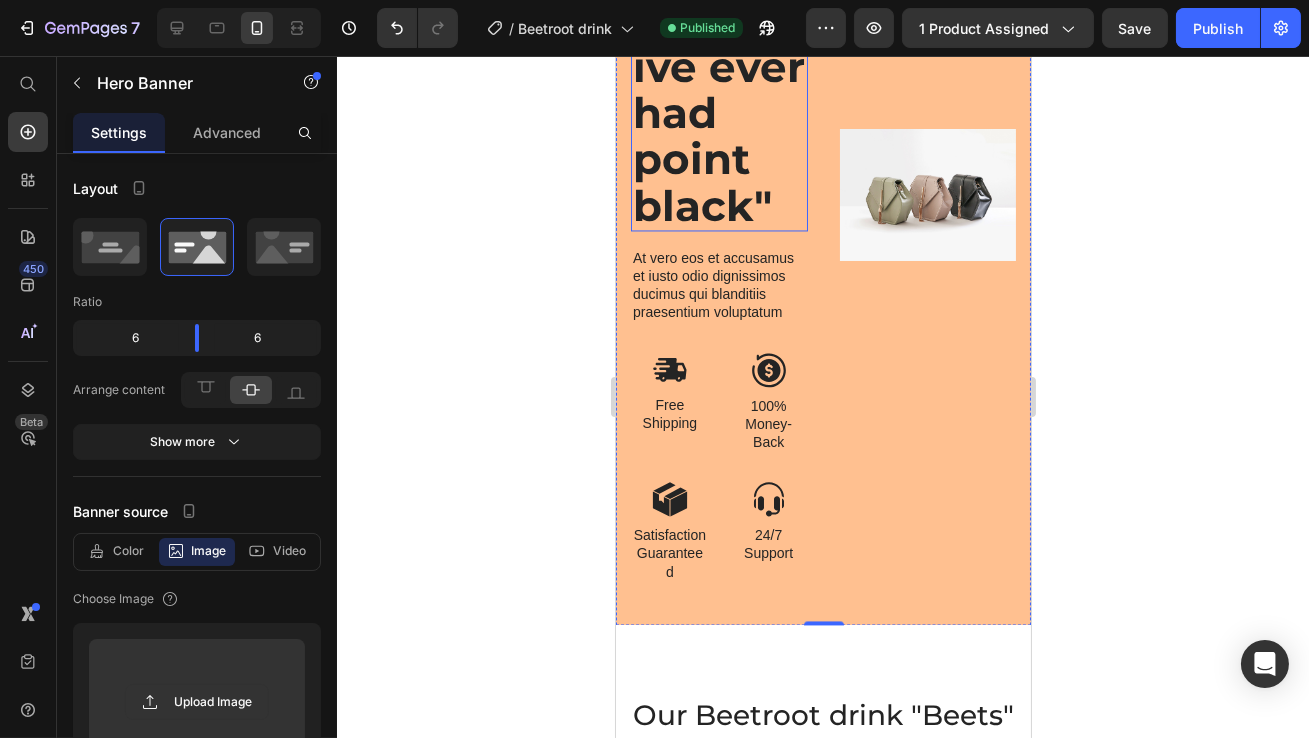 click on ""The best tasting beet supplement ive ever had point black"" at bounding box center [718, -2] 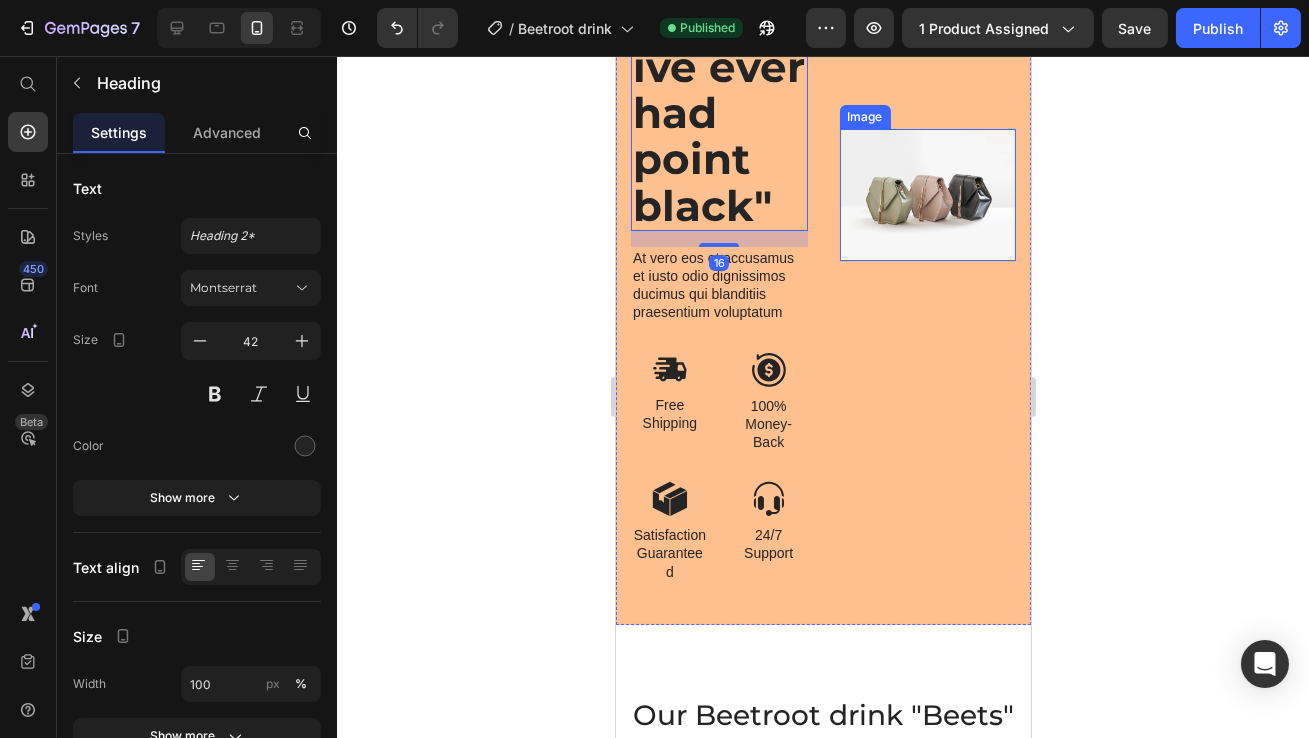 click at bounding box center (927, 195) 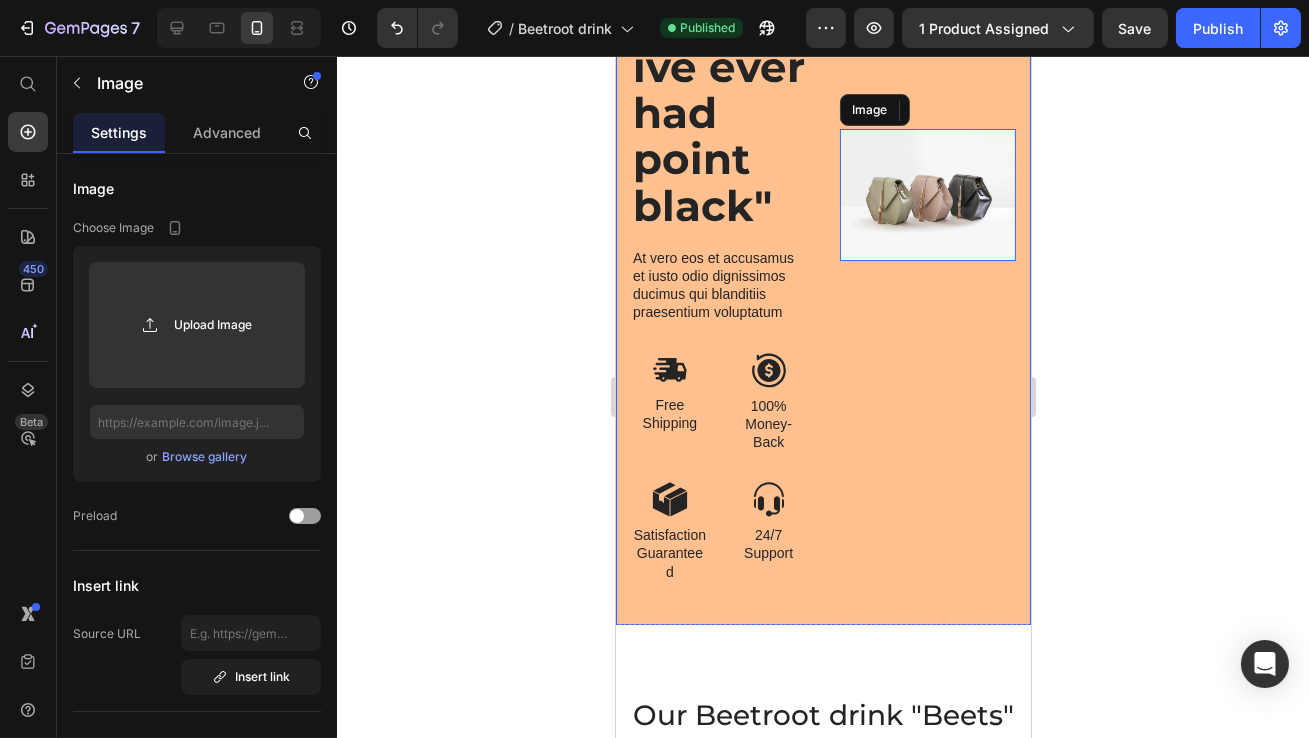 click on "Image" at bounding box center [927, 195] 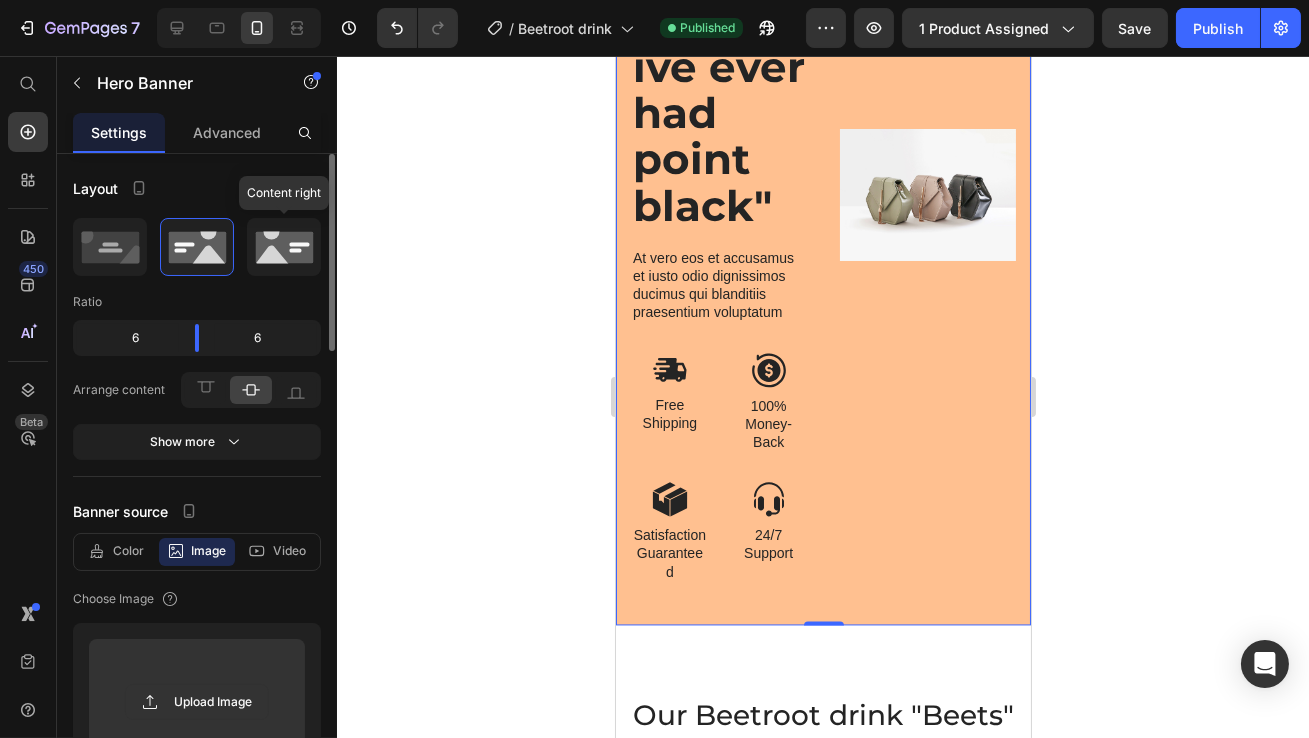 click 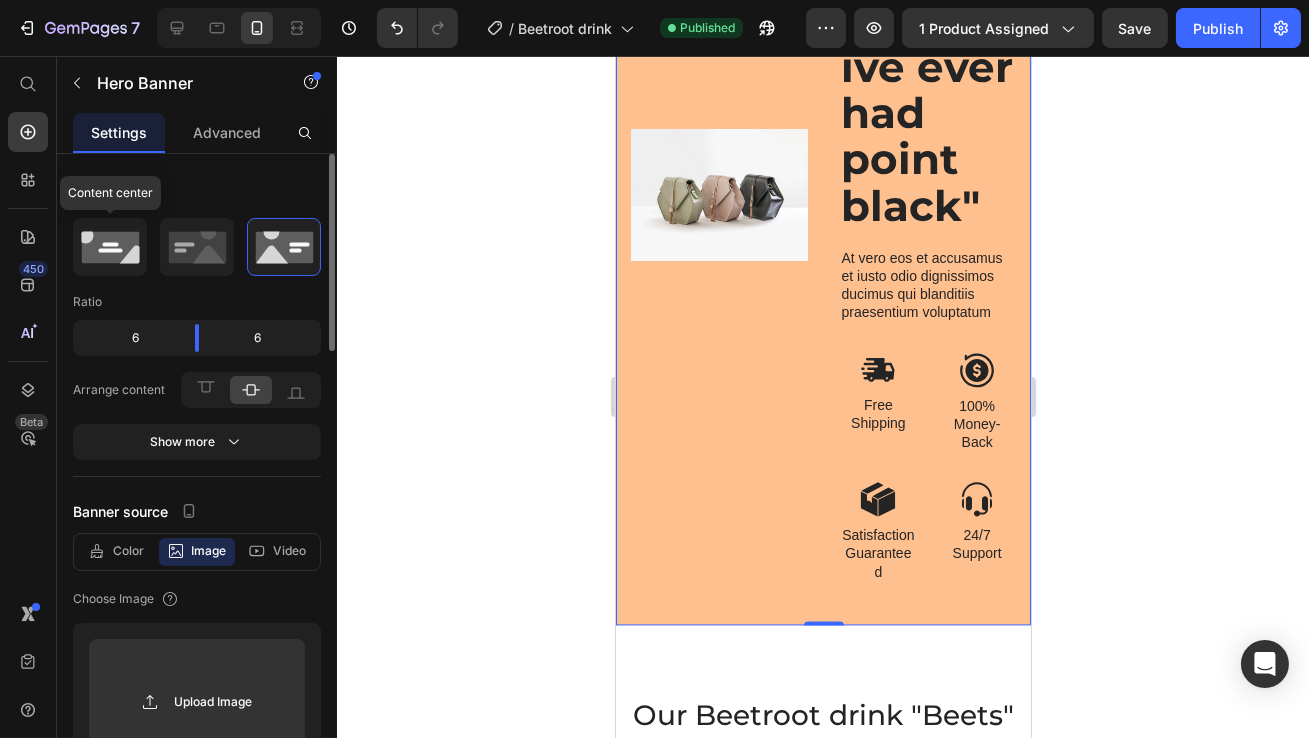 click 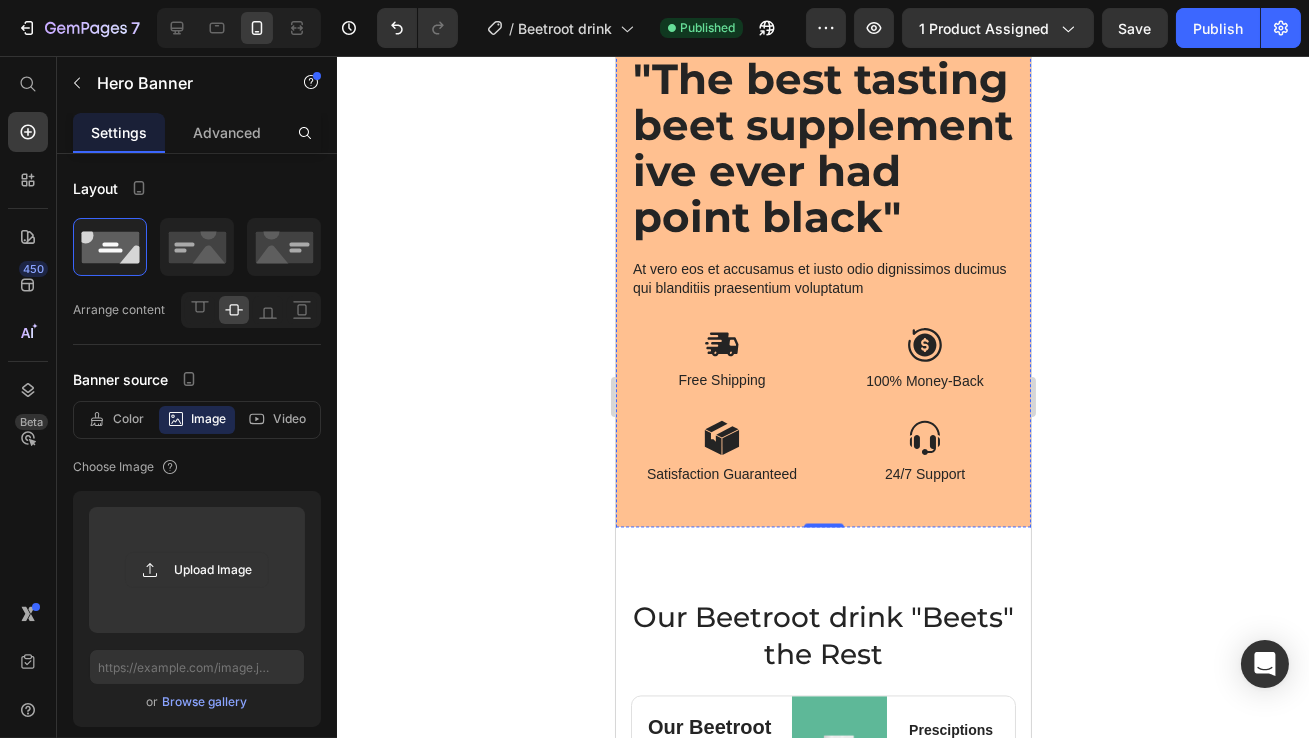 click at bounding box center (822, -91) 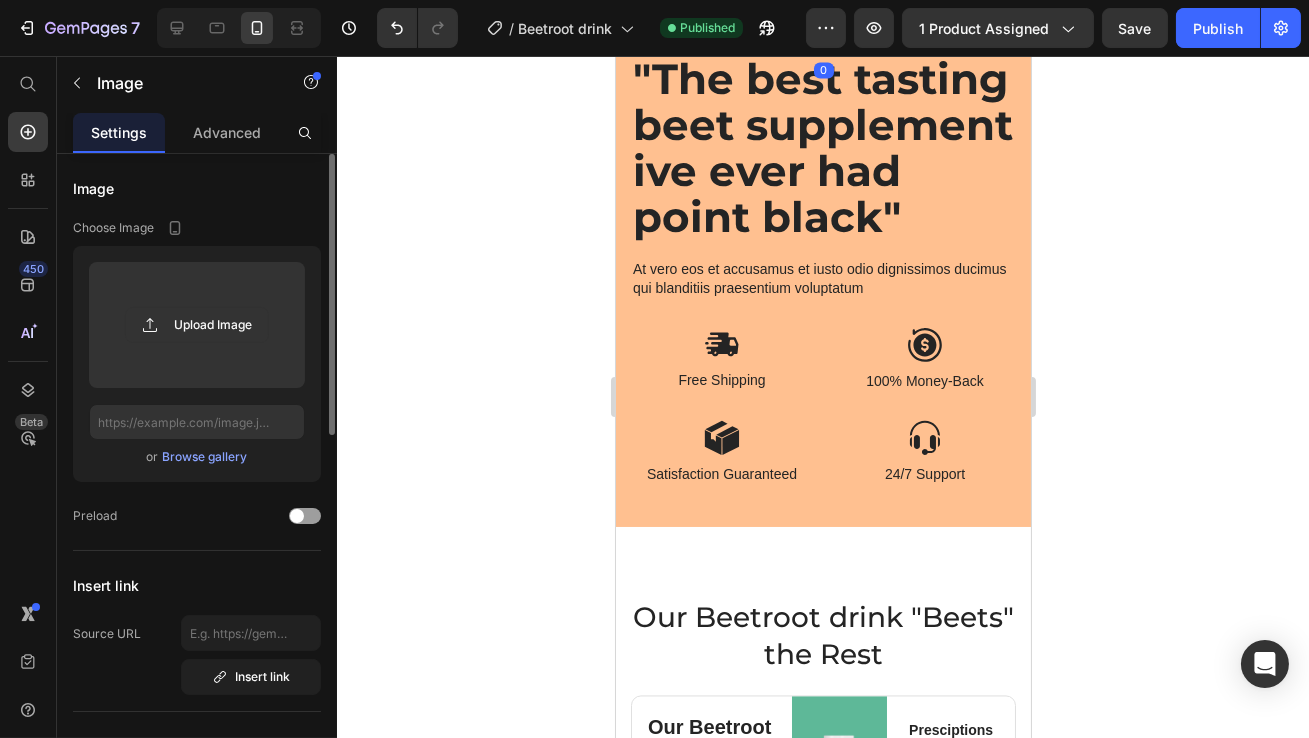click on "Browse gallery" at bounding box center [205, 457] 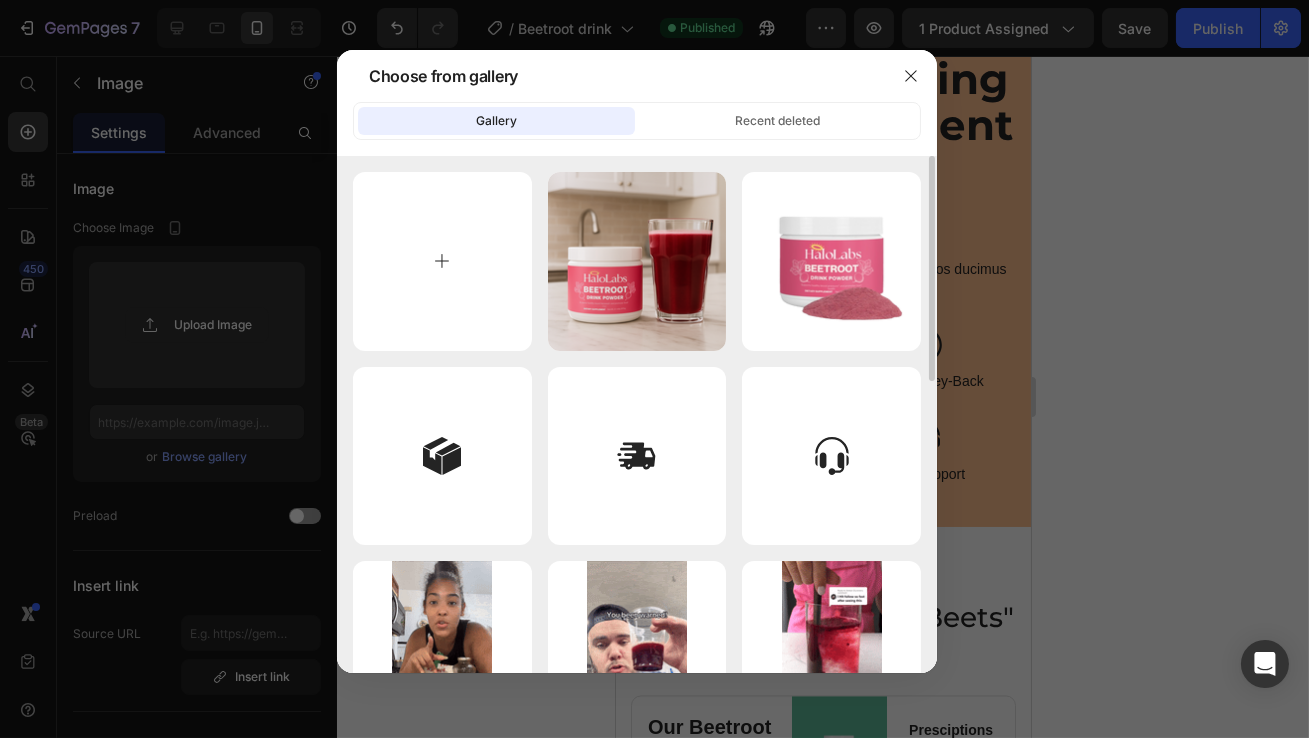 type on "C:\fakepath\ChatGPT Image [DATE], 04_06_54 PM.png" 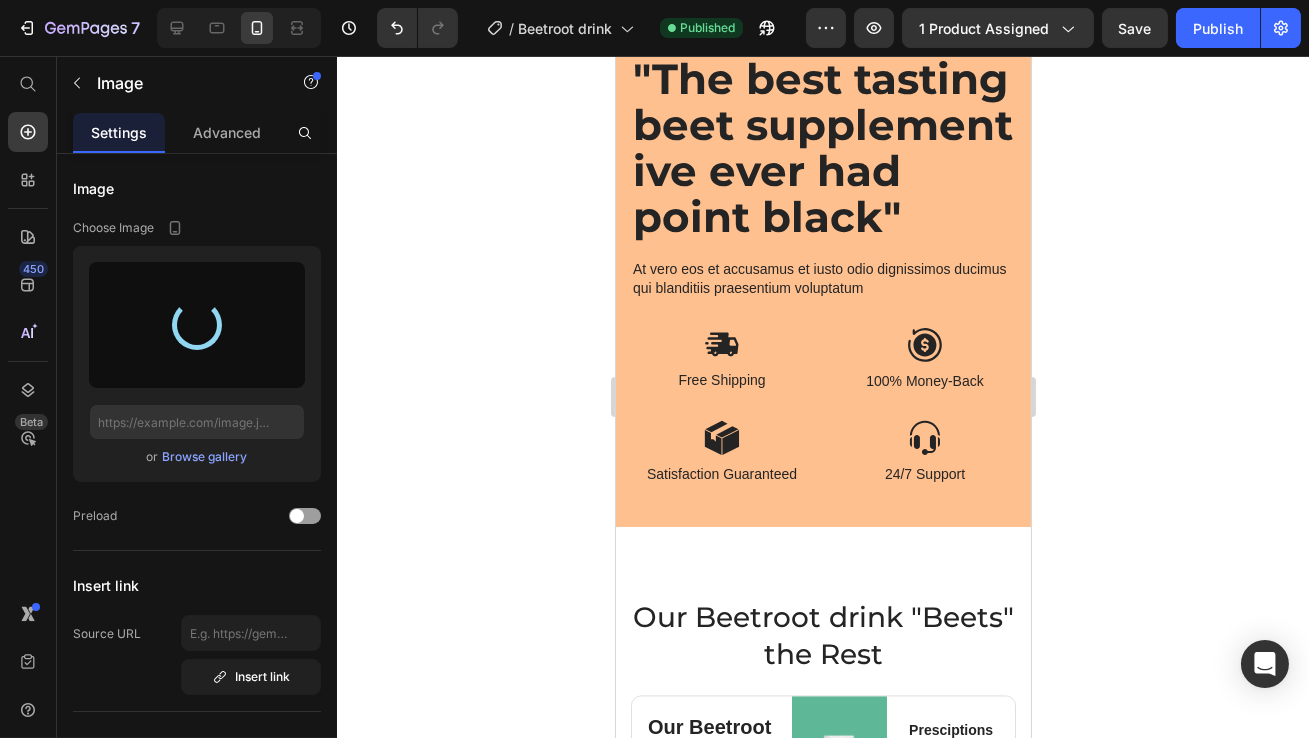 type on "[URL][DOMAIN_NAME]" 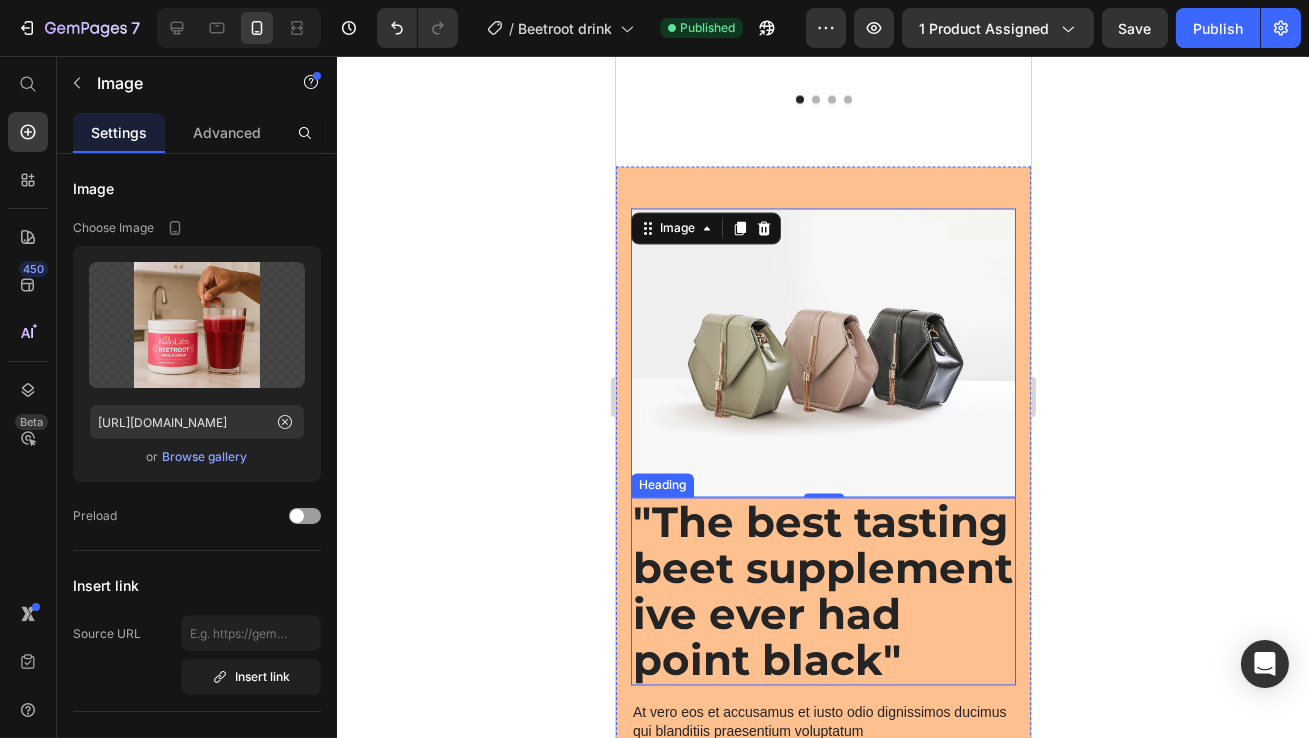 scroll, scrollTop: 7523, scrollLeft: 0, axis: vertical 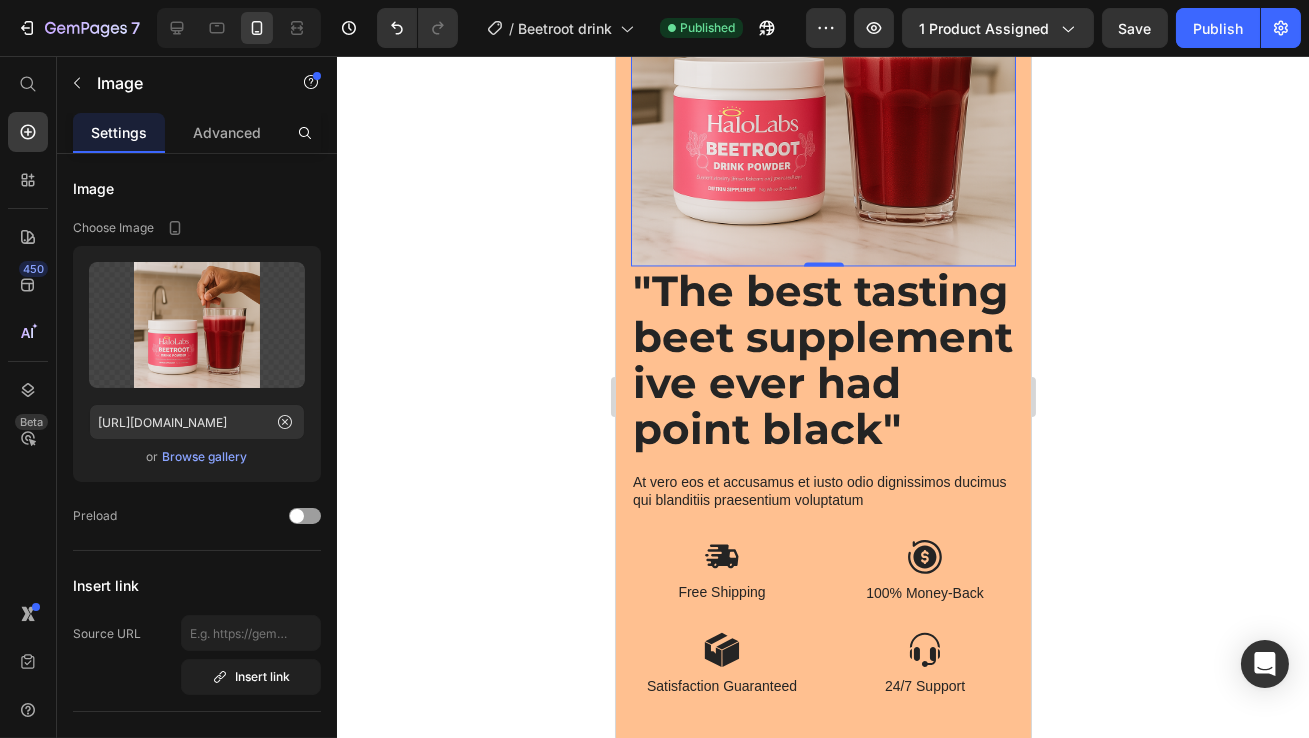 click on ""The best tasting beet supplement ive ever had point black"  Heading At vero eos et accusamus et iusto odio dignissimos ducimus qui blanditiis praesentium voluptatum Text Block Image Free Shipping Text Block Image 100% Money-Back Text Block Row Image Satisfaction Guaranteed Text Block Image 24/7 Support Text Block Row Row Image   0" at bounding box center [822, 289] 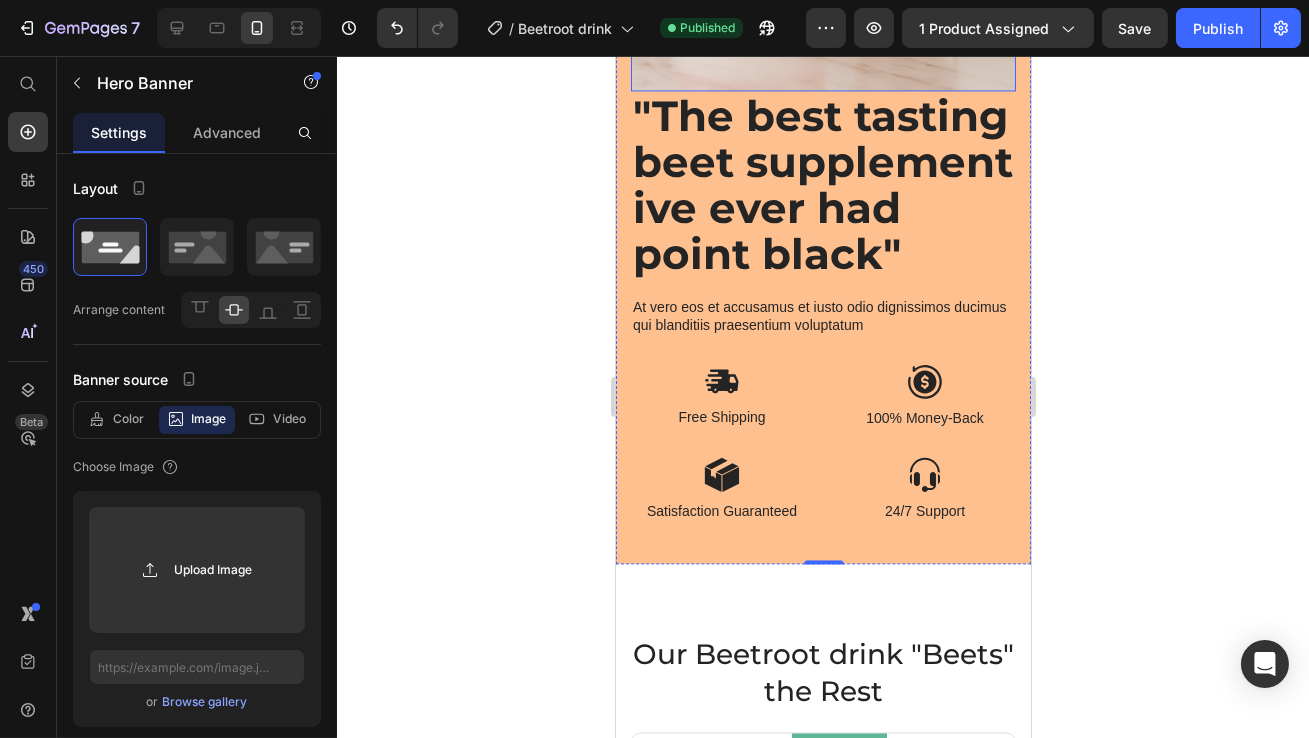 scroll, scrollTop: 8406, scrollLeft: 0, axis: vertical 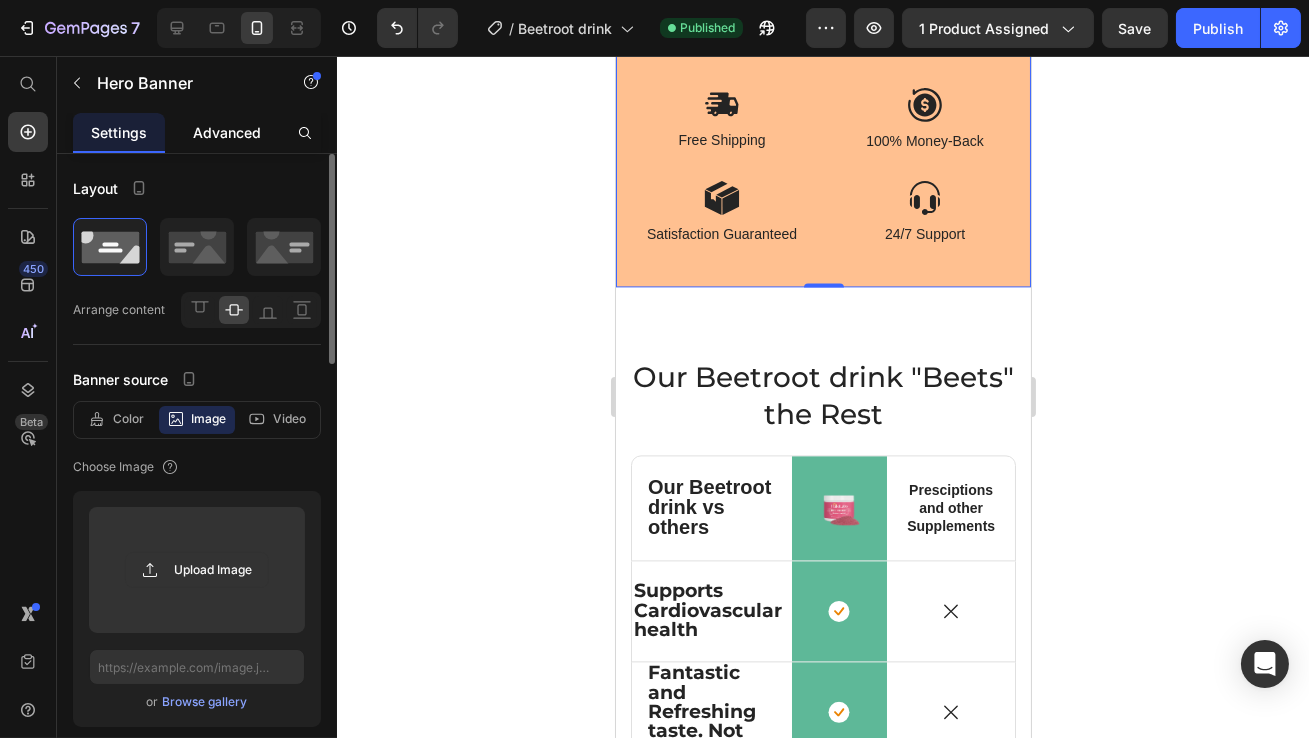 click on "Advanced" 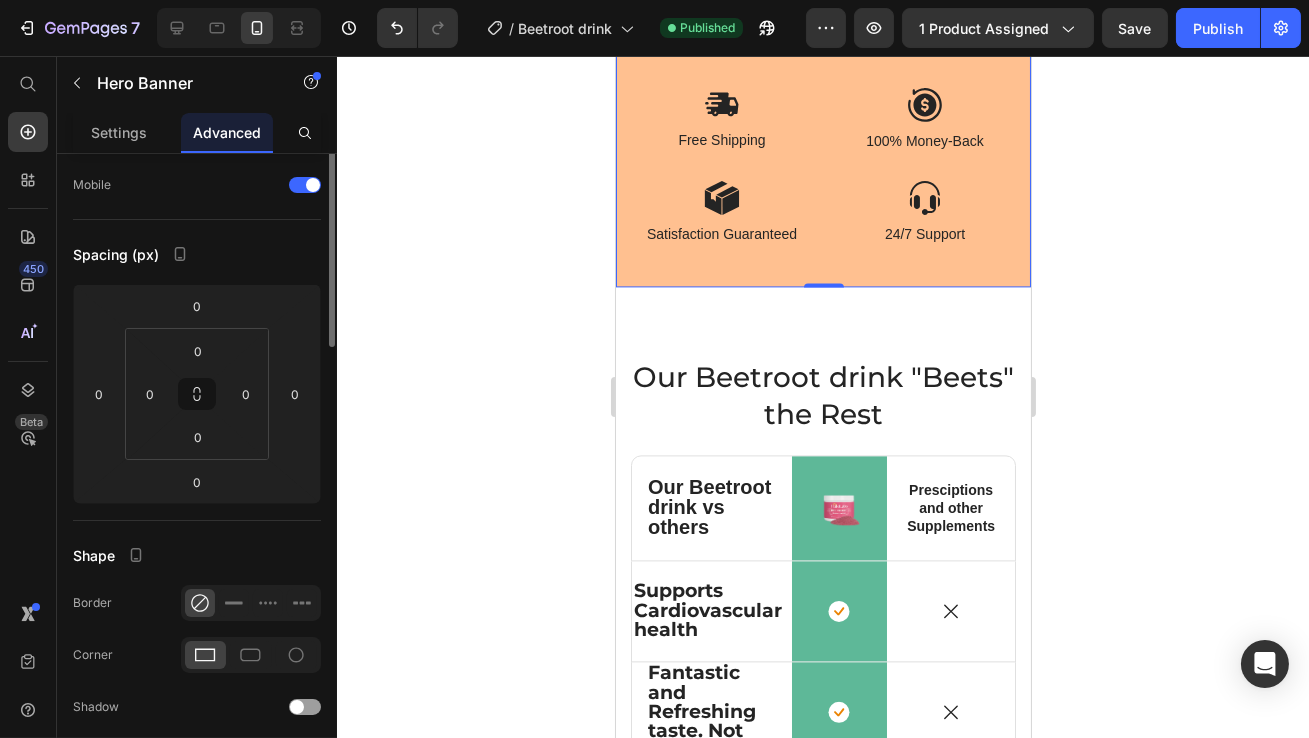 scroll, scrollTop: 0, scrollLeft: 0, axis: both 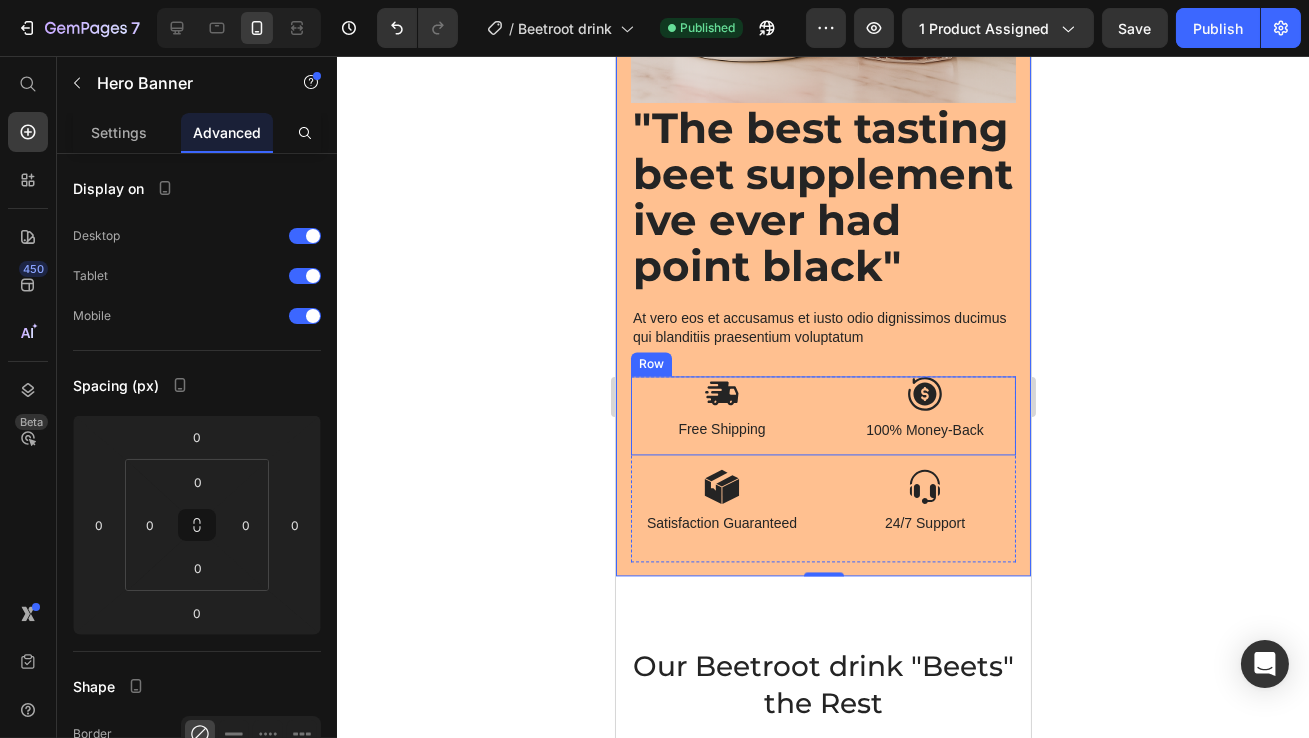 click on "Image Free Shipping Text Block" at bounding box center [721, 415] 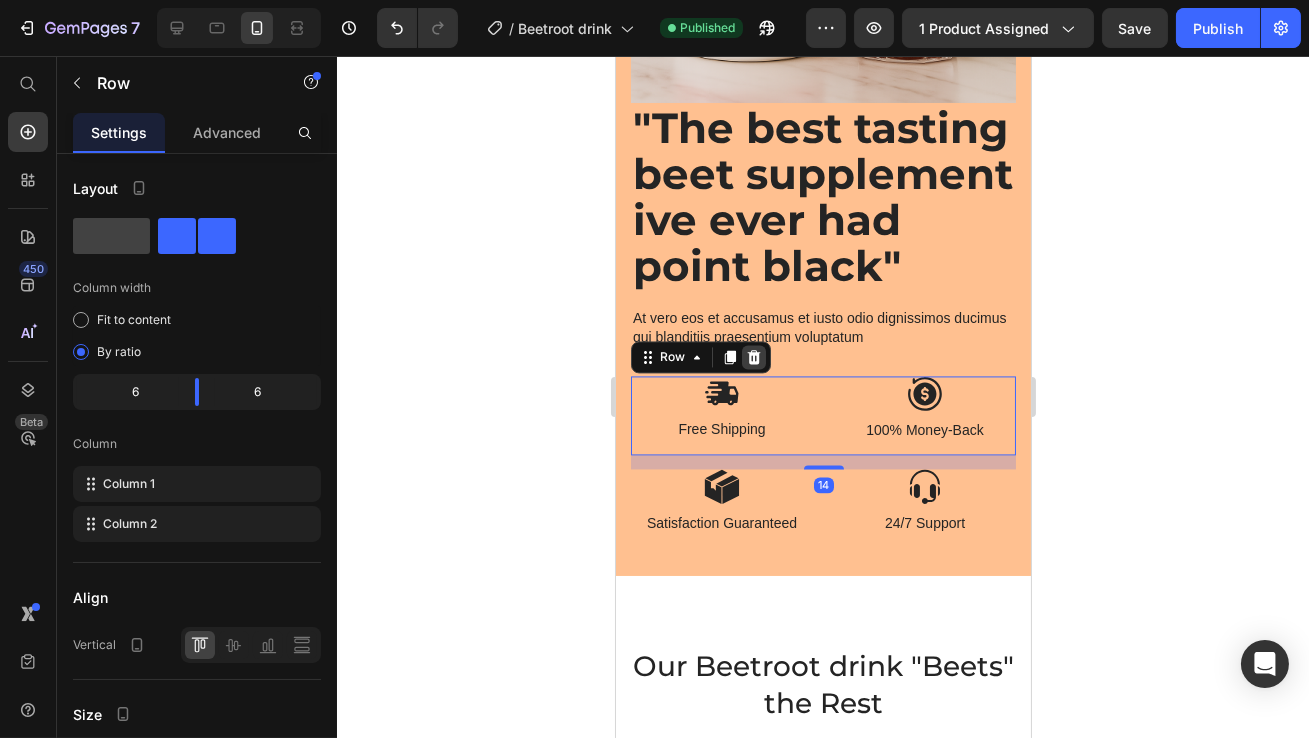 click 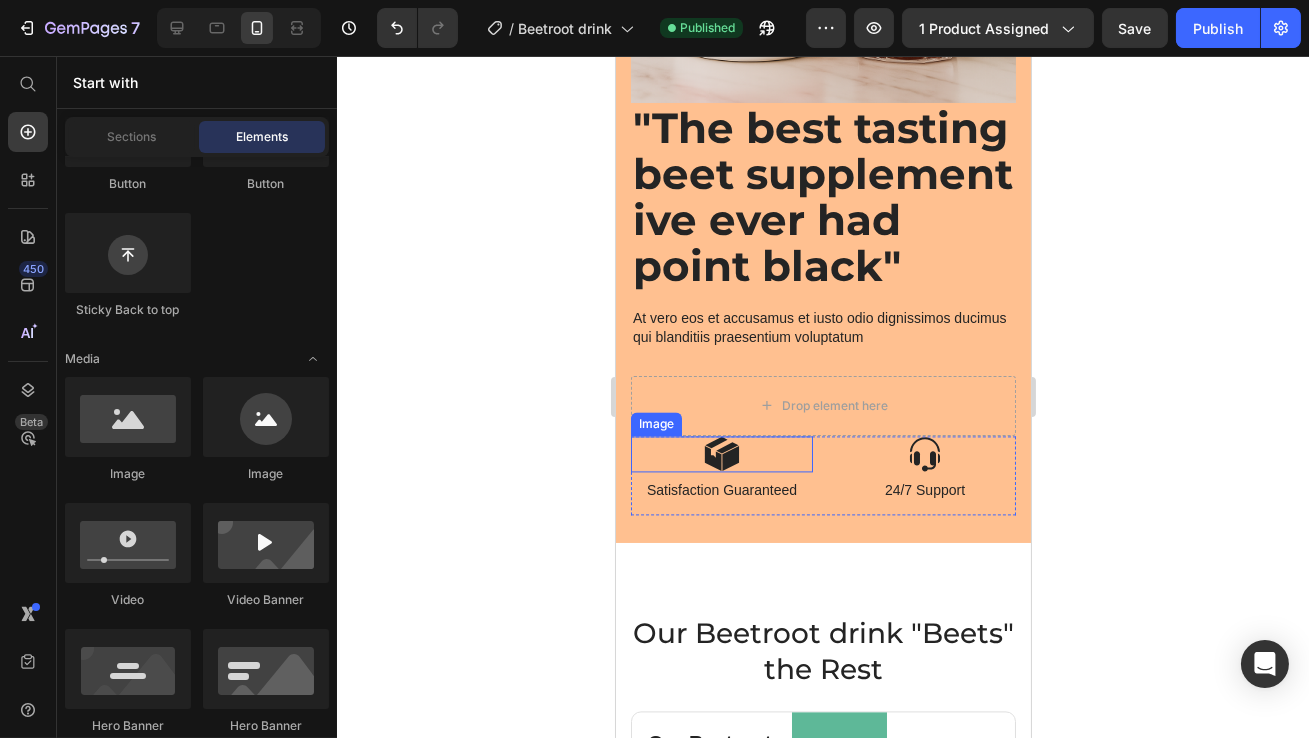 click at bounding box center [721, 454] 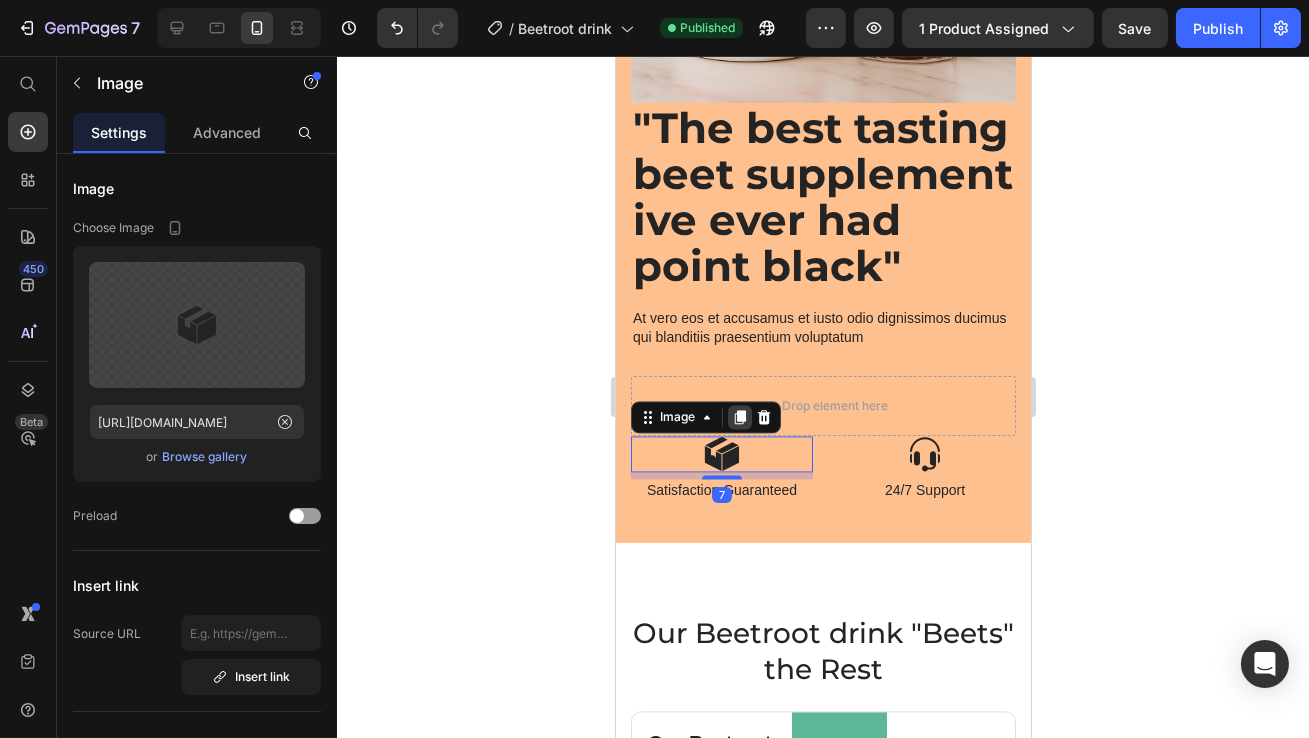 click at bounding box center (739, 417) 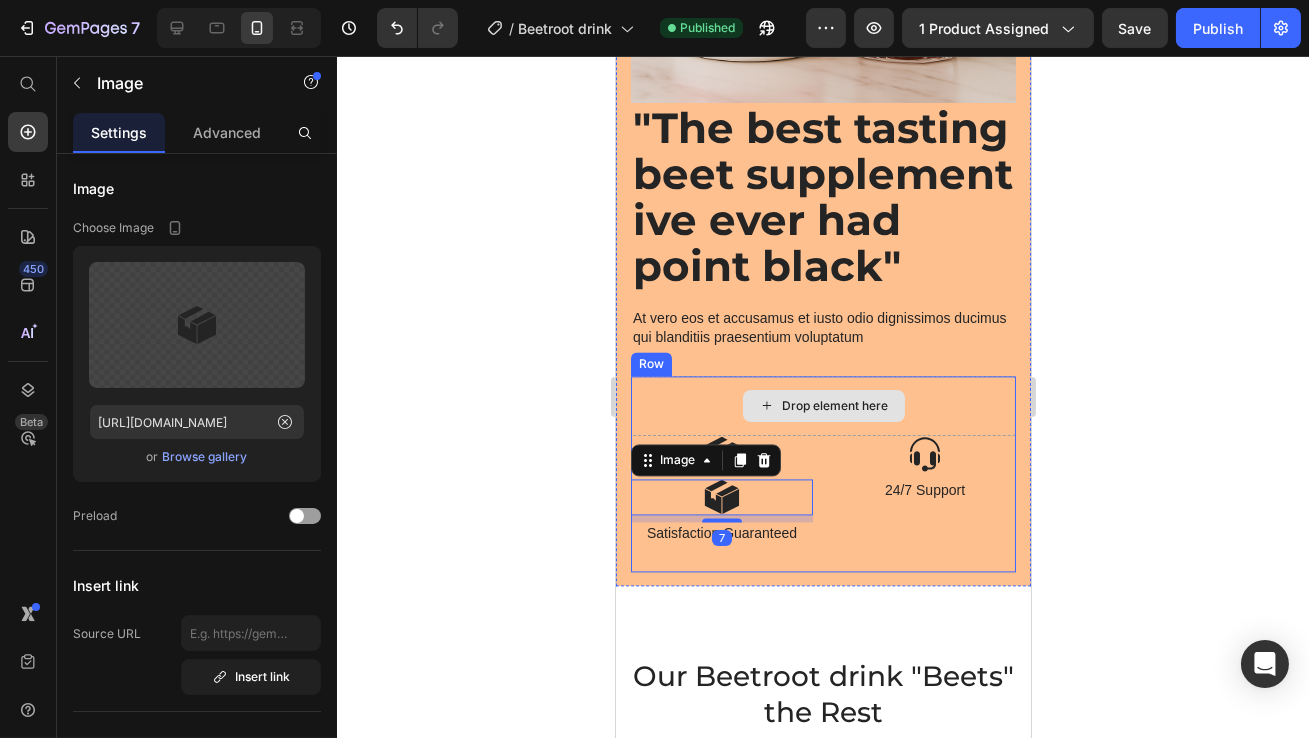 click on "Drop element here" at bounding box center [822, 406] 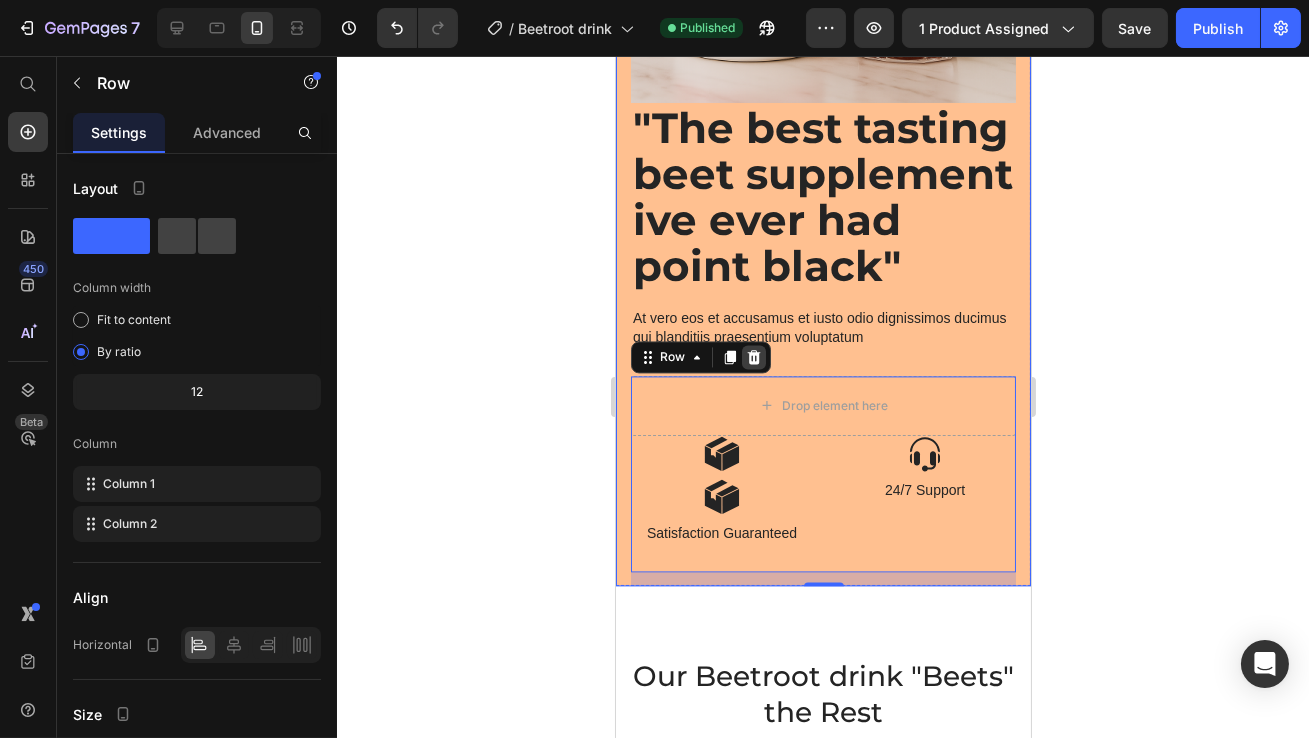 click 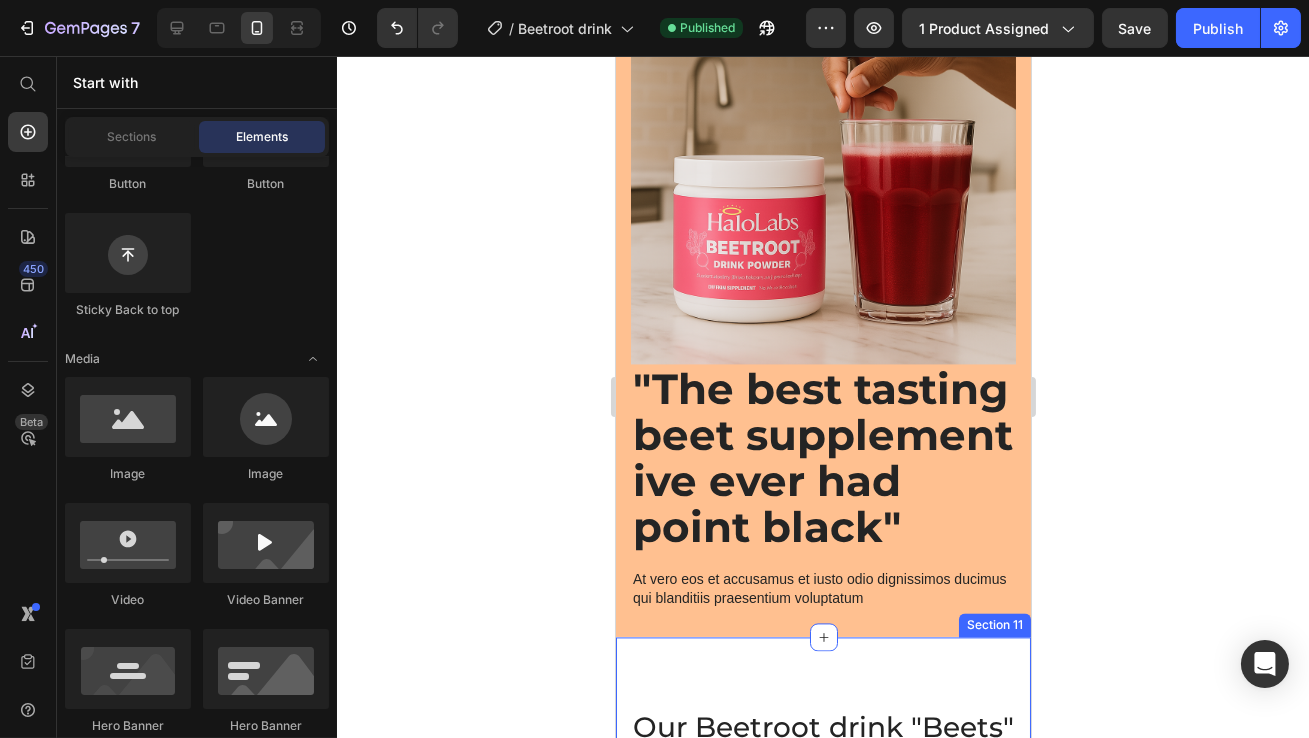 scroll, scrollTop: 7875, scrollLeft: 0, axis: vertical 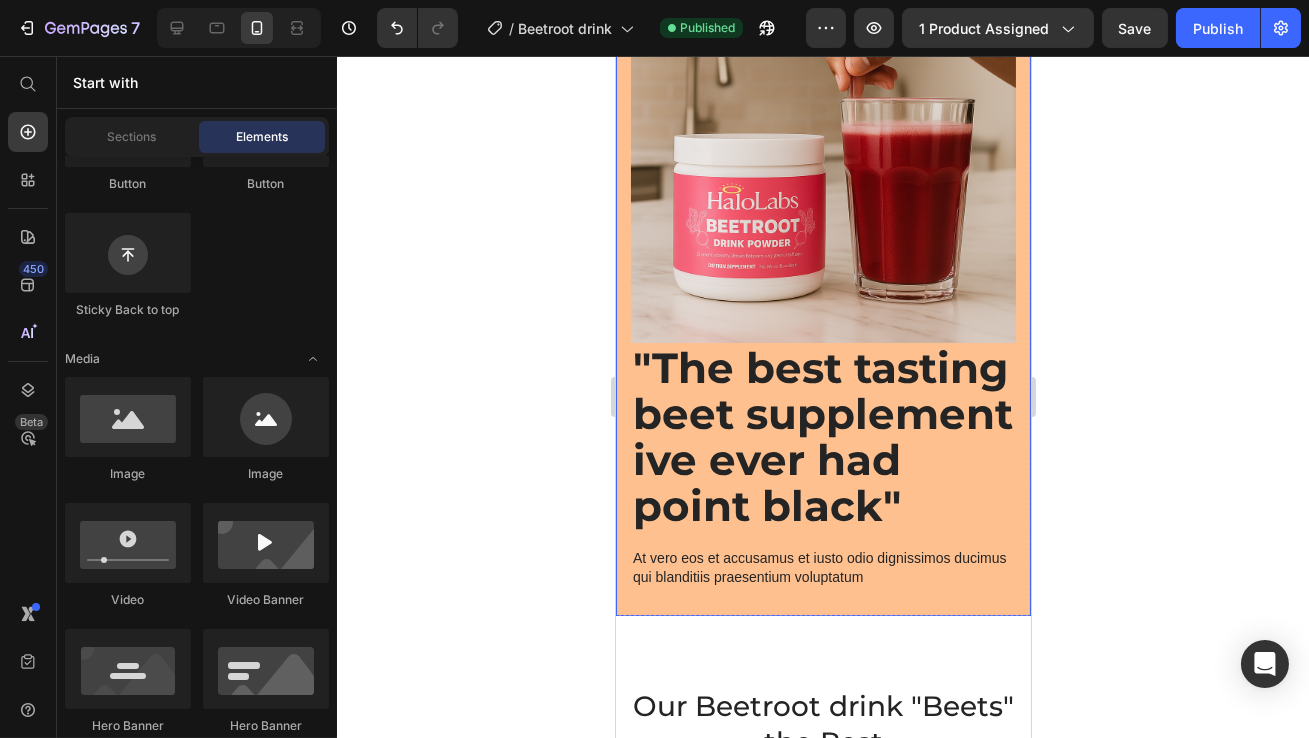 click on ""The best tasting beet supplement ive ever had point black"  Heading At vero eos et accusamus et iusto odio dignissimos ducimus qui blanditiis praesentium voluptatum Text Block Image" at bounding box center [822, 266] 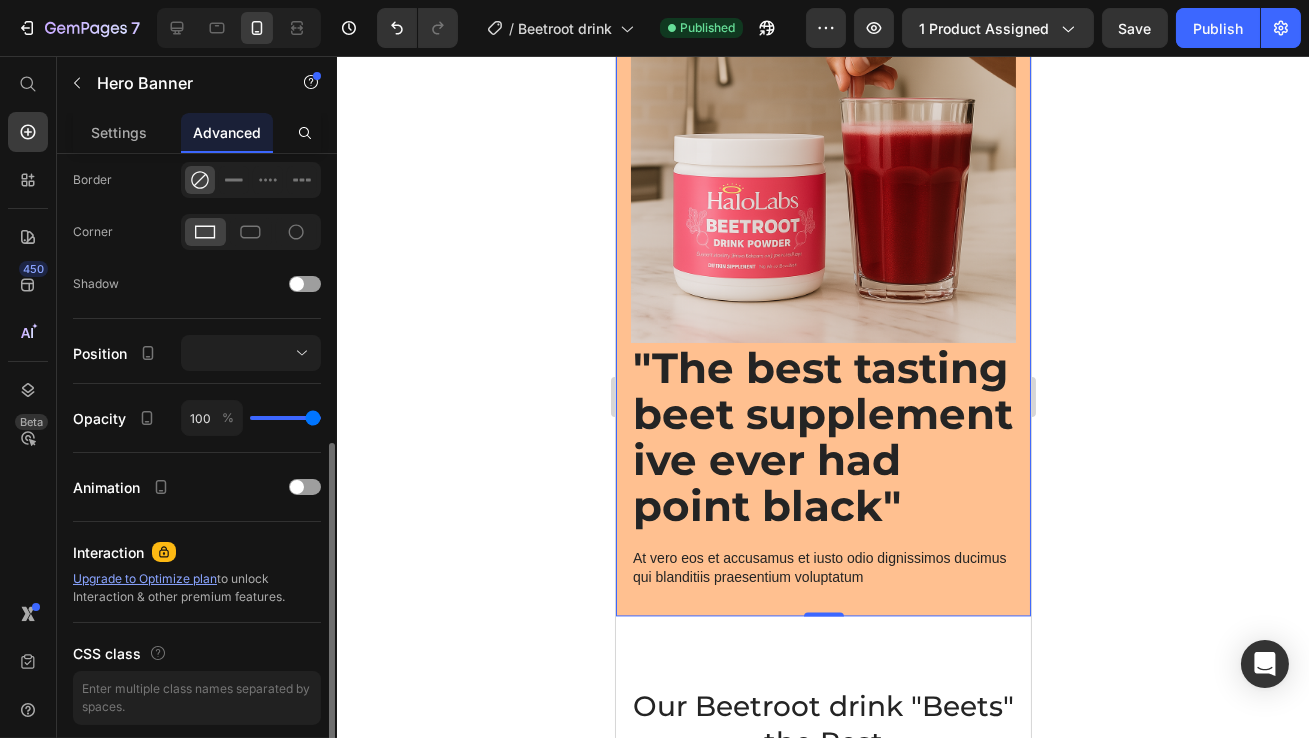 scroll, scrollTop: 626, scrollLeft: 0, axis: vertical 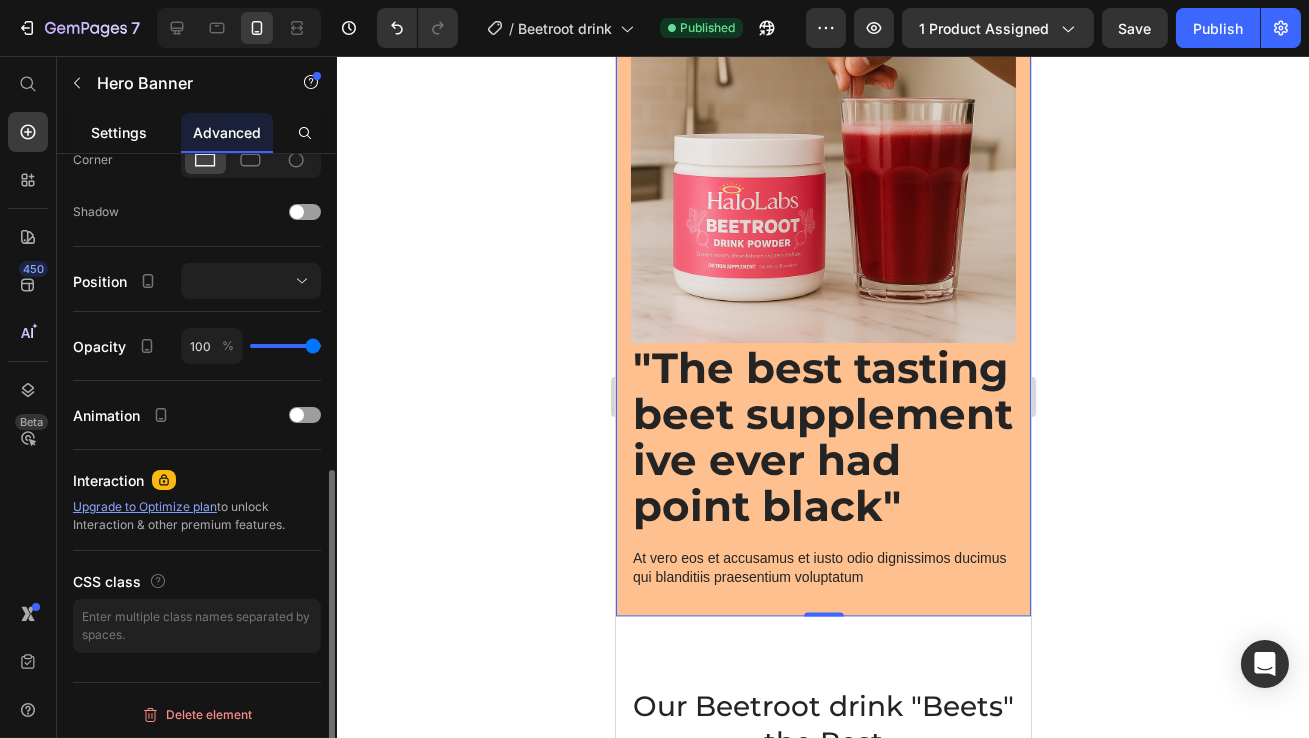 click on "Settings" 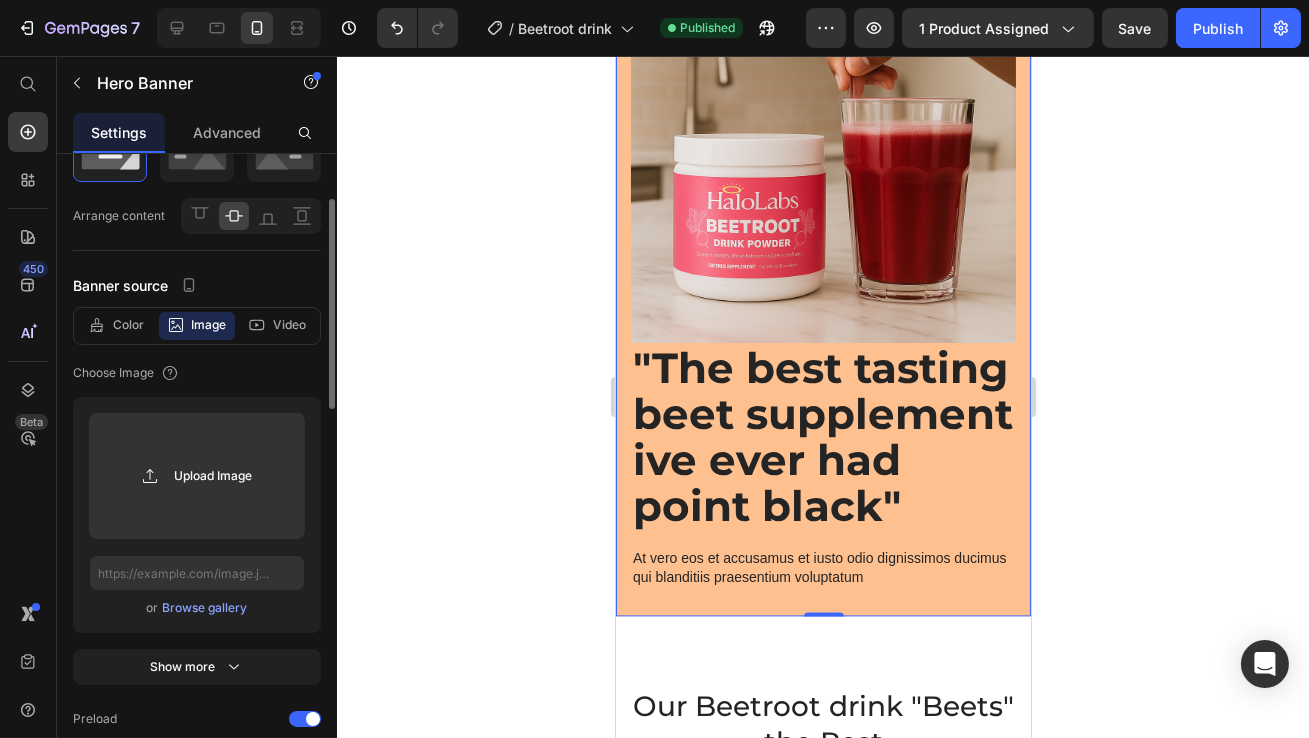 scroll, scrollTop: 151, scrollLeft: 0, axis: vertical 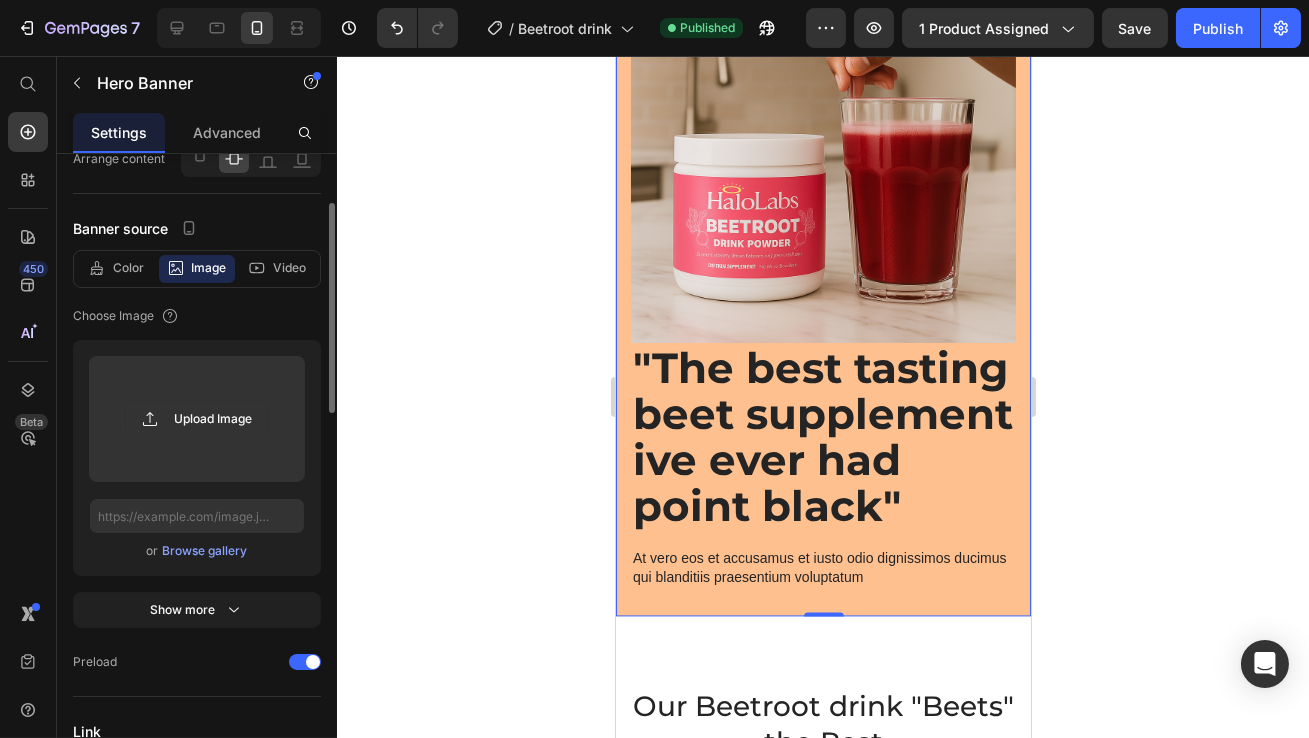 click on "Color Image Video  Choose Image  Upload Image  or   Browse gallery  Show more" 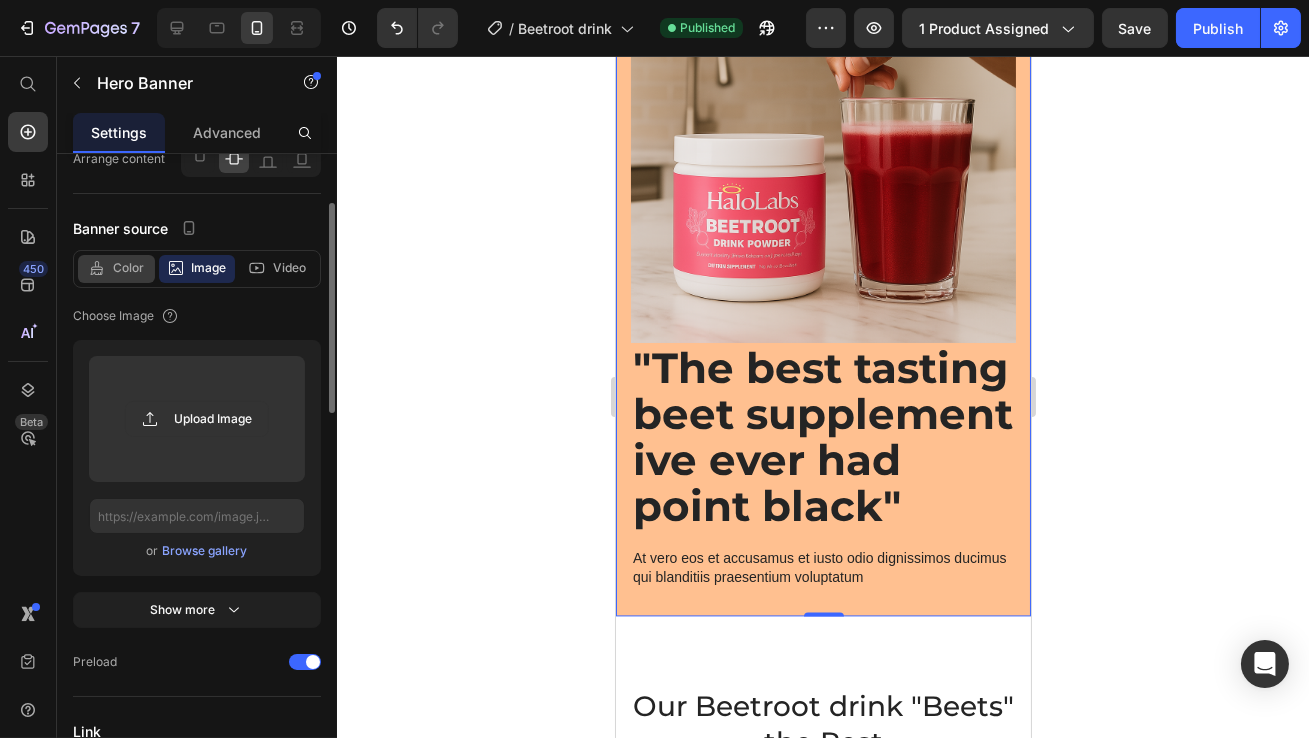 click on "Color" 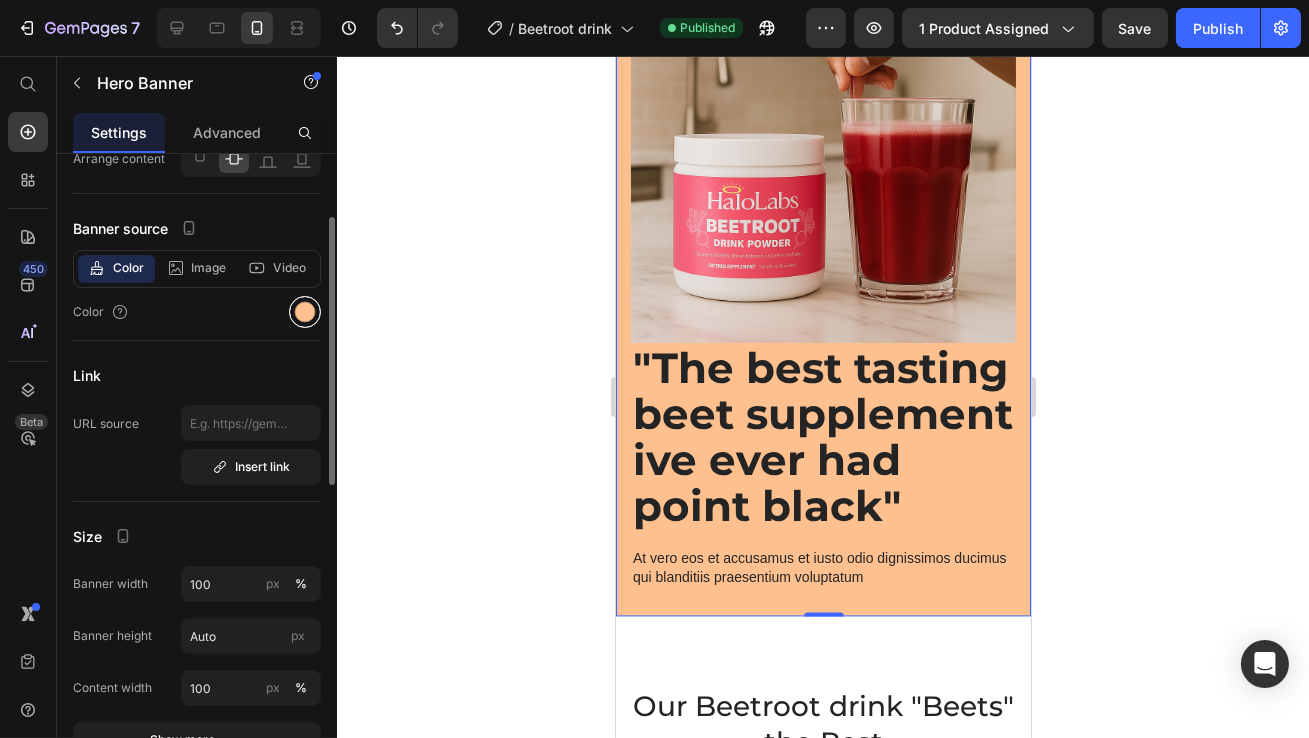 click at bounding box center (305, 312) 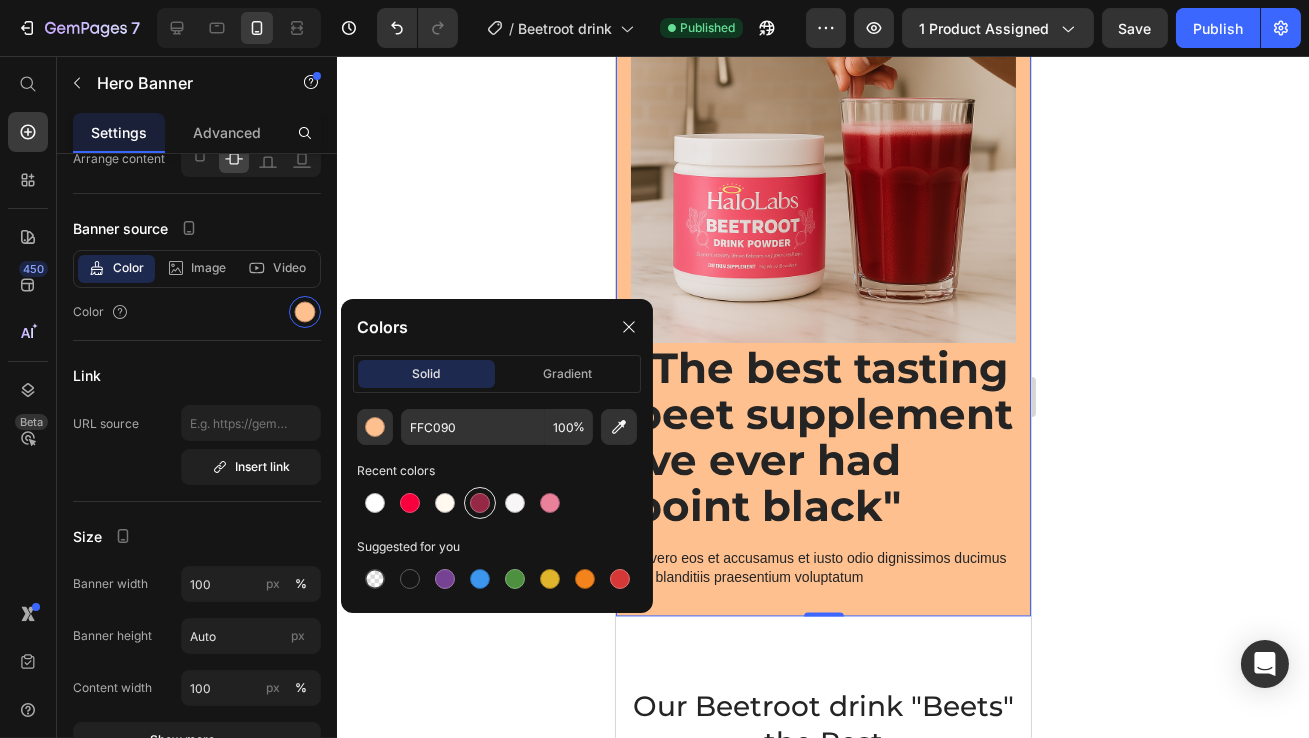 click at bounding box center [480, 503] 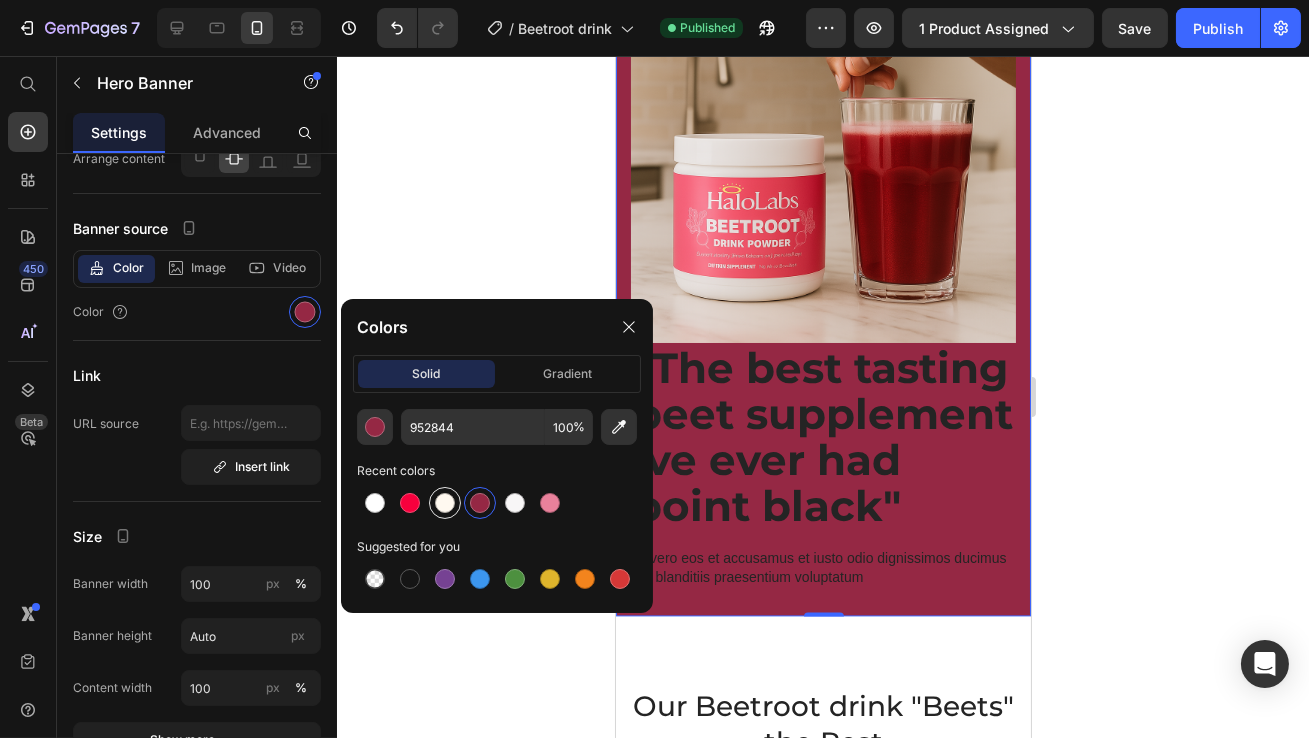 click at bounding box center (445, 503) 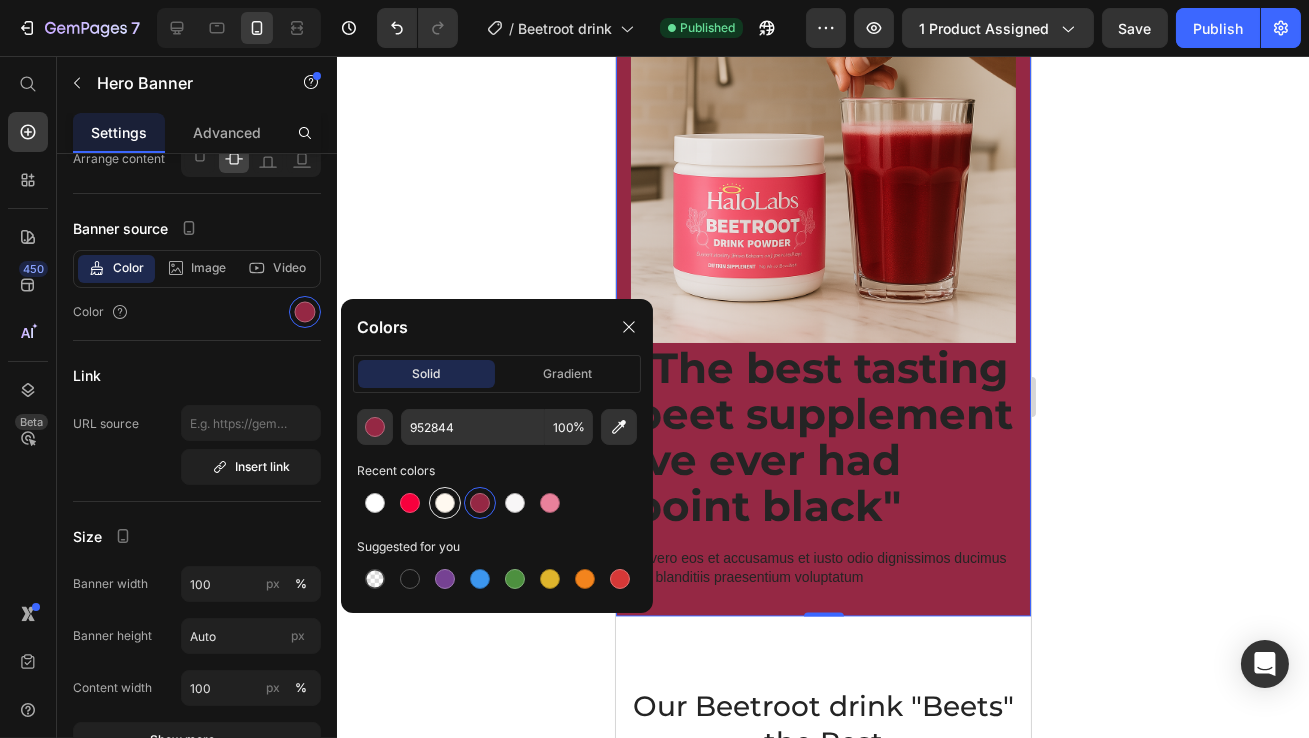 type on "FFF9F0" 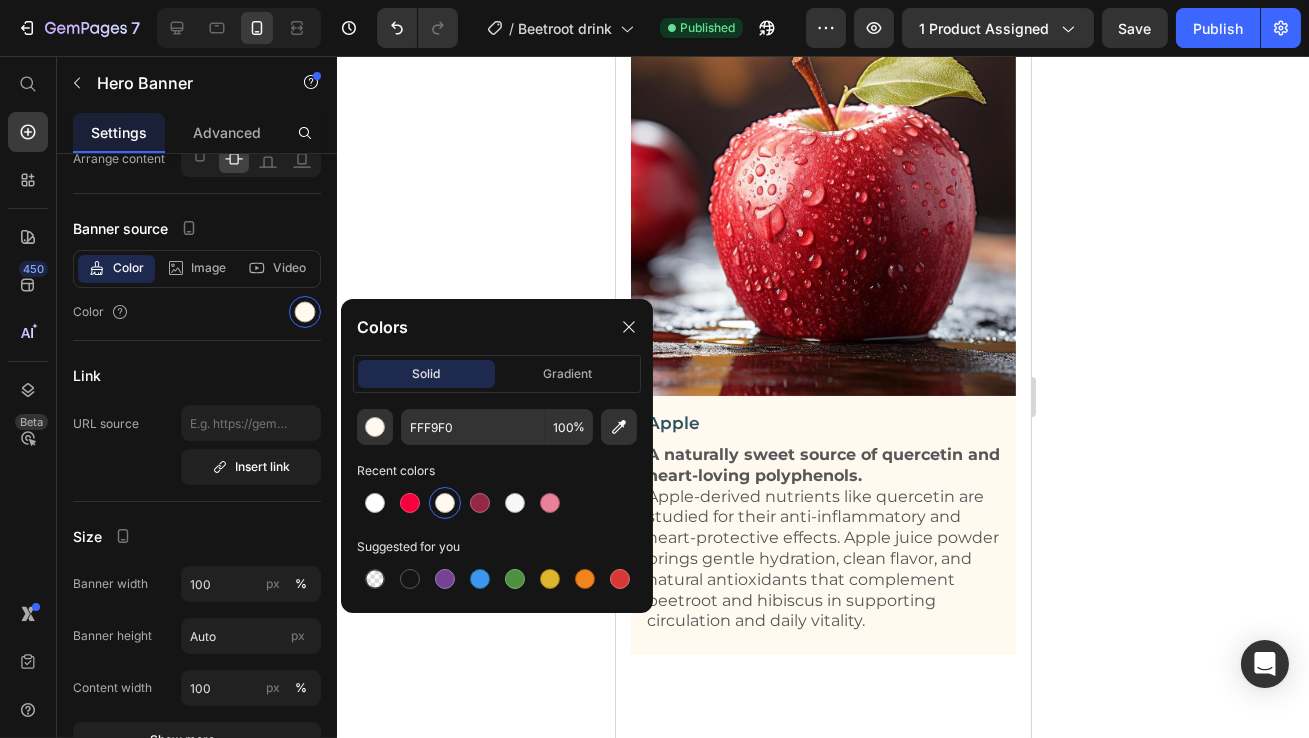 scroll, scrollTop: 5973, scrollLeft: 0, axis: vertical 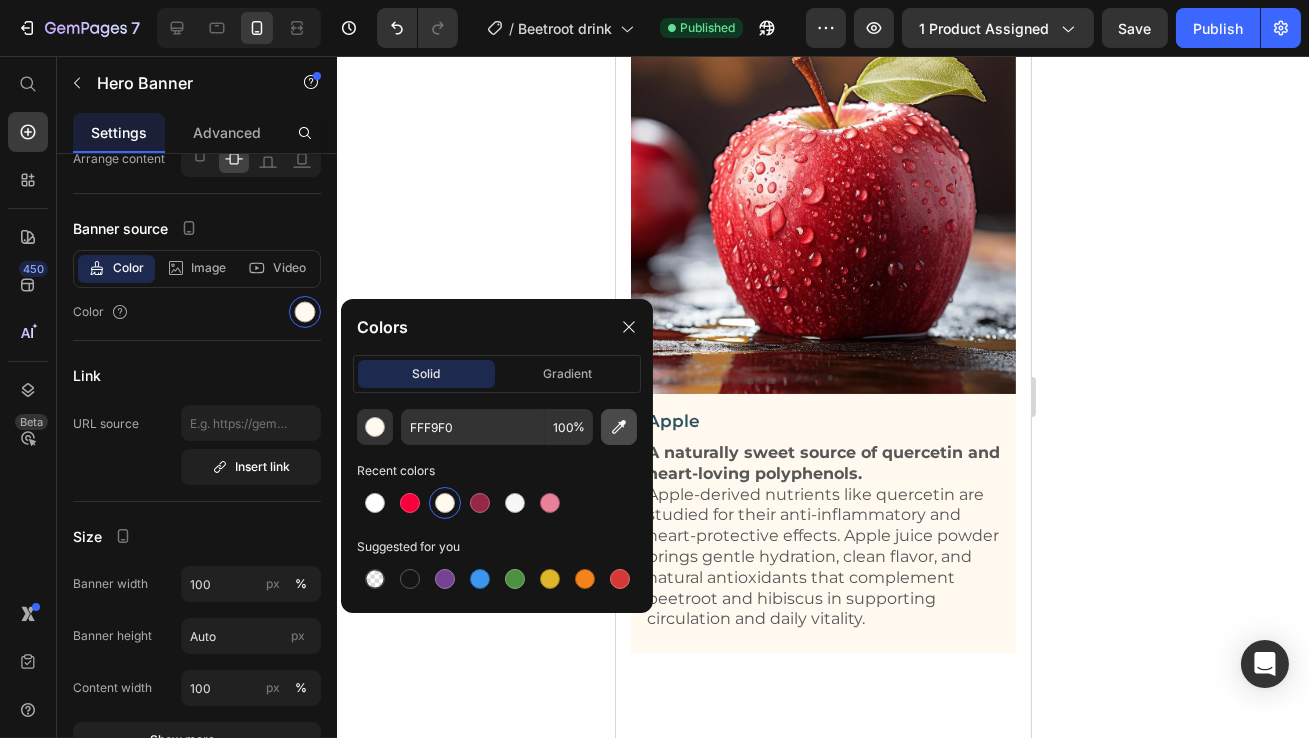 click 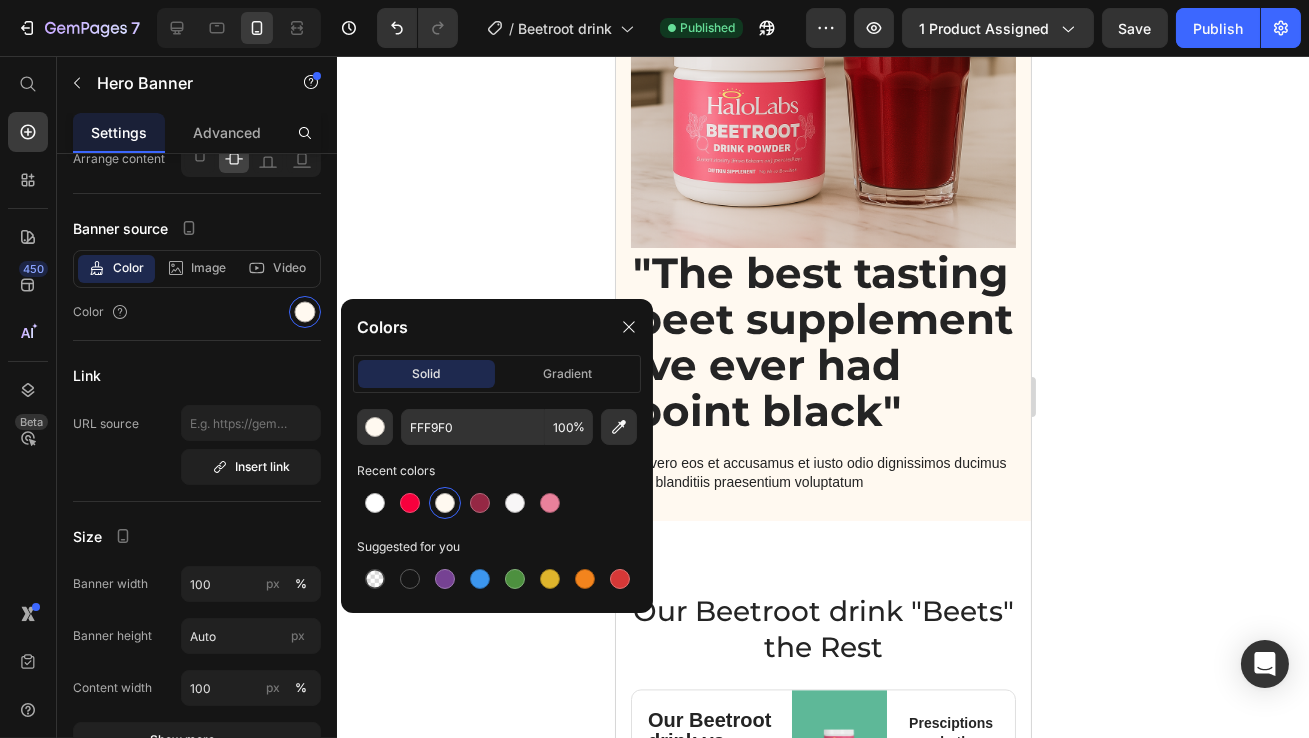 scroll, scrollTop: 8078, scrollLeft: 0, axis: vertical 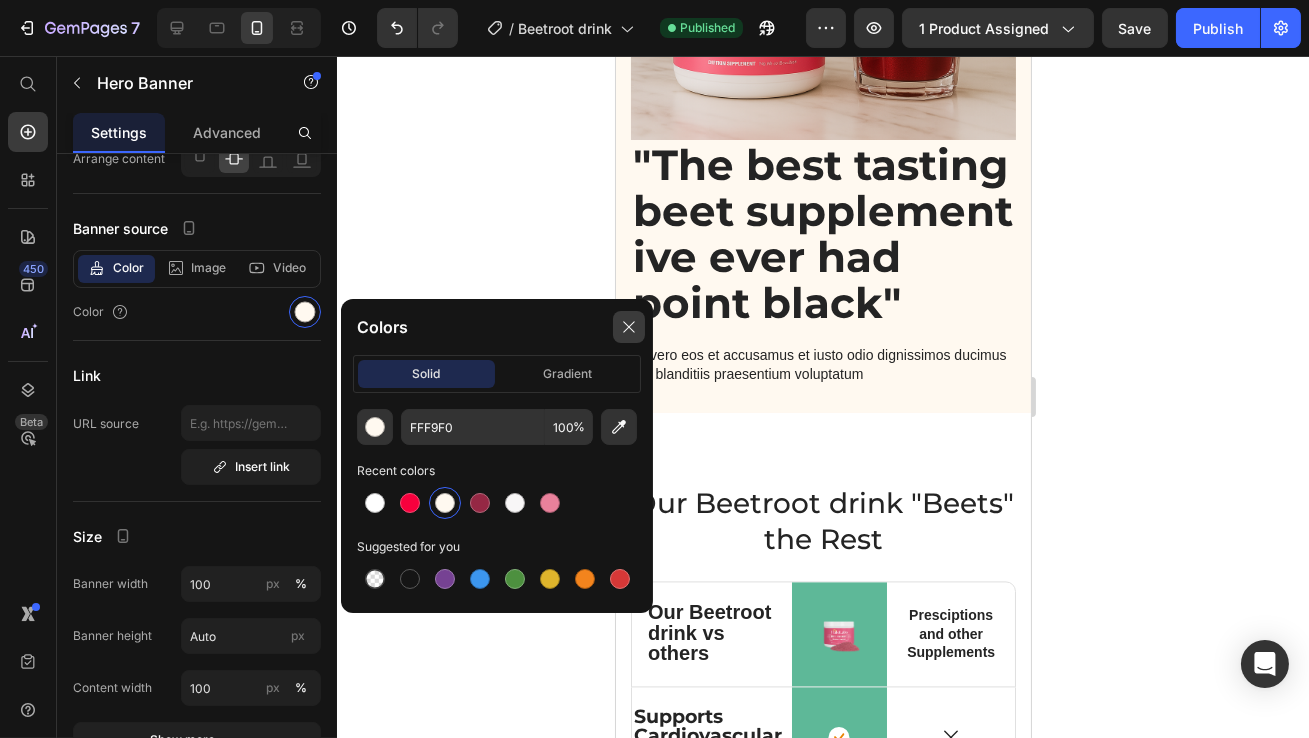 click at bounding box center (629, 327) 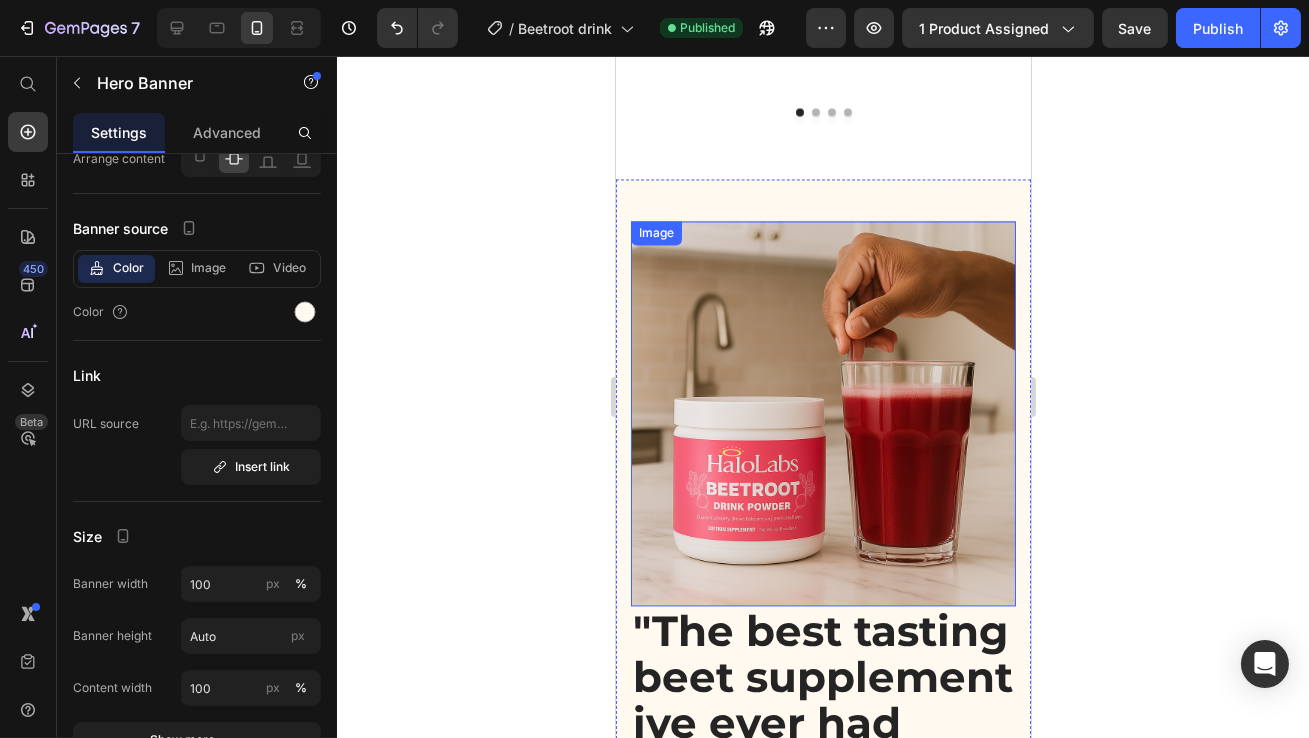 scroll, scrollTop: 7587, scrollLeft: 0, axis: vertical 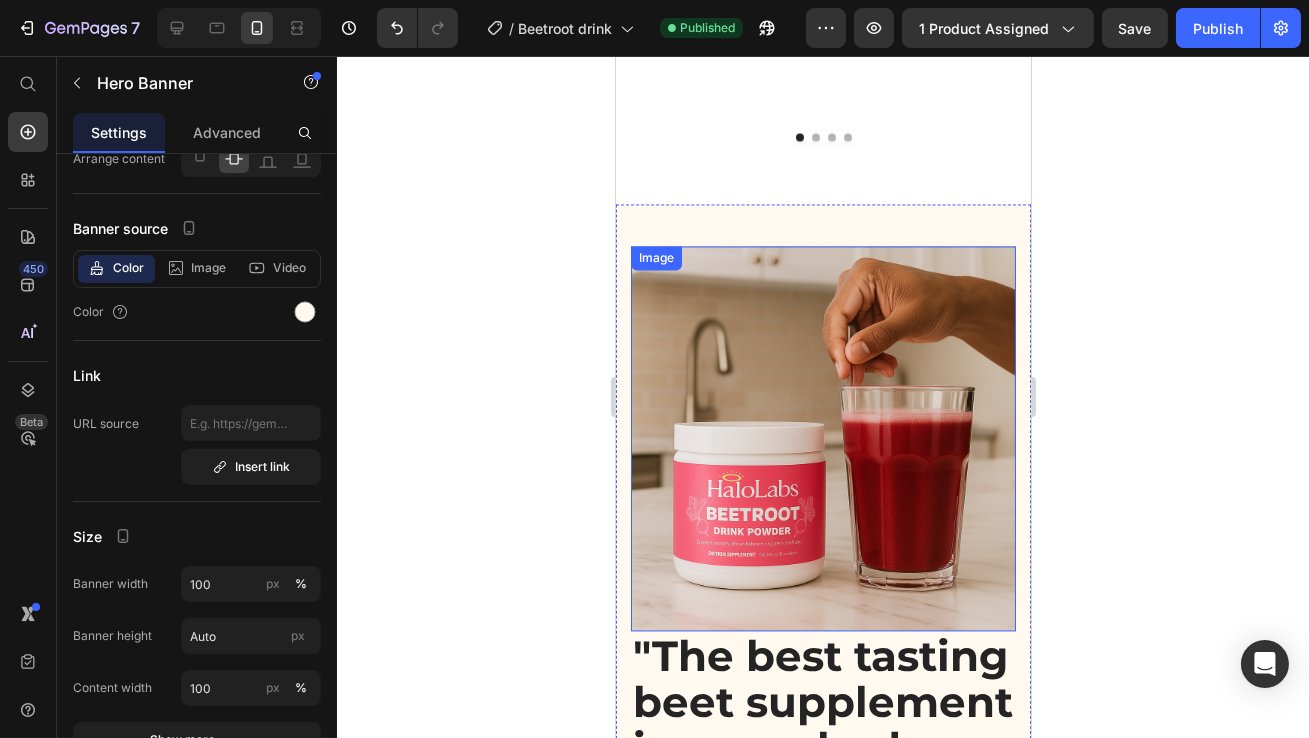 click on "Image" at bounding box center (822, 438) 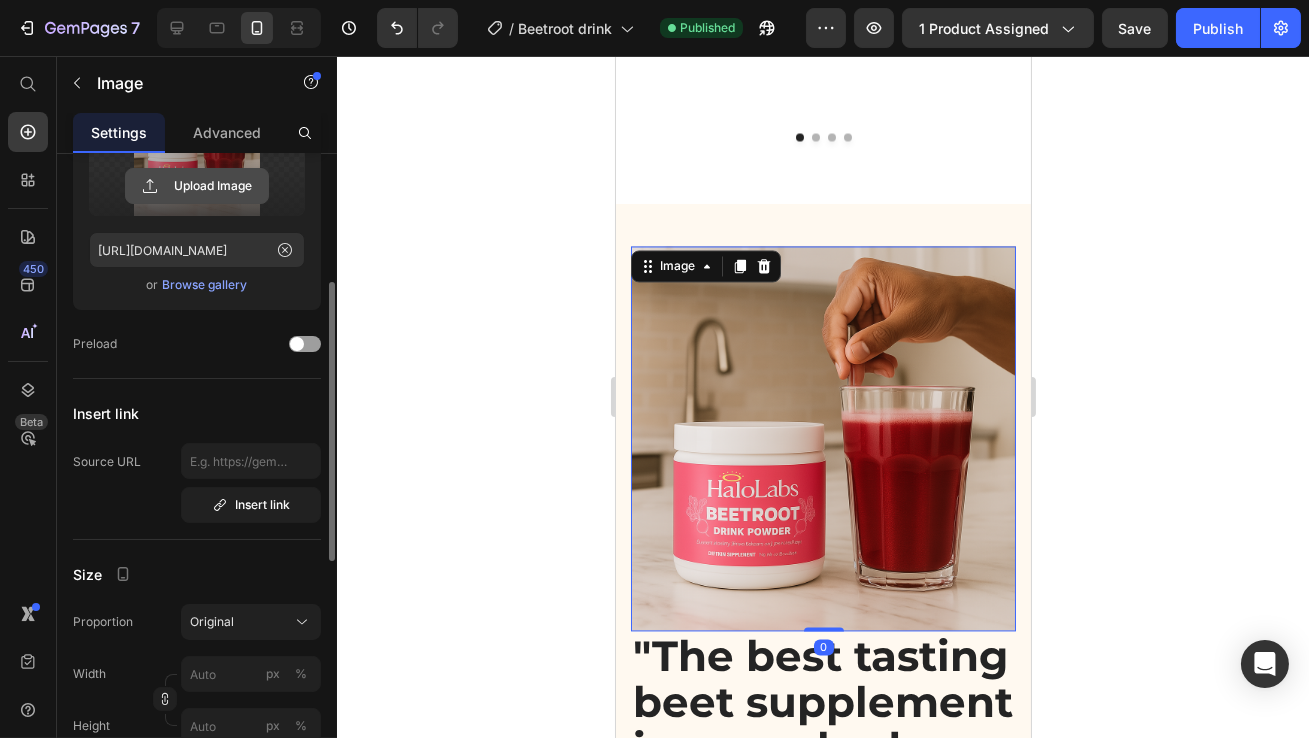 scroll, scrollTop: 527, scrollLeft: 0, axis: vertical 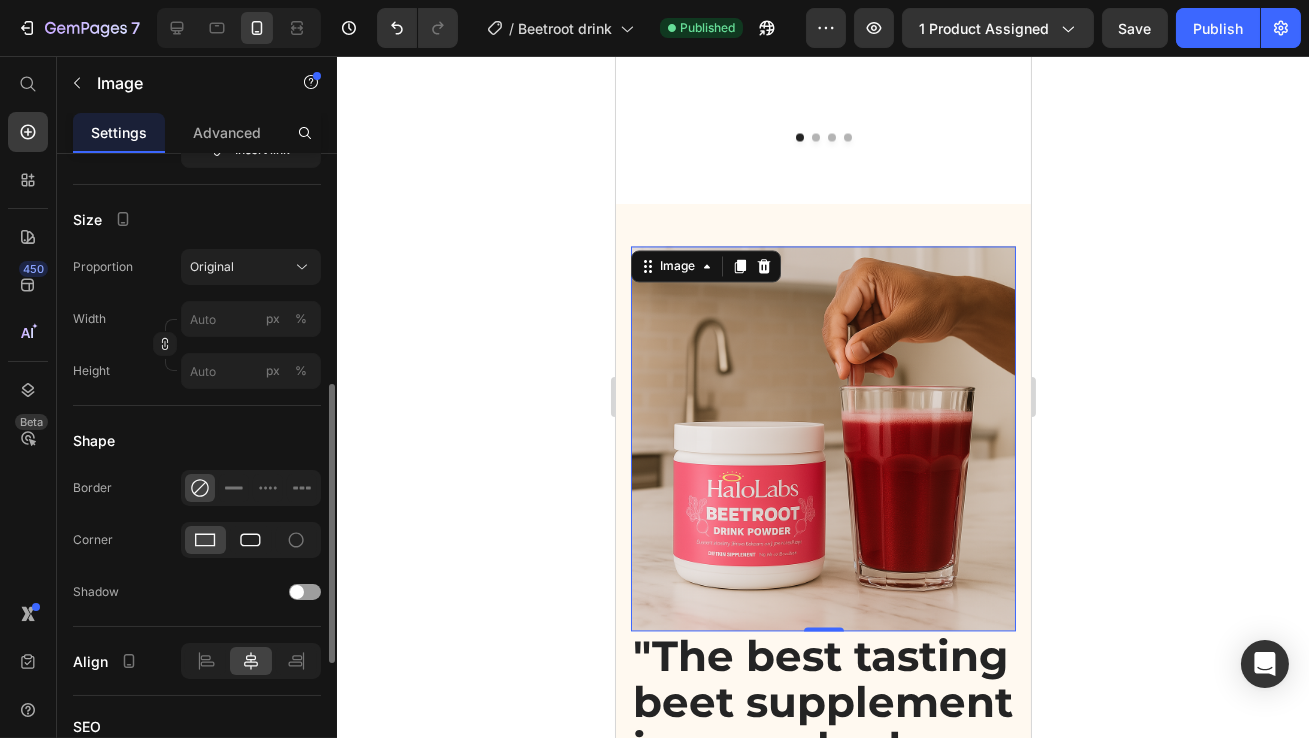 click 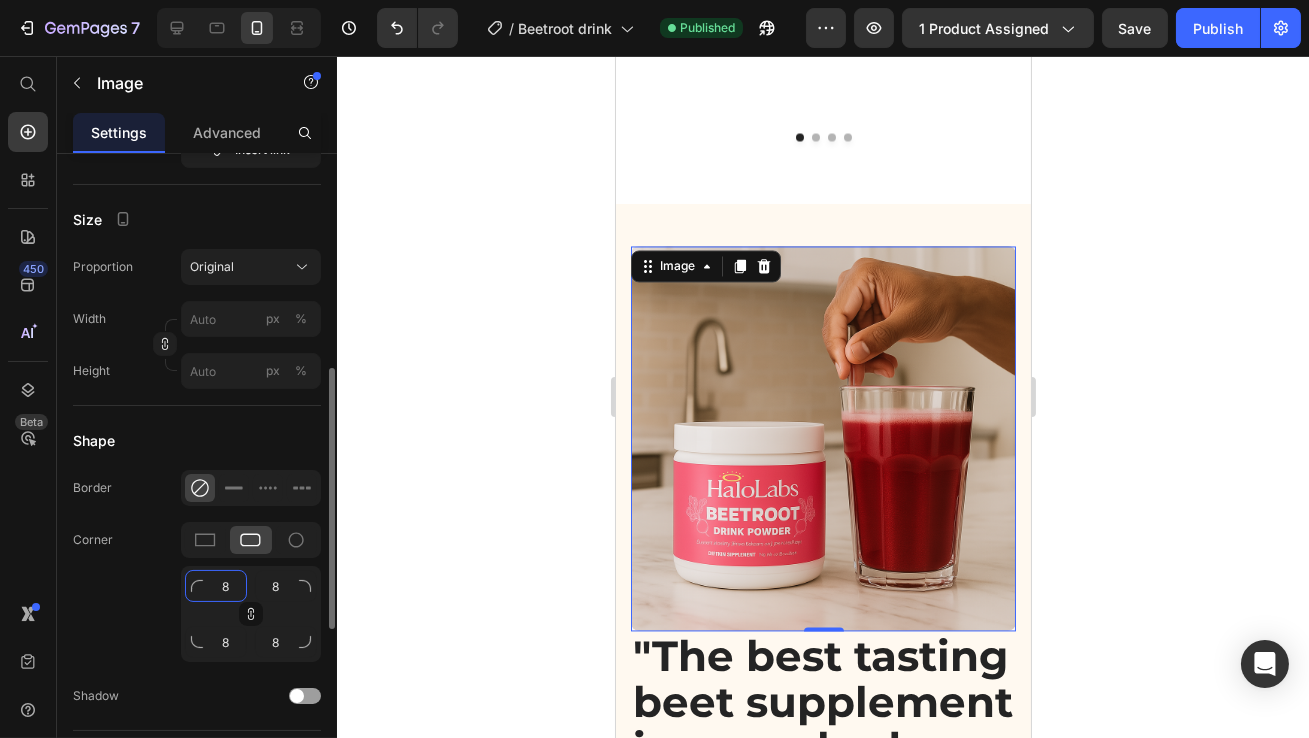 click on "8" 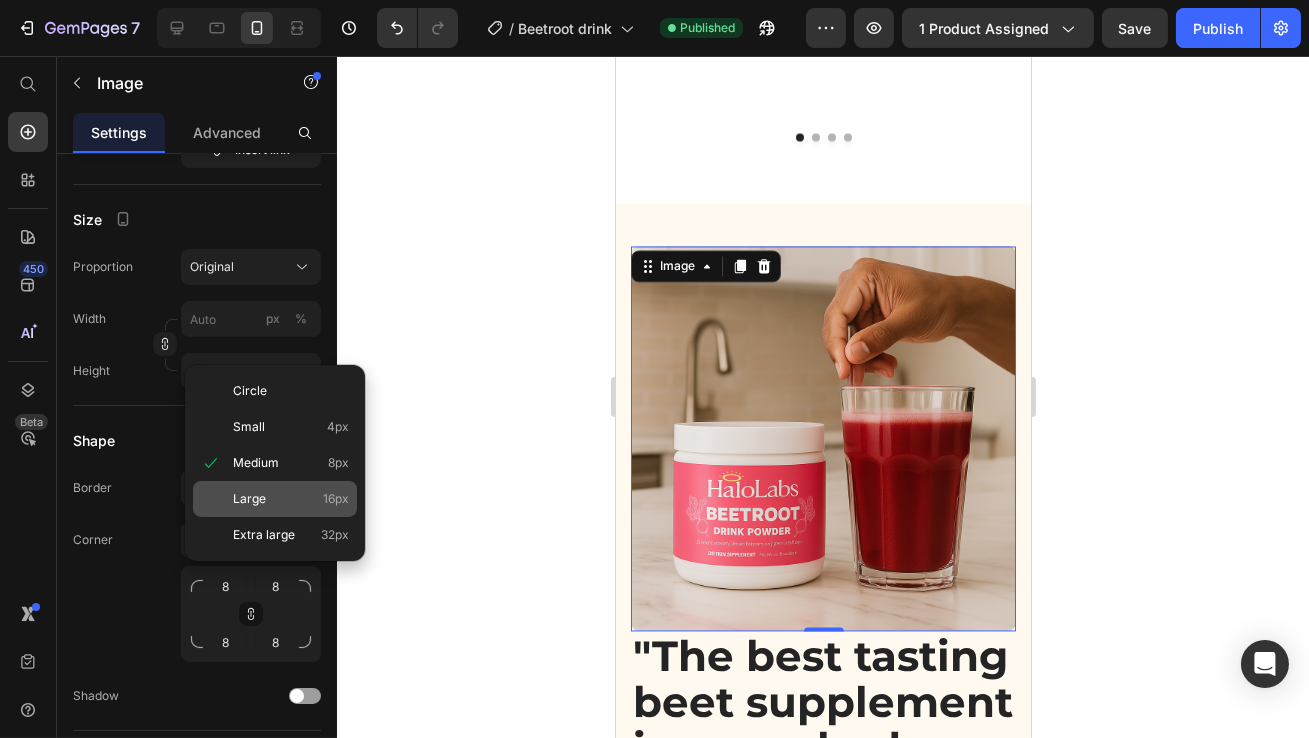 click on "Large" at bounding box center [249, 499] 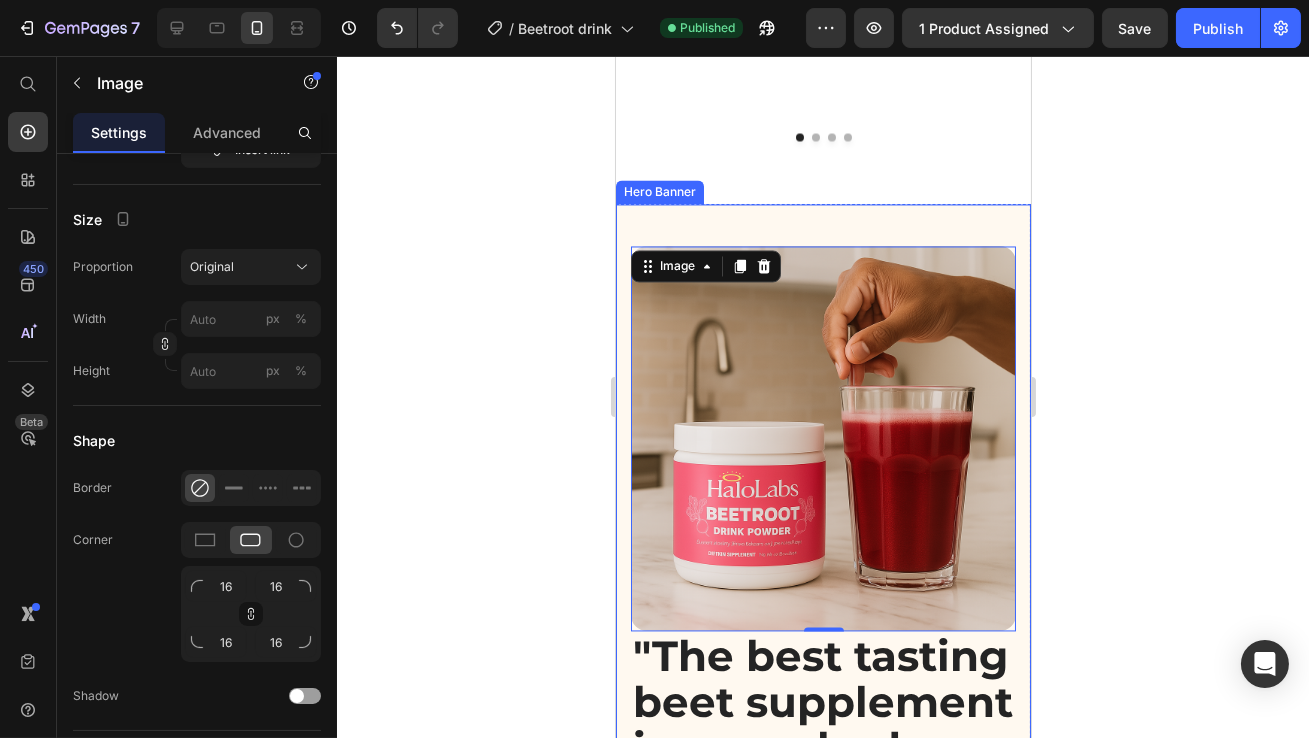 click on ""The best tasting beet supplement ive ever had point black"  Heading At vero eos et accusamus et iusto odio dignissimos ducimus qui blanditiis praesentium voluptatum Text Block Image   0" at bounding box center (822, 554) 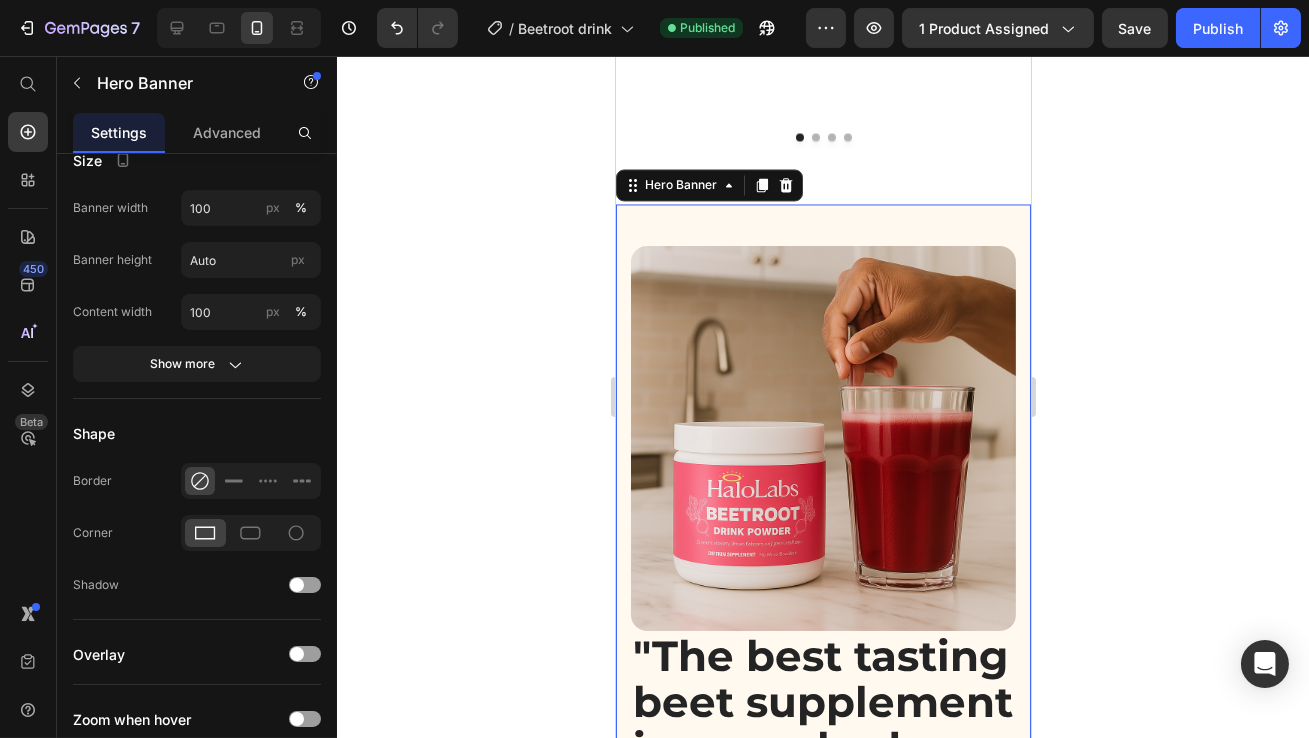 scroll, scrollTop: 0, scrollLeft: 0, axis: both 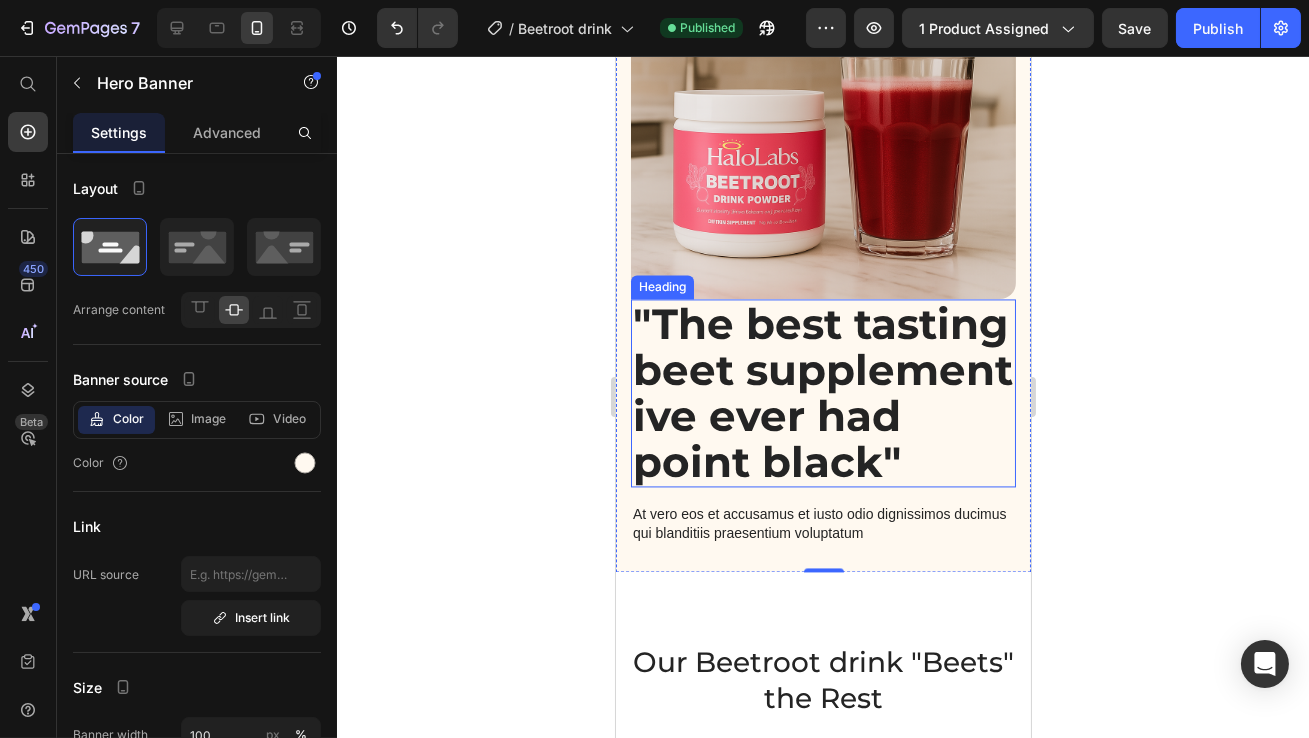click on ""The best tasting beet supplement ive ever had point black"" at bounding box center [822, 393] 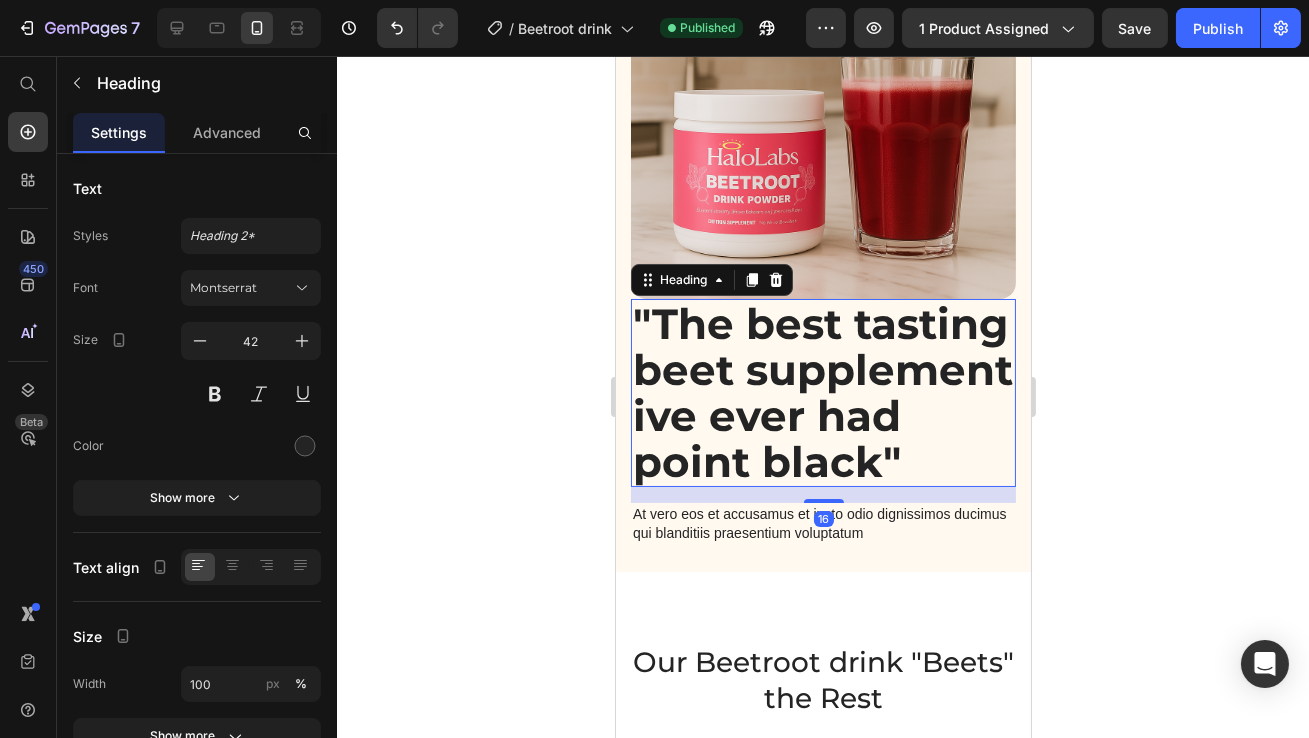 click on ""The best tasting beet supplement ive ever had point black"" at bounding box center (822, 393) 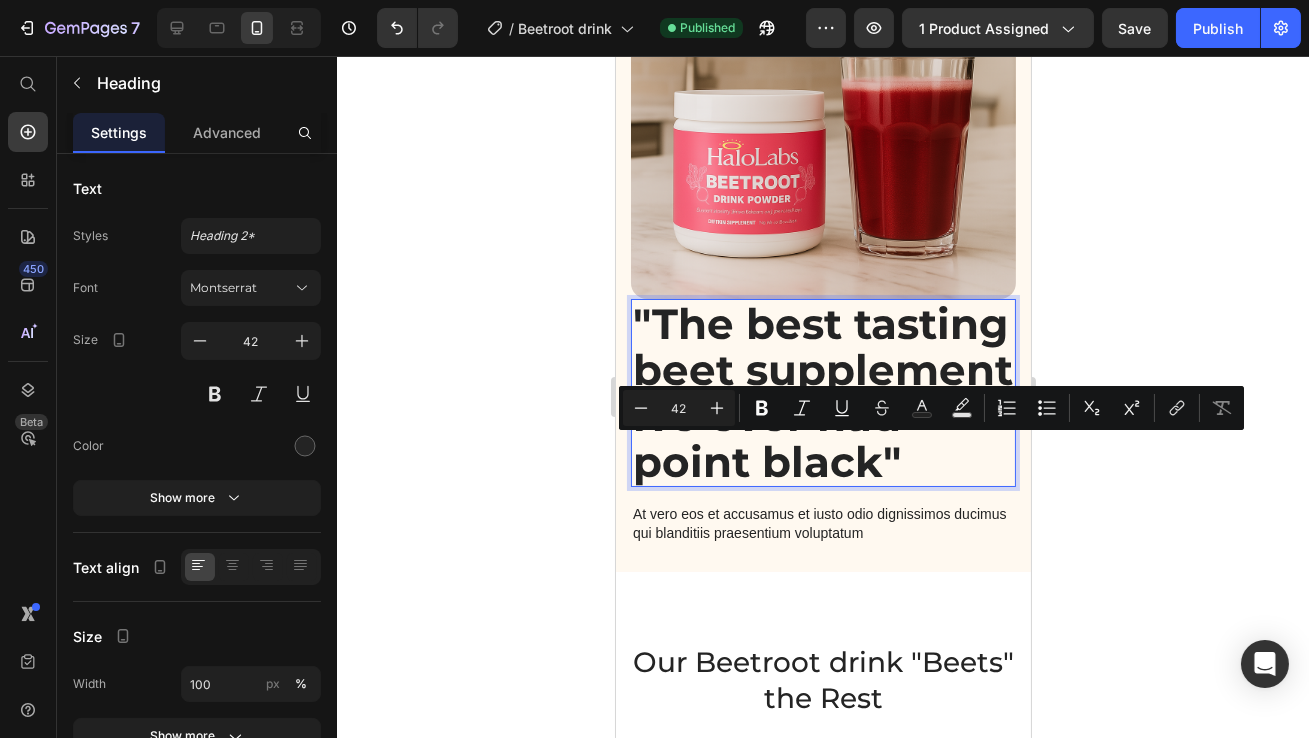 click on ""The best tasting beet supplement ive ever had point black"" at bounding box center [822, 393] 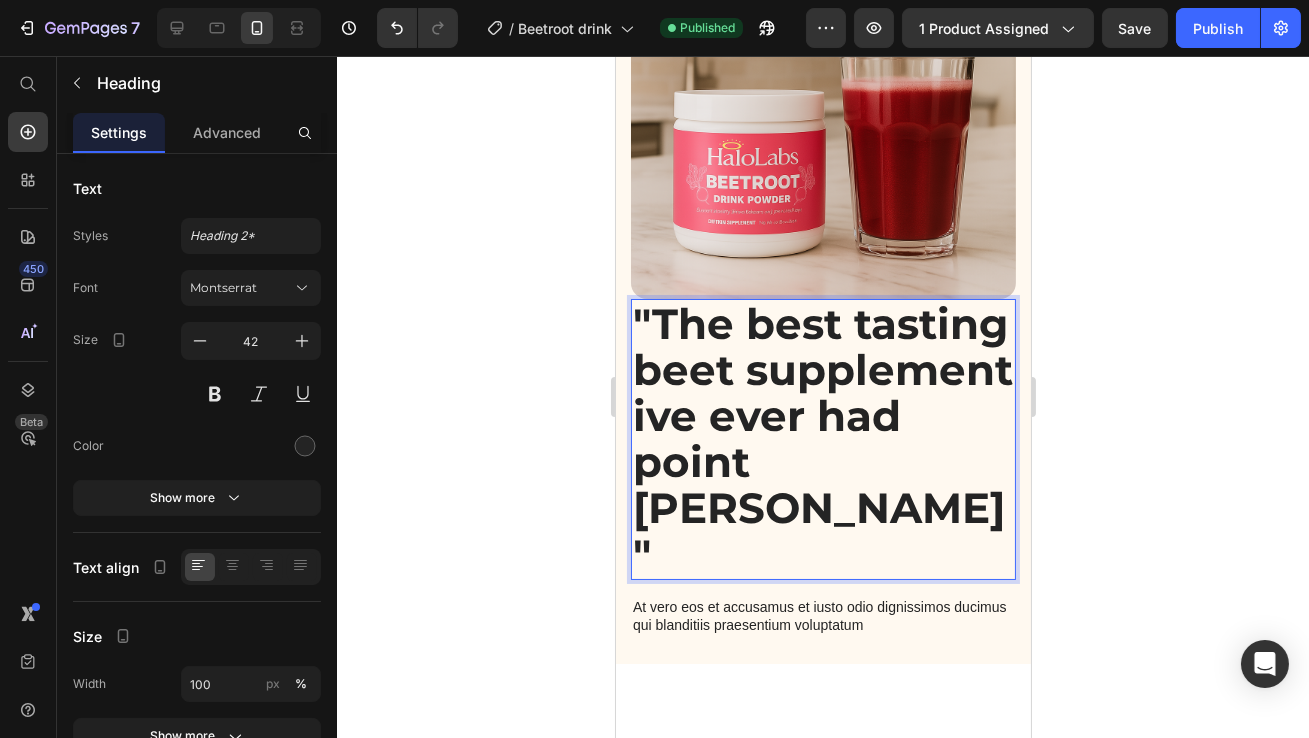 click on ""The best tasting beet supplement ive ever had point [PERSON_NAME]"" at bounding box center (822, 439) 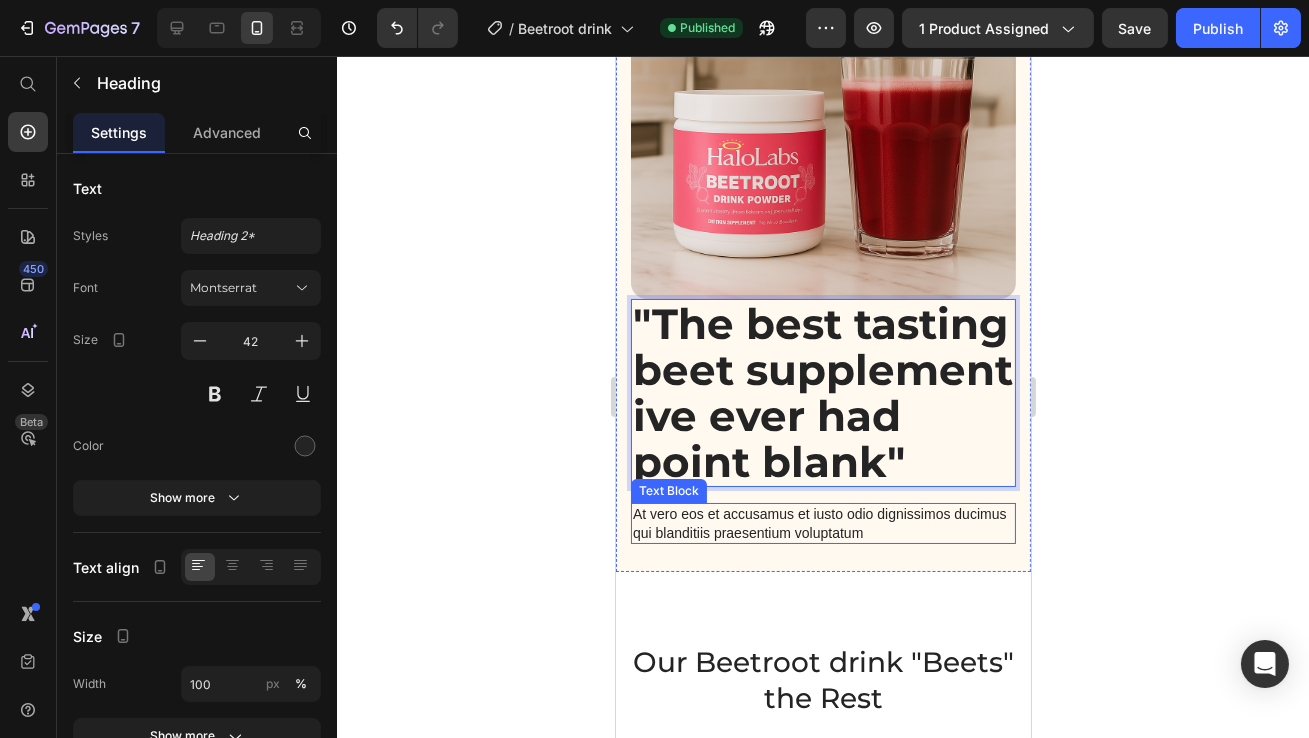 click on "At vero eos et accusamus et iusto odio dignissimos ducimus qui blanditiis praesentium voluptatum" at bounding box center (822, 523) 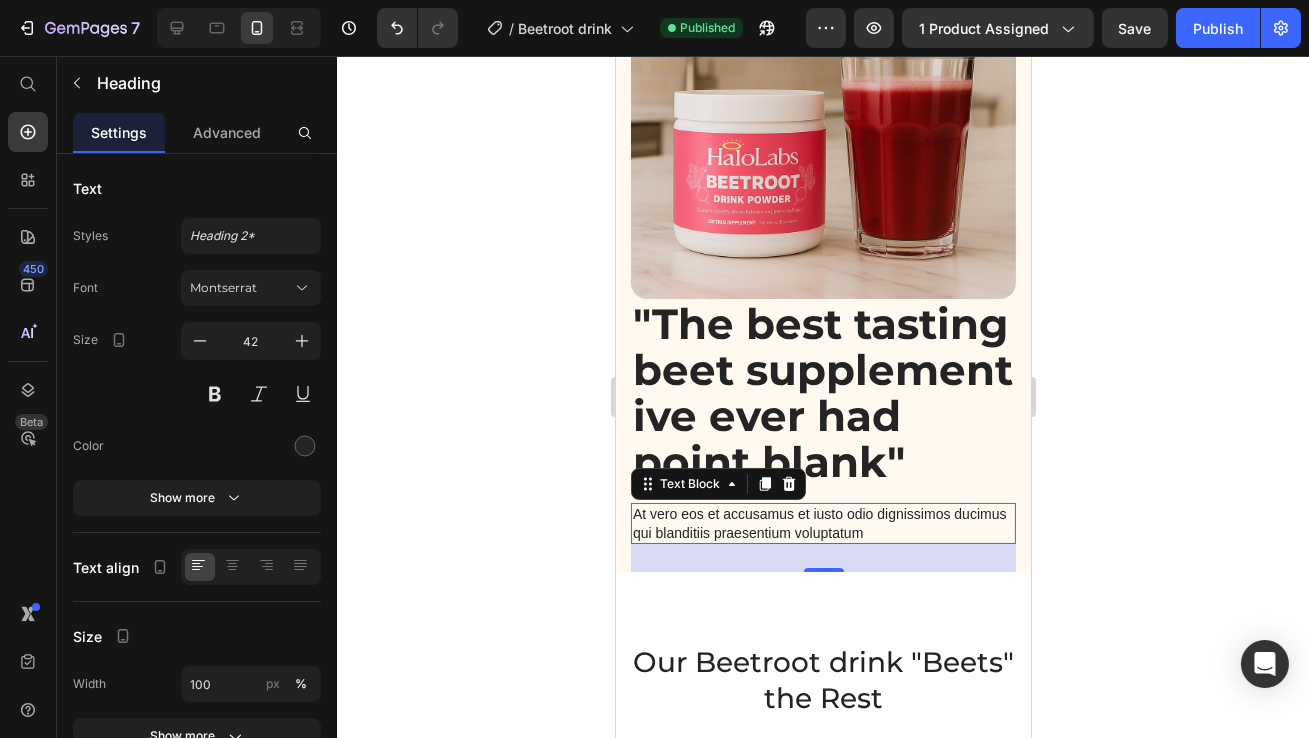 click on "At vero eos et accusamus et iusto odio dignissimos ducimus qui blanditiis praesentium voluptatum" at bounding box center (822, 523) 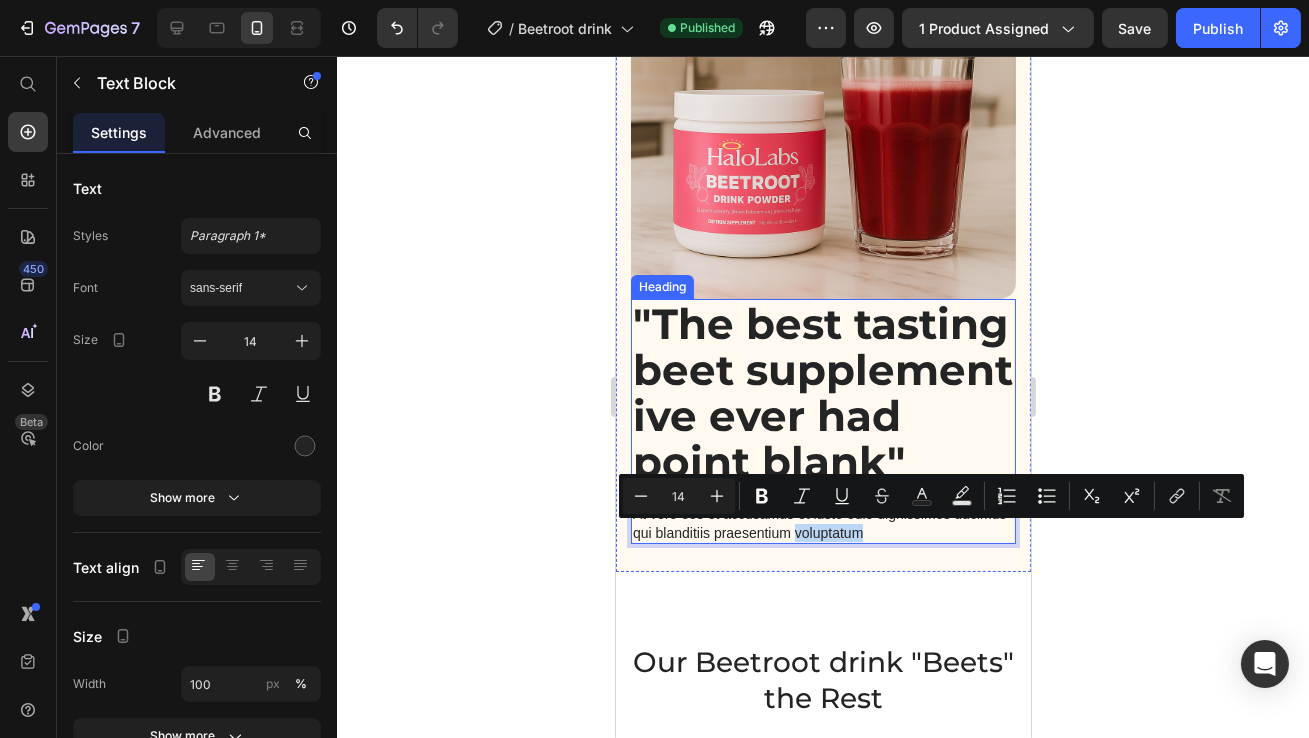 click on ""The best tasting beet supplement ive ever had point blank"" at bounding box center [822, 393] 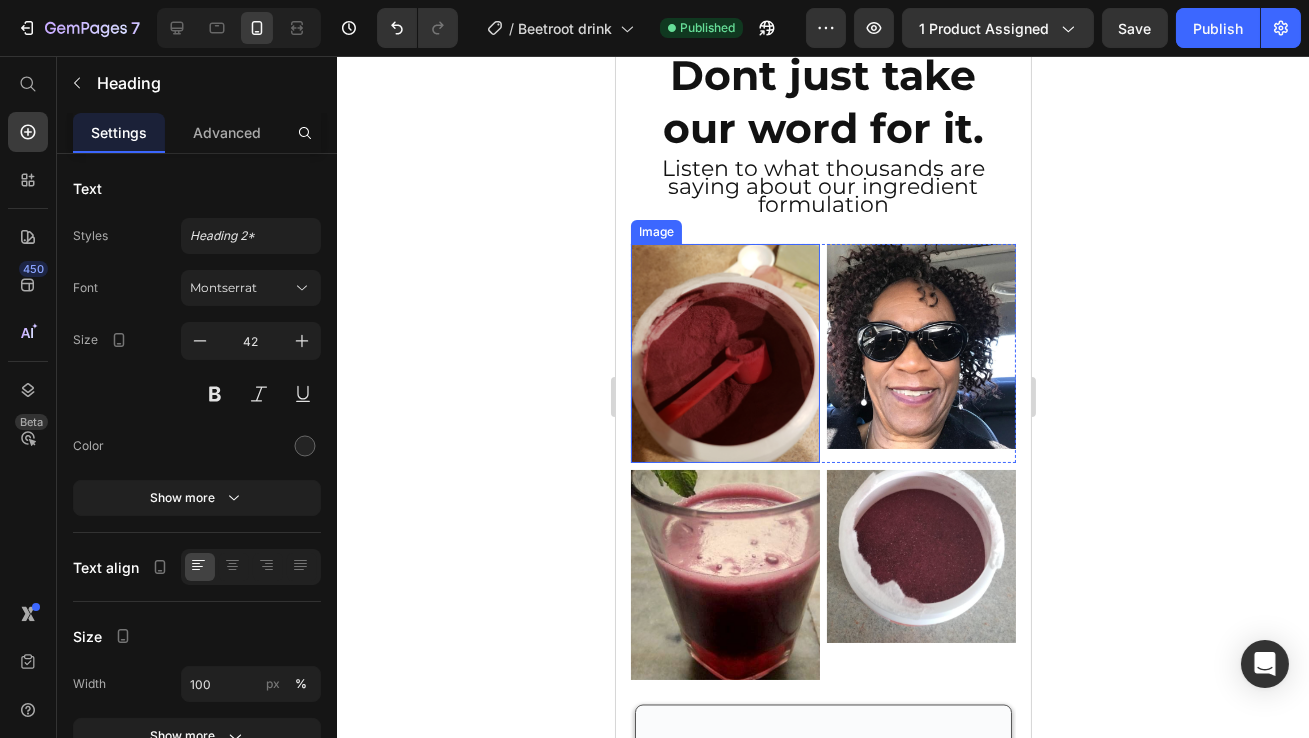 scroll, scrollTop: 7069, scrollLeft: 0, axis: vertical 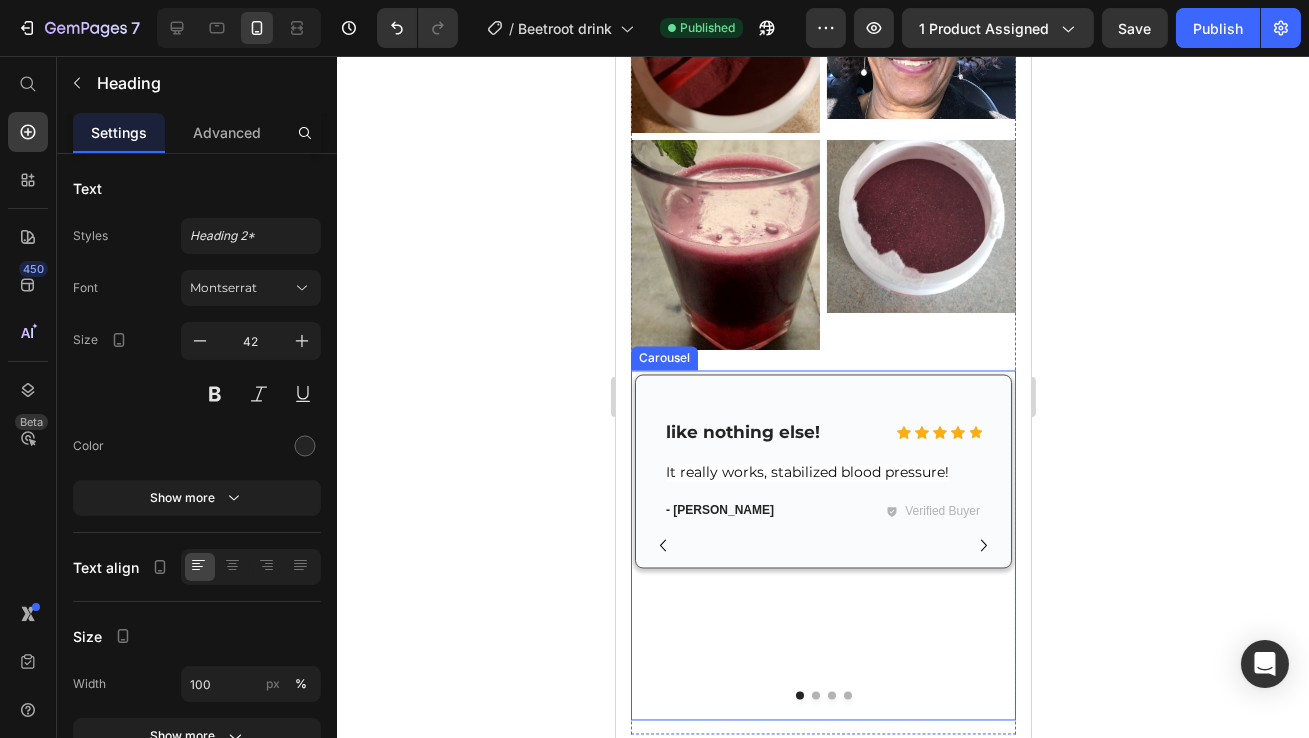 click 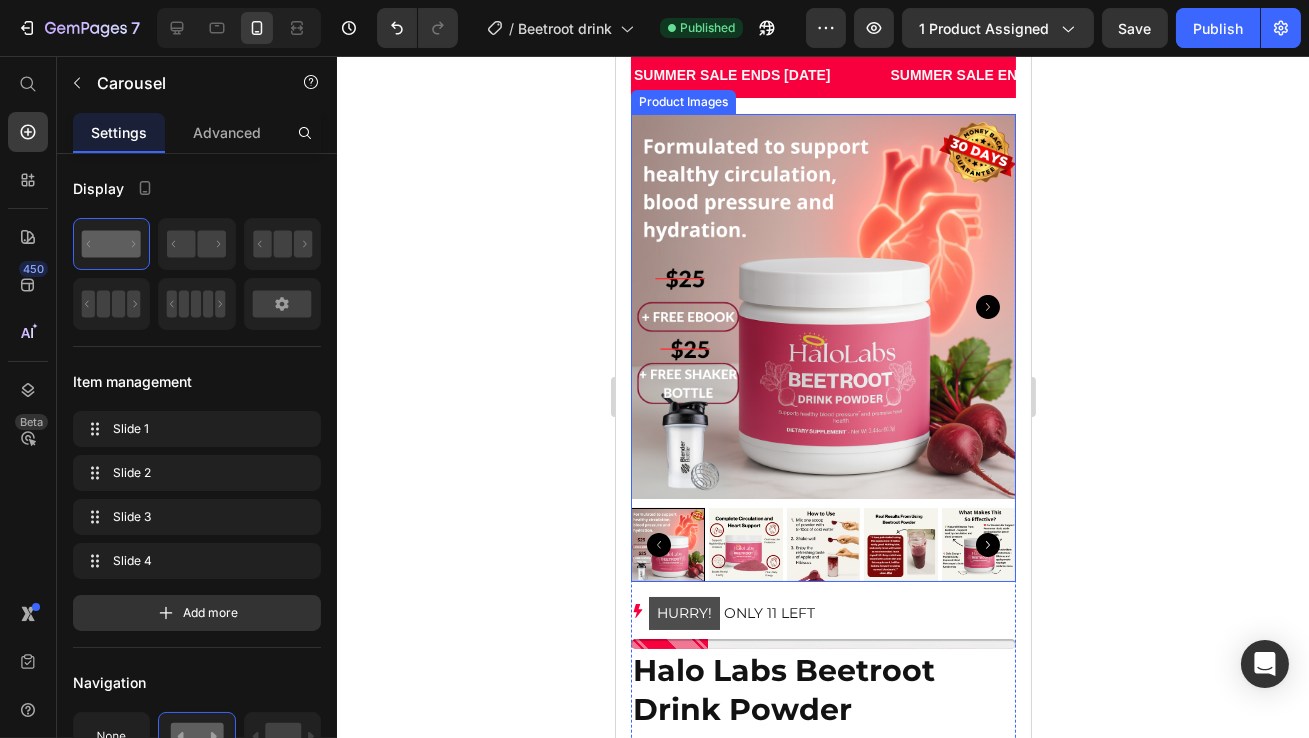 scroll, scrollTop: 0, scrollLeft: 0, axis: both 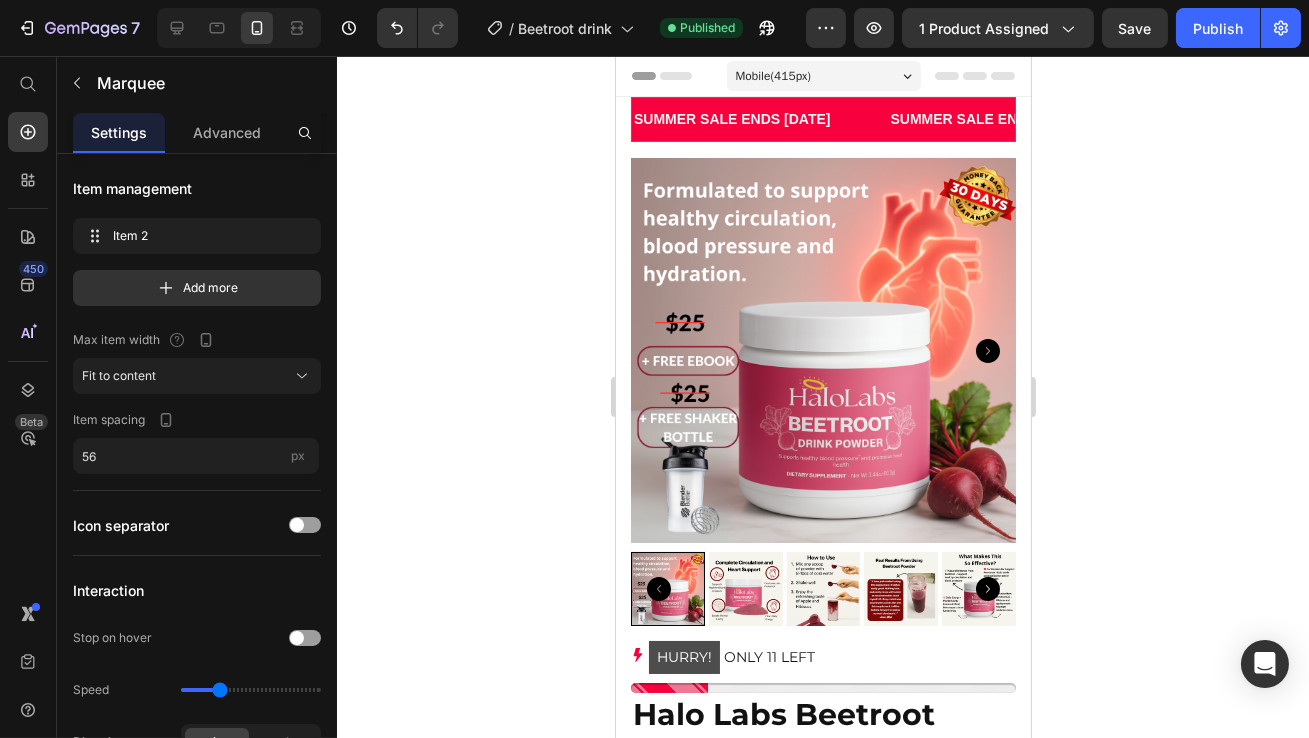 click on "SUMMER SALE ENDS [DATE] Text" at bounding box center [759, 119] 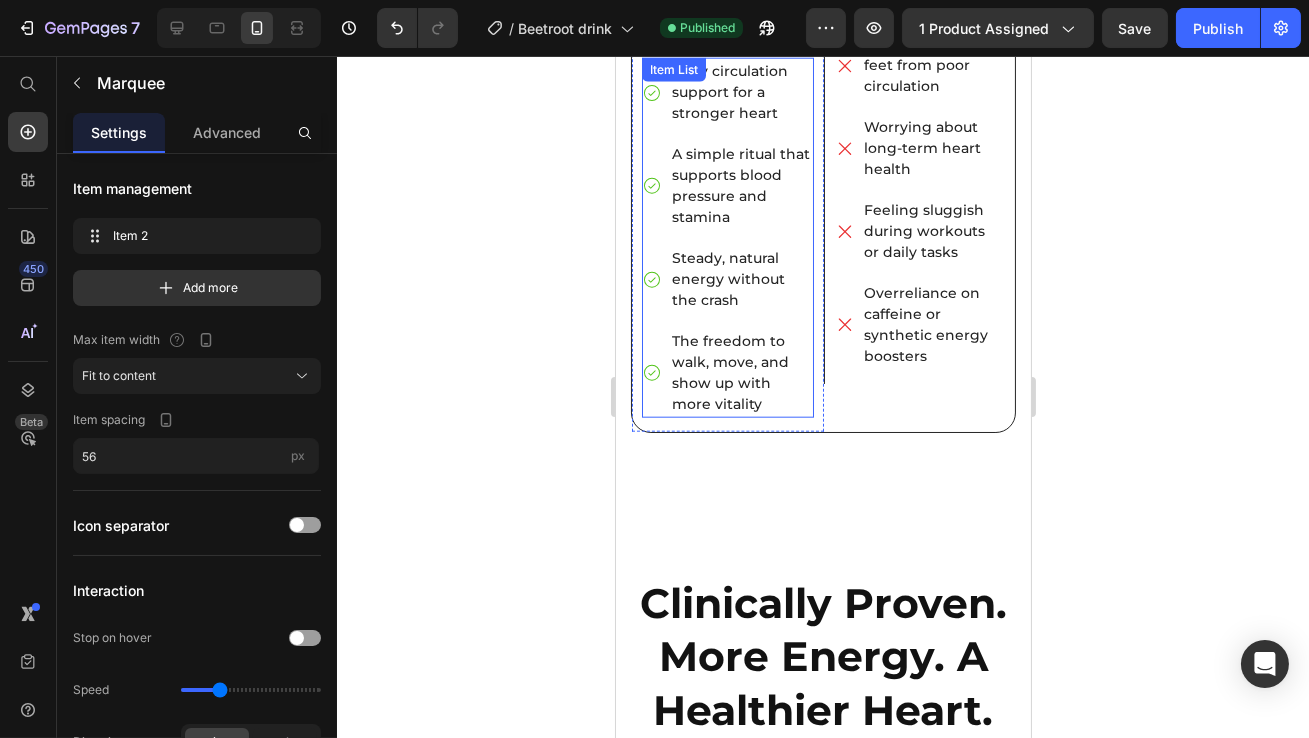 scroll, scrollTop: 4273, scrollLeft: 0, axis: vertical 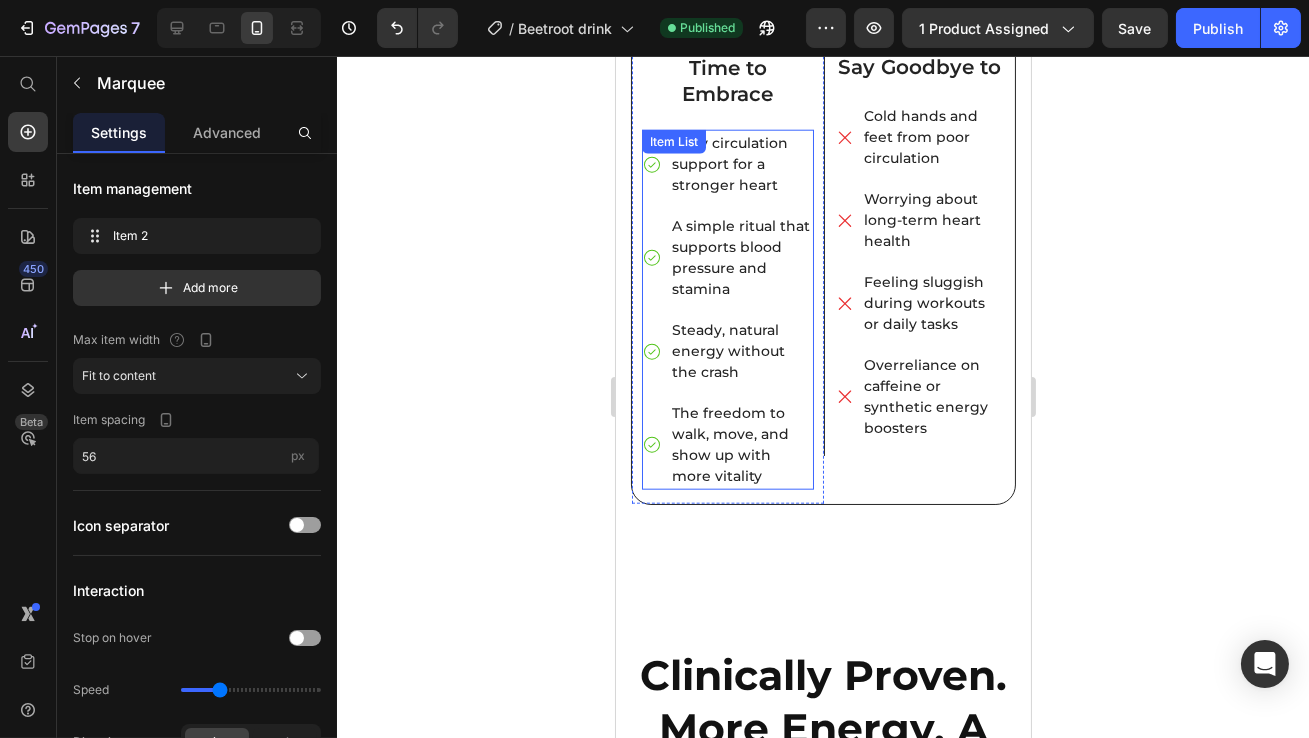 click on "A simple ritual that supports blood pressure and stamina" at bounding box center [740, 258] 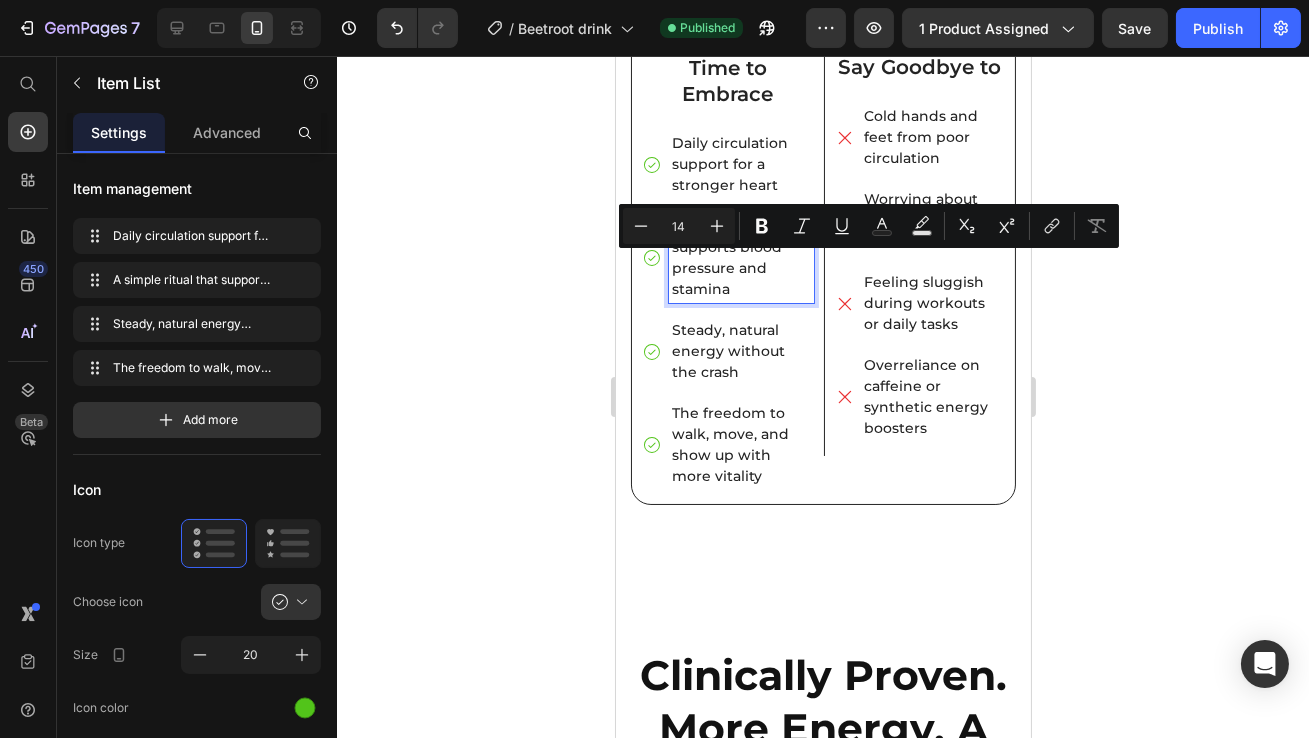 click on "A simple ritual that supports blood pressure and stamina" at bounding box center [740, 258] 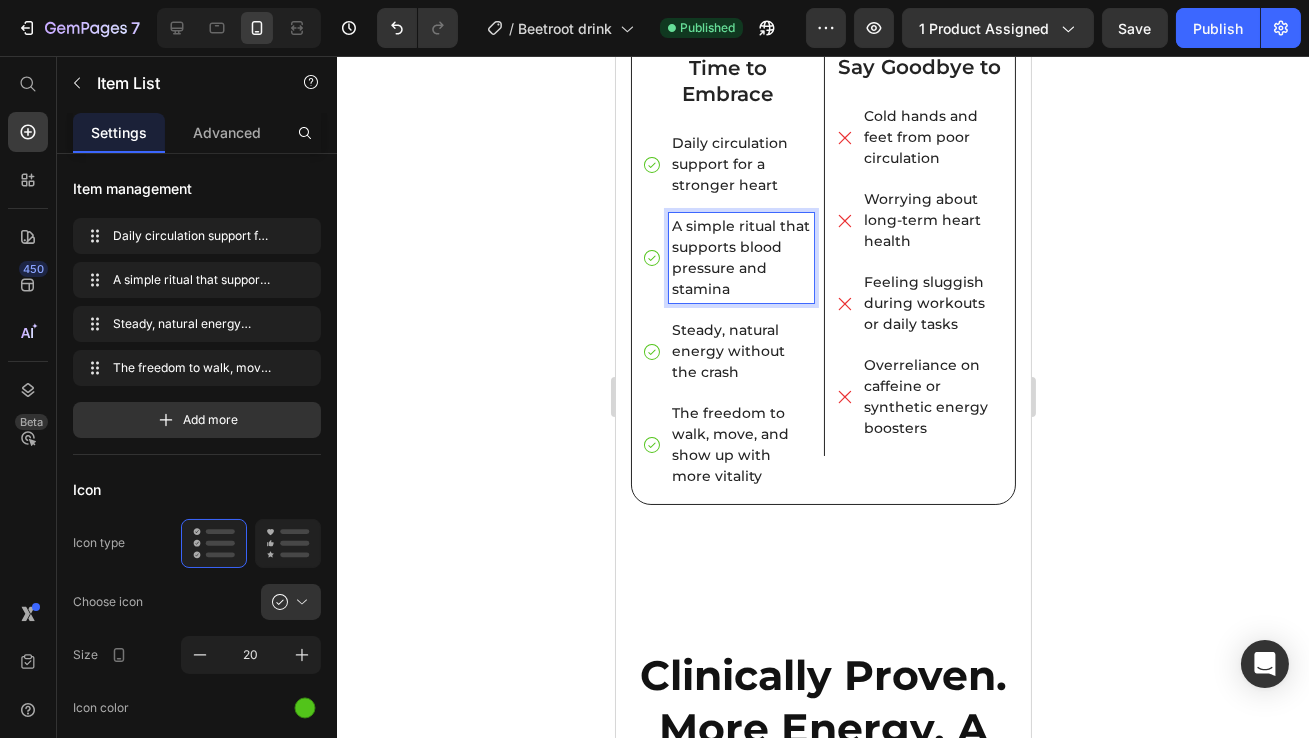click on "Daily circulation support for a stronger heart" at bounding box center [740, 164] 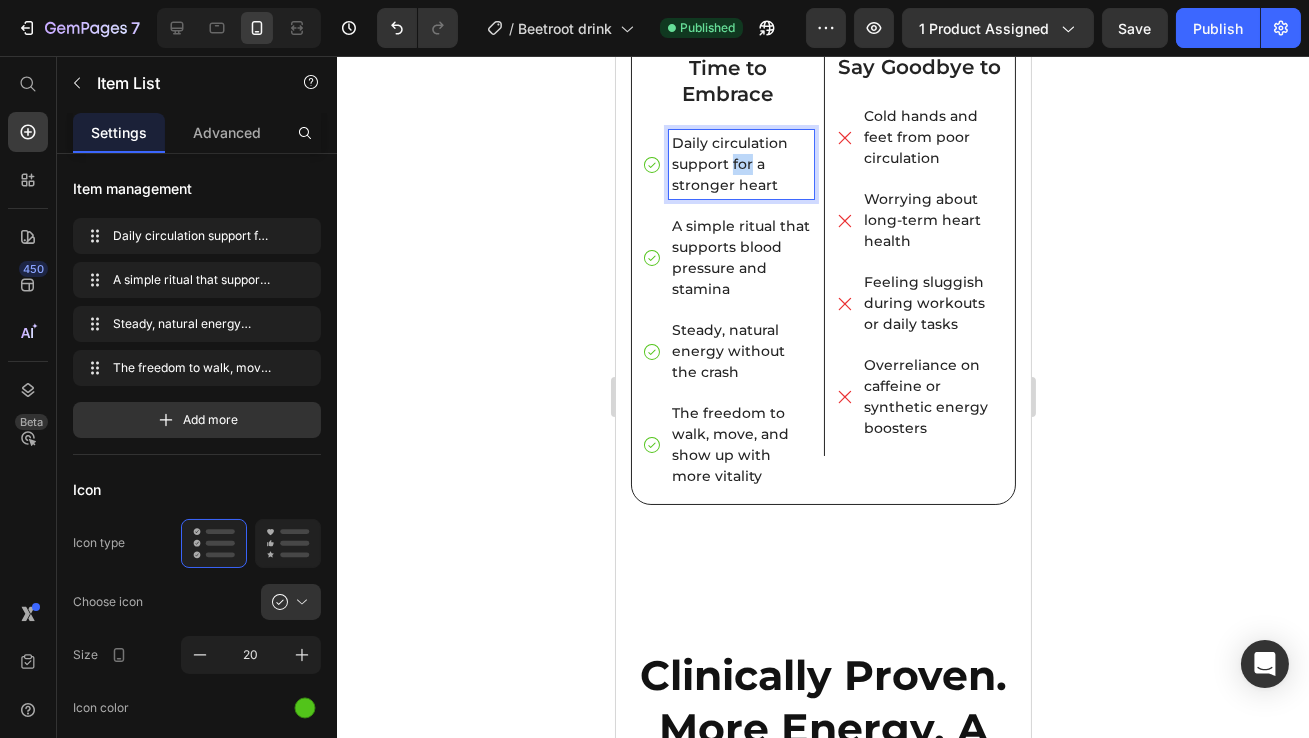 click on "Daily circulation support for a stronger heart" at bounding box center (740, 164) 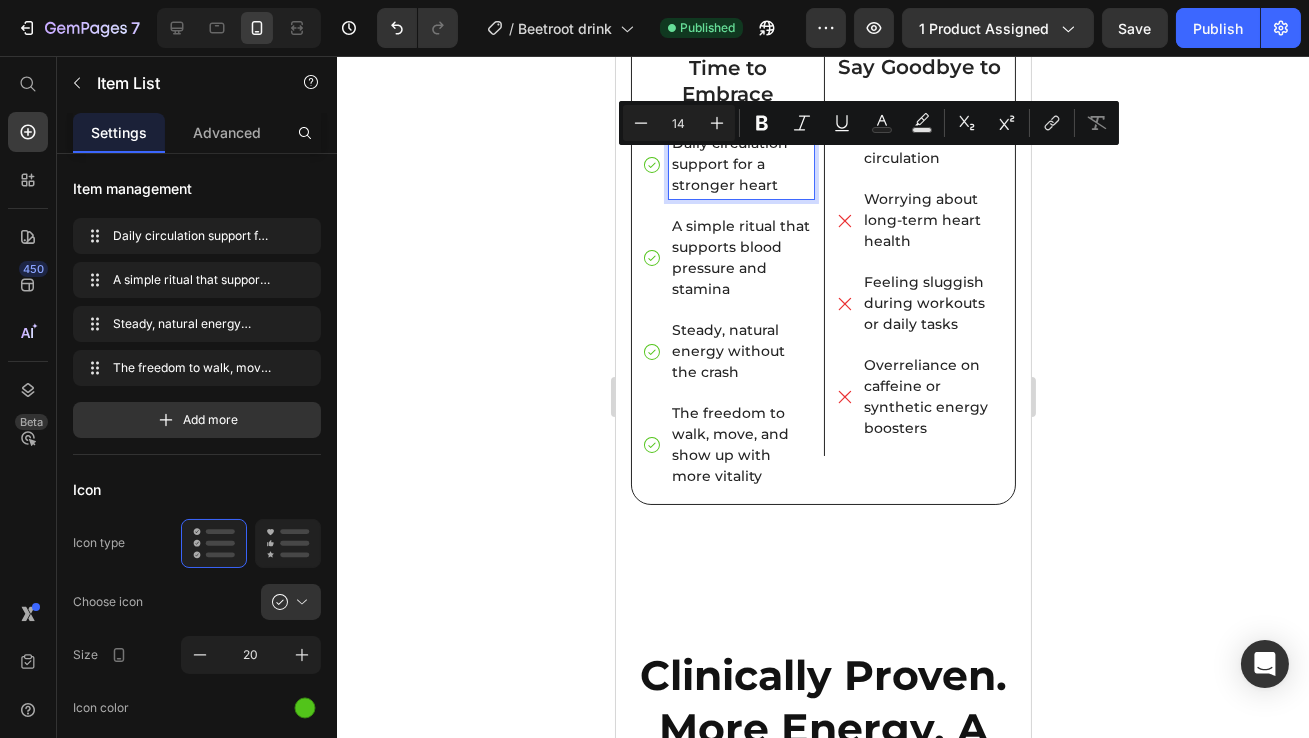 click on "Daily circulation support for a stronger heart" at bounding box center [740, 164] 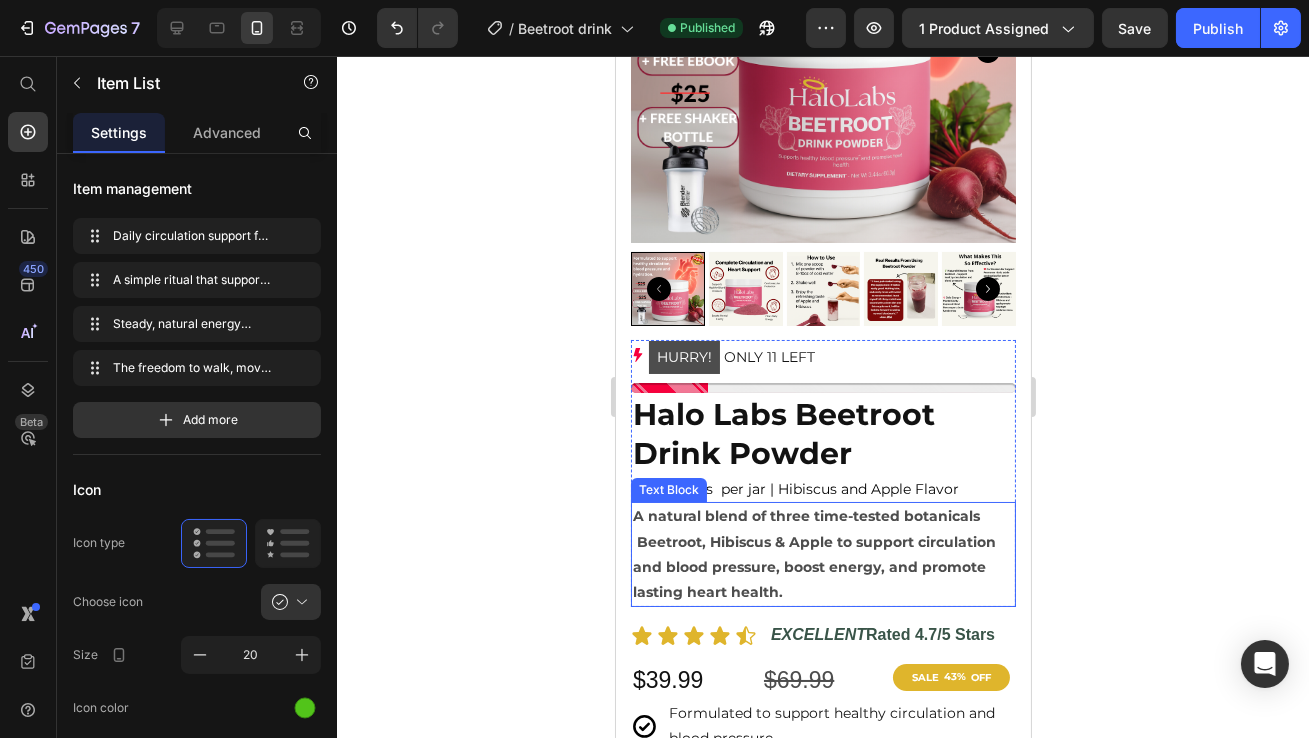 scroll, scrollTop: 326, scrollLeft: 0, axis: vertical 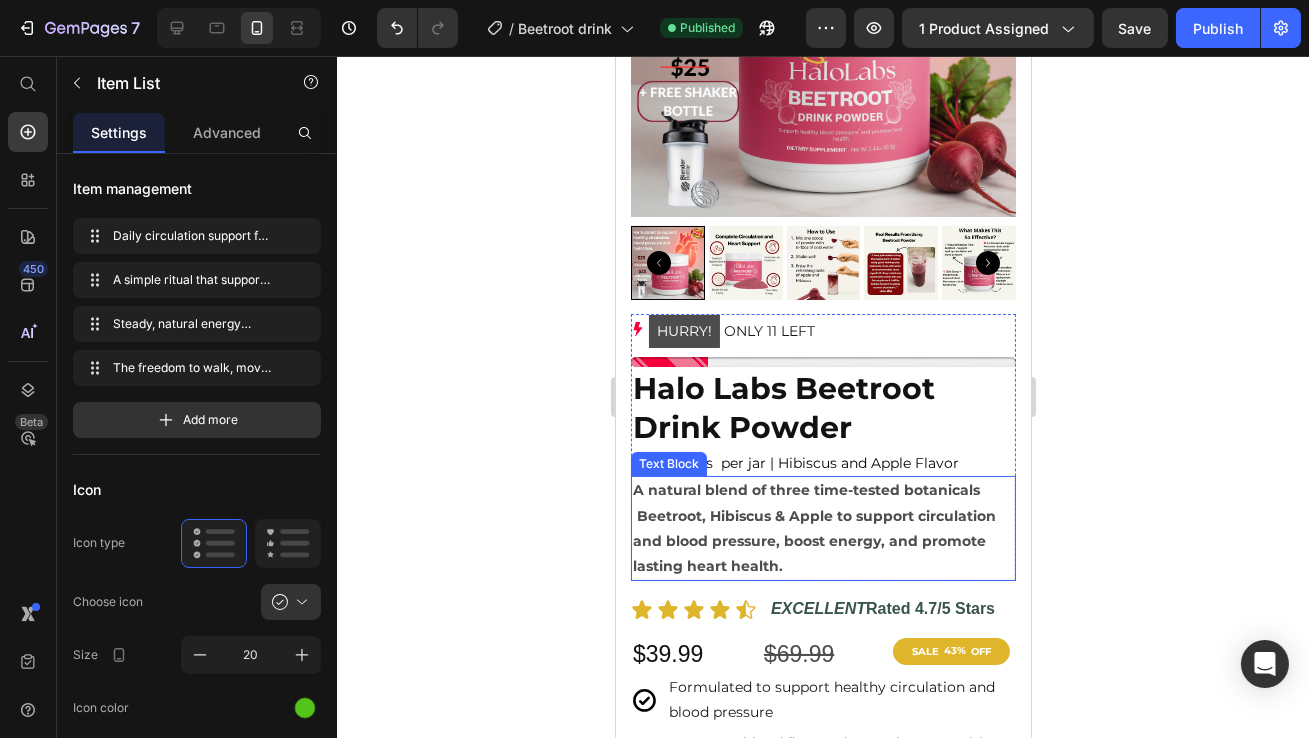 click on "A natural blend of three time-tested botanicals  Beetroot, Hibiscus & Apple to support circulation and blood pressure, boost energy, and promote lasting heart health." at bounding box center (822, 528) 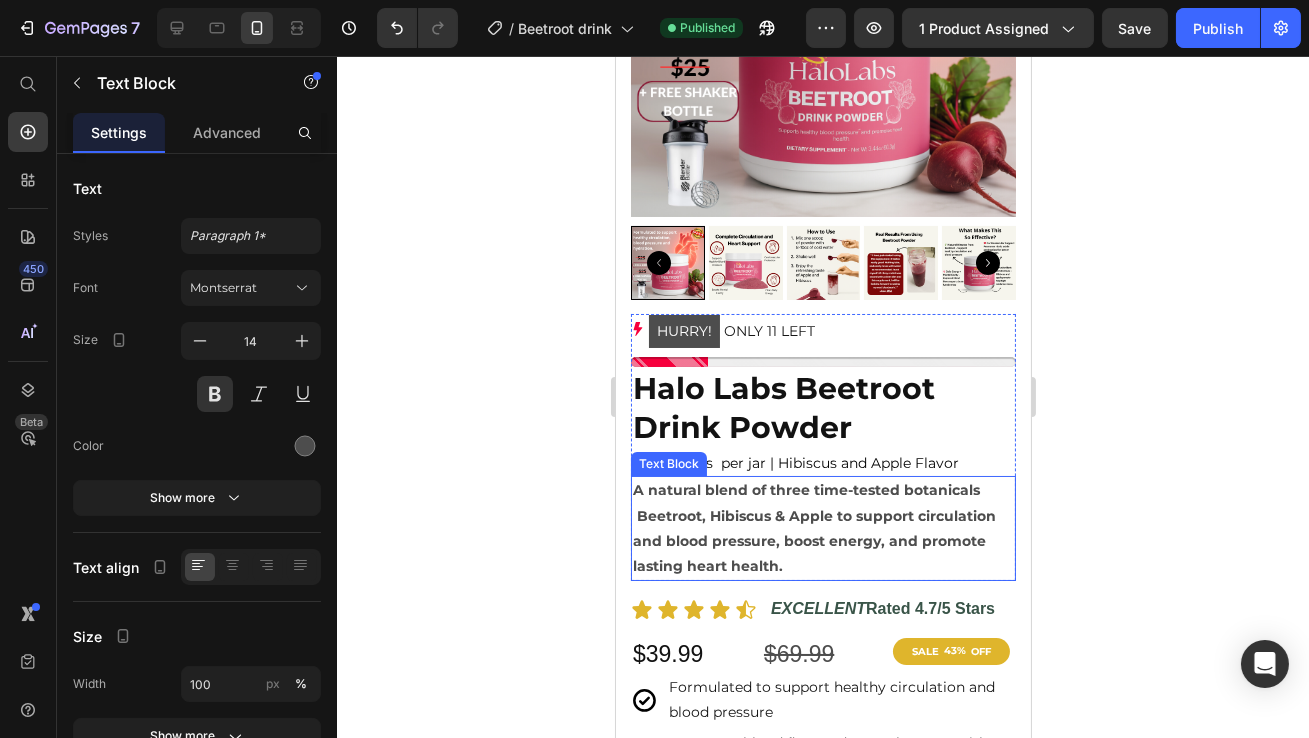 click on "A natural blend of three time-tested botanicals  Beetroot, Hibiscus & Apple to support circulation and blood pressure, boost energy, and promote lasting heart health." at bounding box center [822, 528] 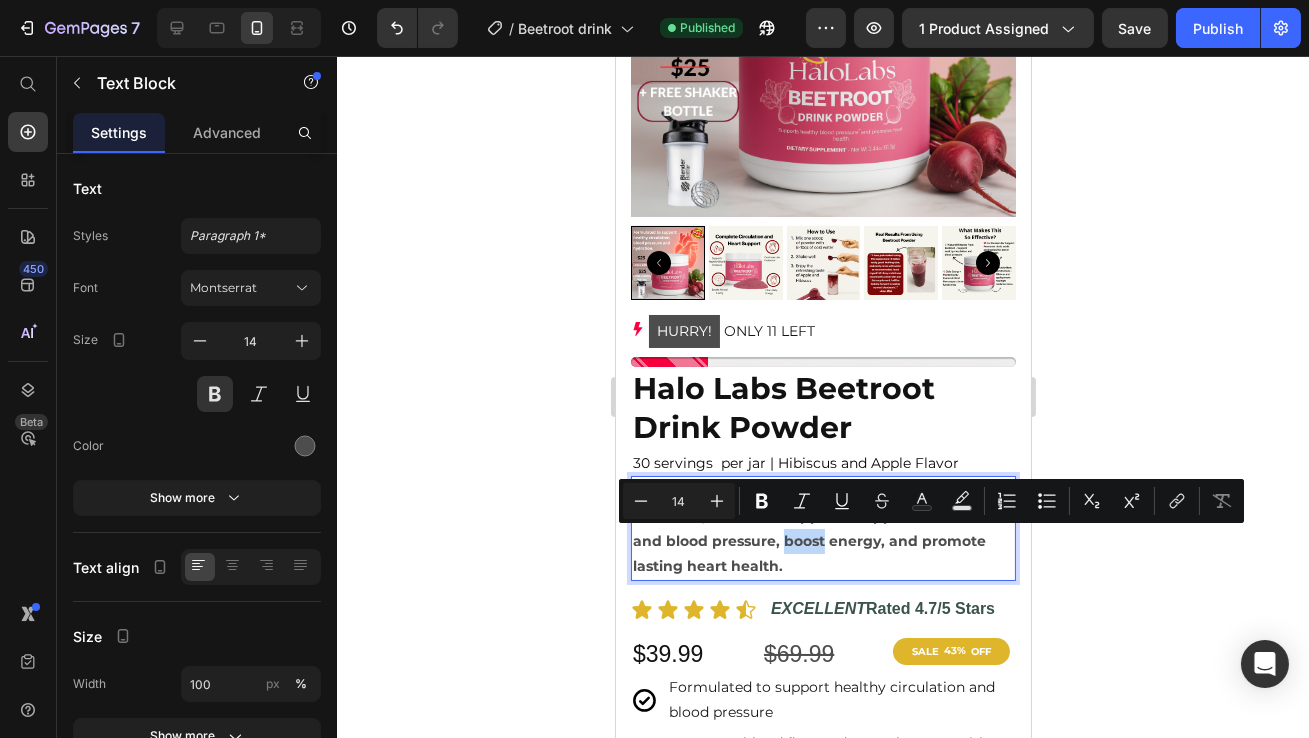 click on "A natural blend of three time-tested botanicals  Beetroot, Hibiscus & Apple to support circulation and blood pressure, boost energy, and promote lasting heart health." at bounding box center [822, 528] 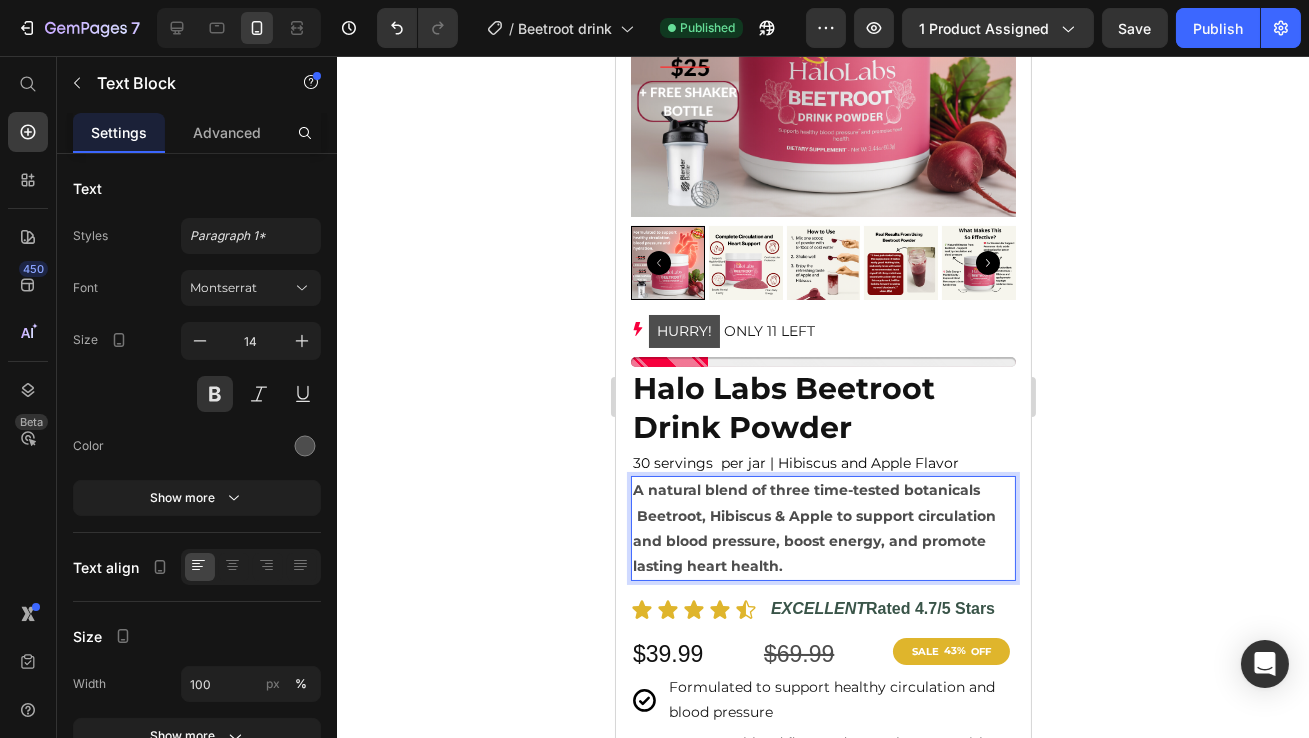 click on "A natural blend of three time-tested botanicals  Beetroot, Hibiscus & Apple to support circulation and blood pressure, boost energy, and promote lasting heart health." at bounding box center (822, 528) 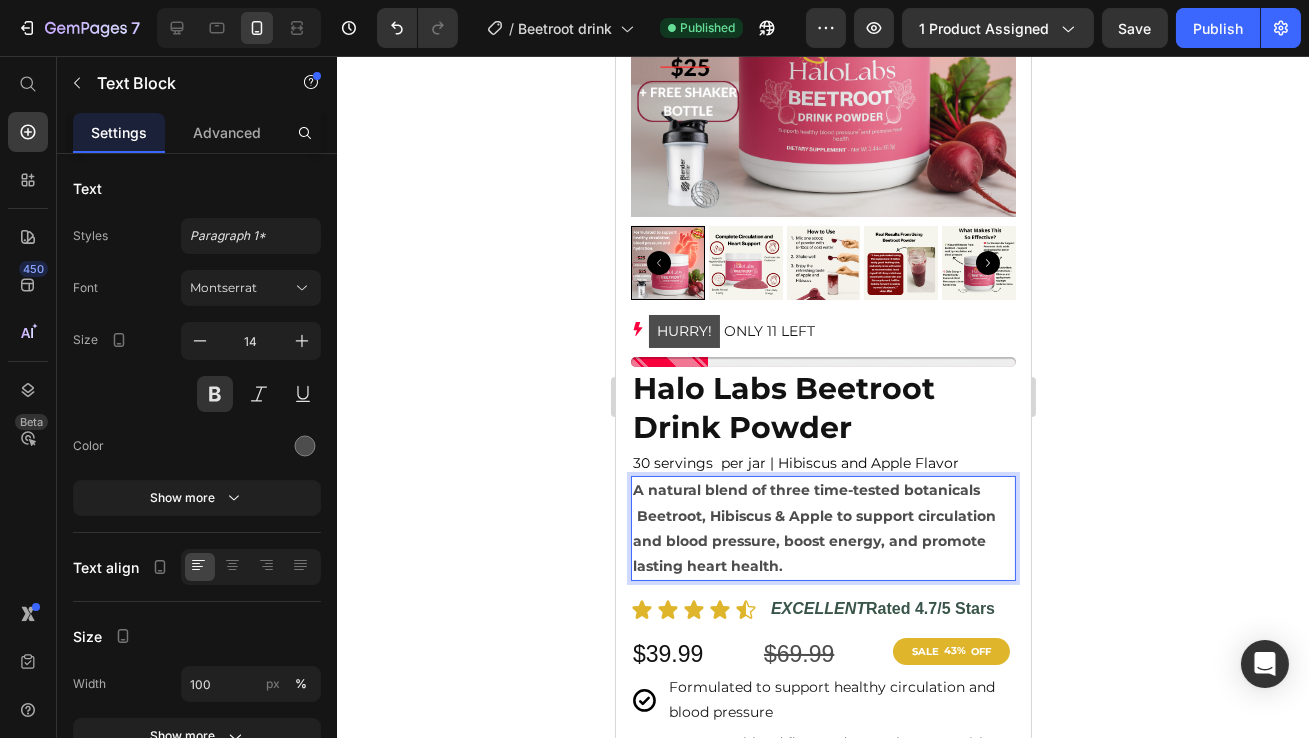 click on "A natural blend of three time-tested botanicals  Beetroot, Hibiscus & Apple to support circulation and blood pressure, boost energy, and promote lasting heart health." at bounding box center [822, 528] 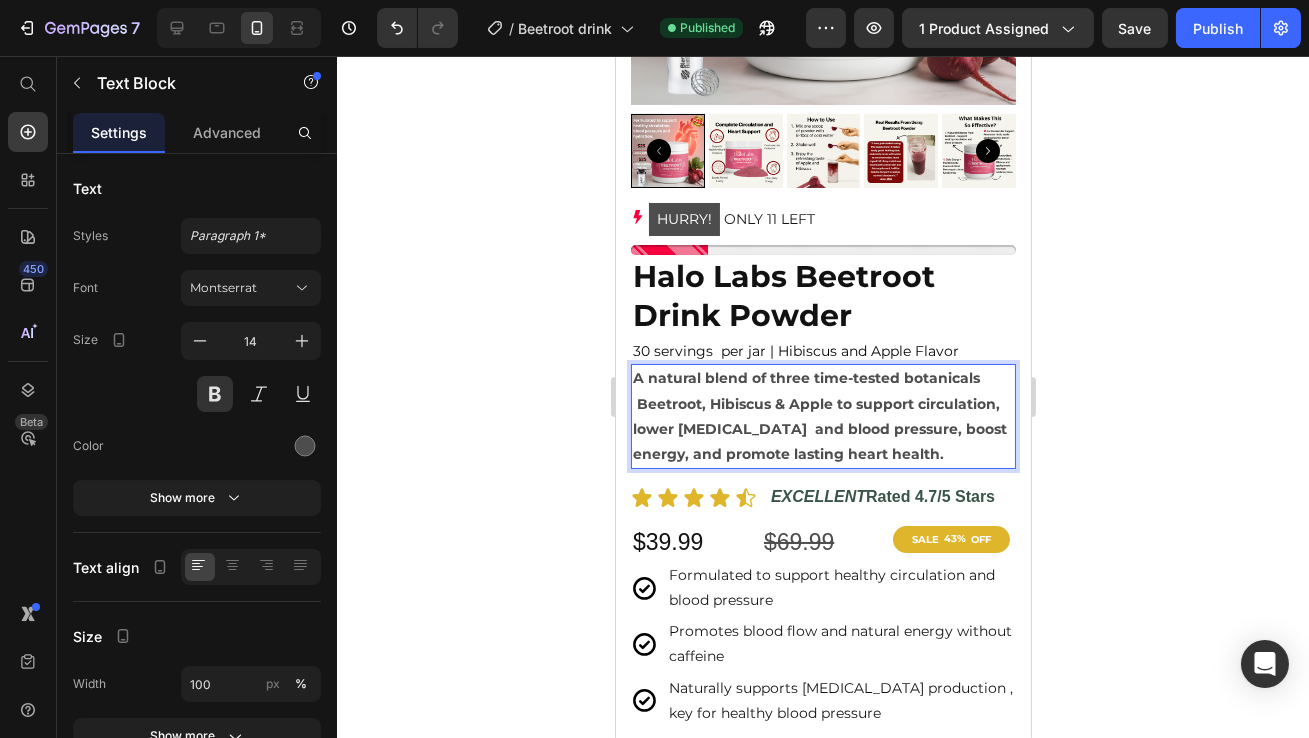 scroll, scrollTop: 600, scrollLeft: 0, axis: vertical 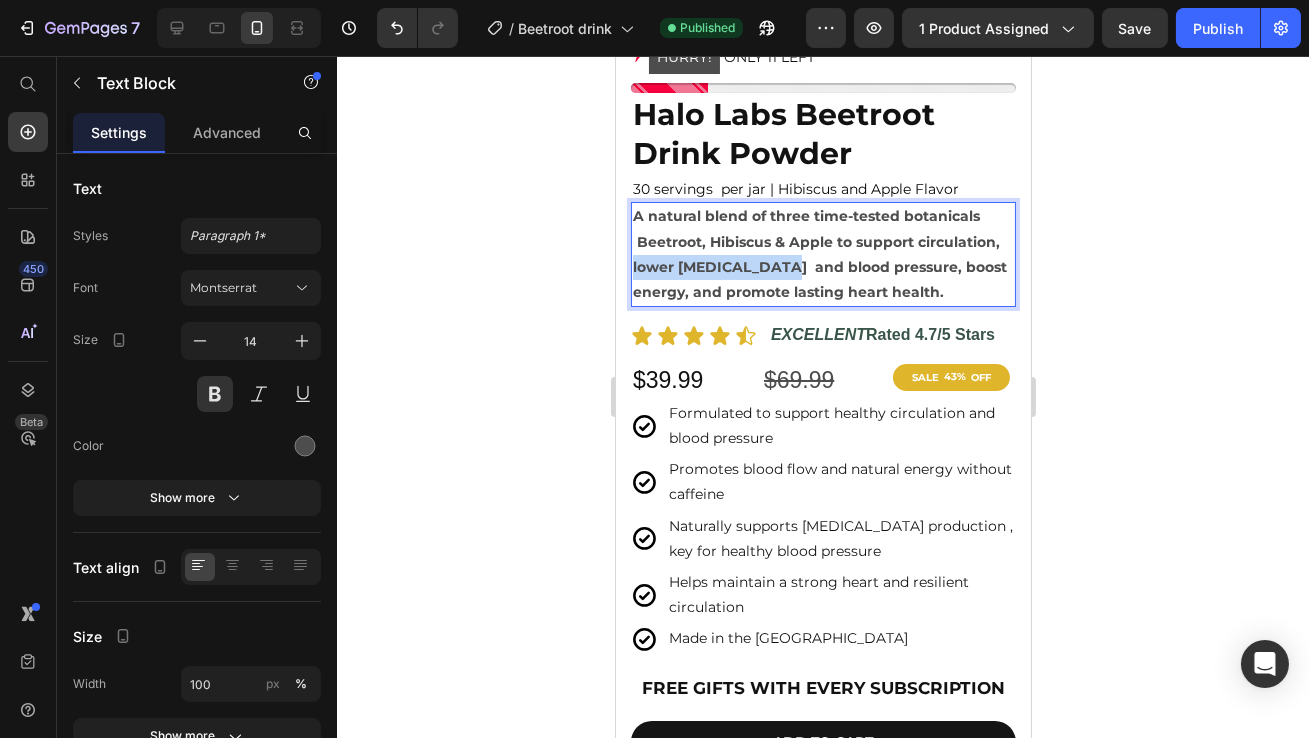 drag, startPoint x: 766, startPoint y: 269, endPoint x: 631, endPoint y: 272, distance: 135.03333 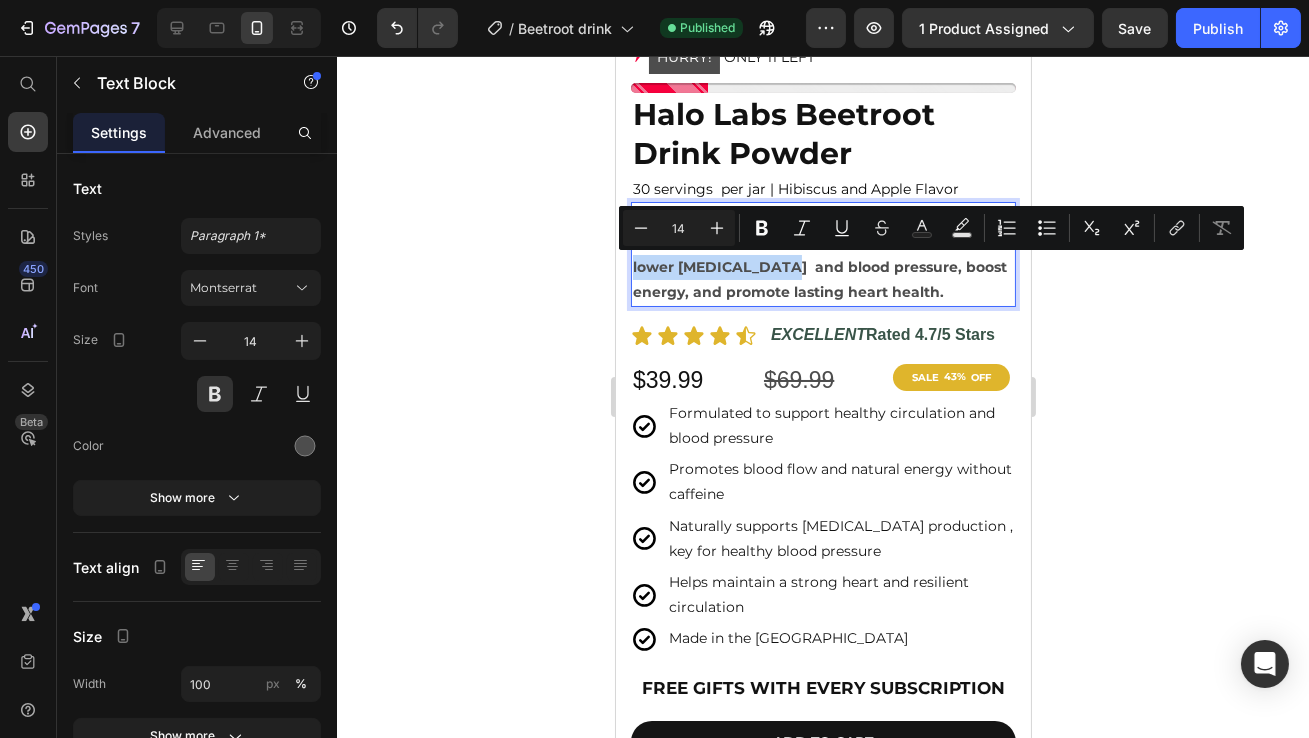 copy on "lower [MEDICAL_DATA]" 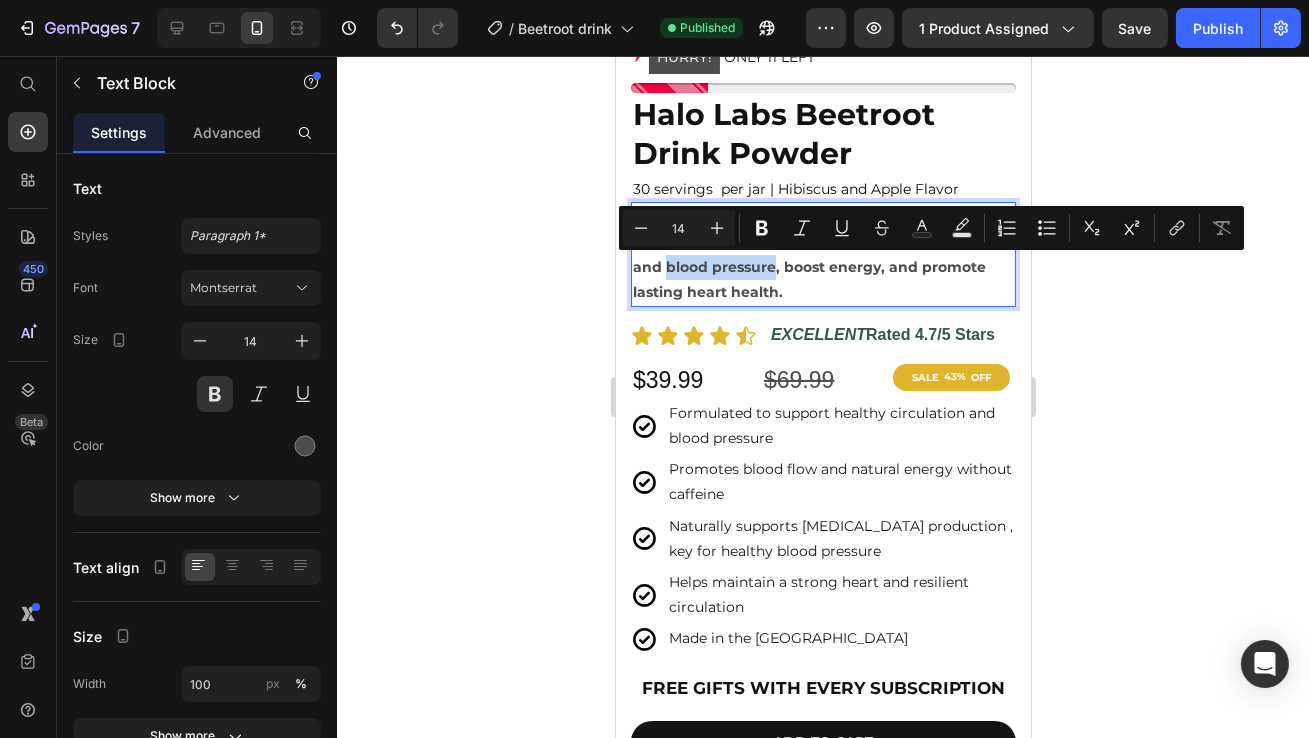 drag, startPoint x: 664, startPoint y: 267, endPoint x: 771, endPoint y: 269, distance: 107.01869 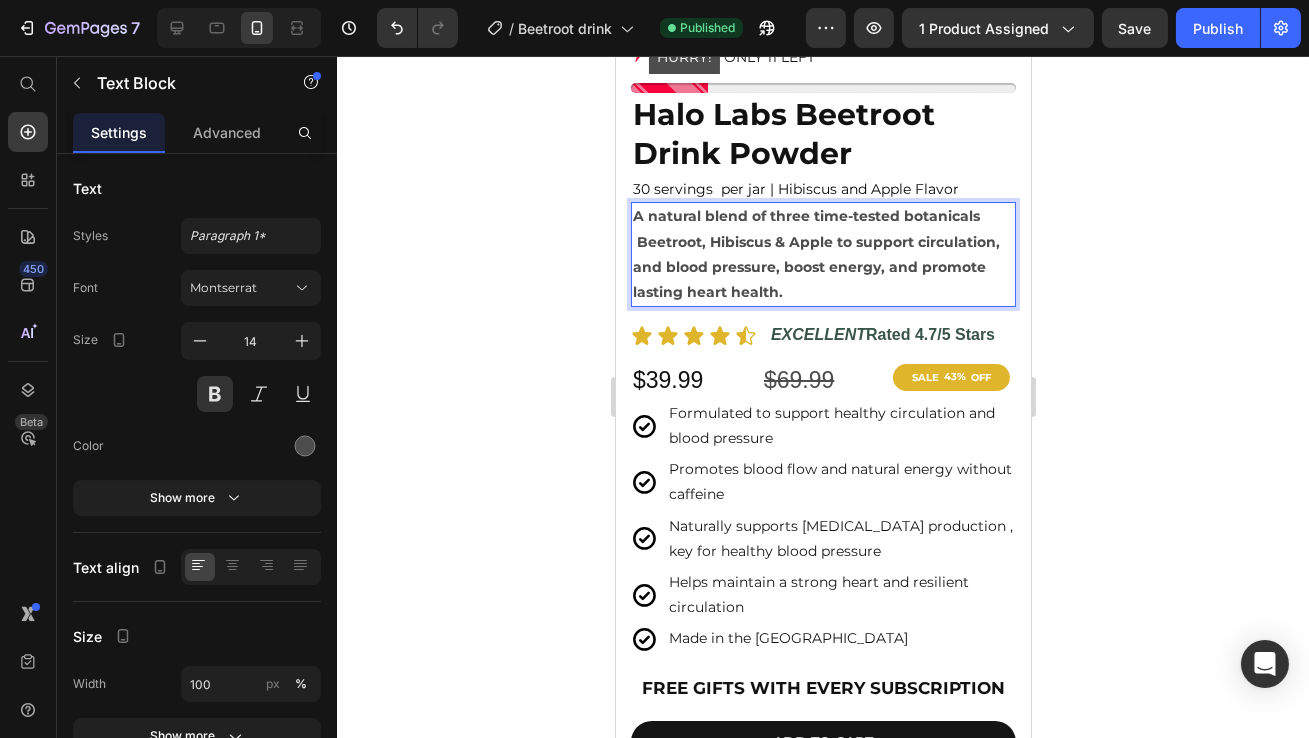 drag, startPoint x: 750, startPoint y: 270, endPoint x: 998, endPoint y: 235, distance: 250.45758 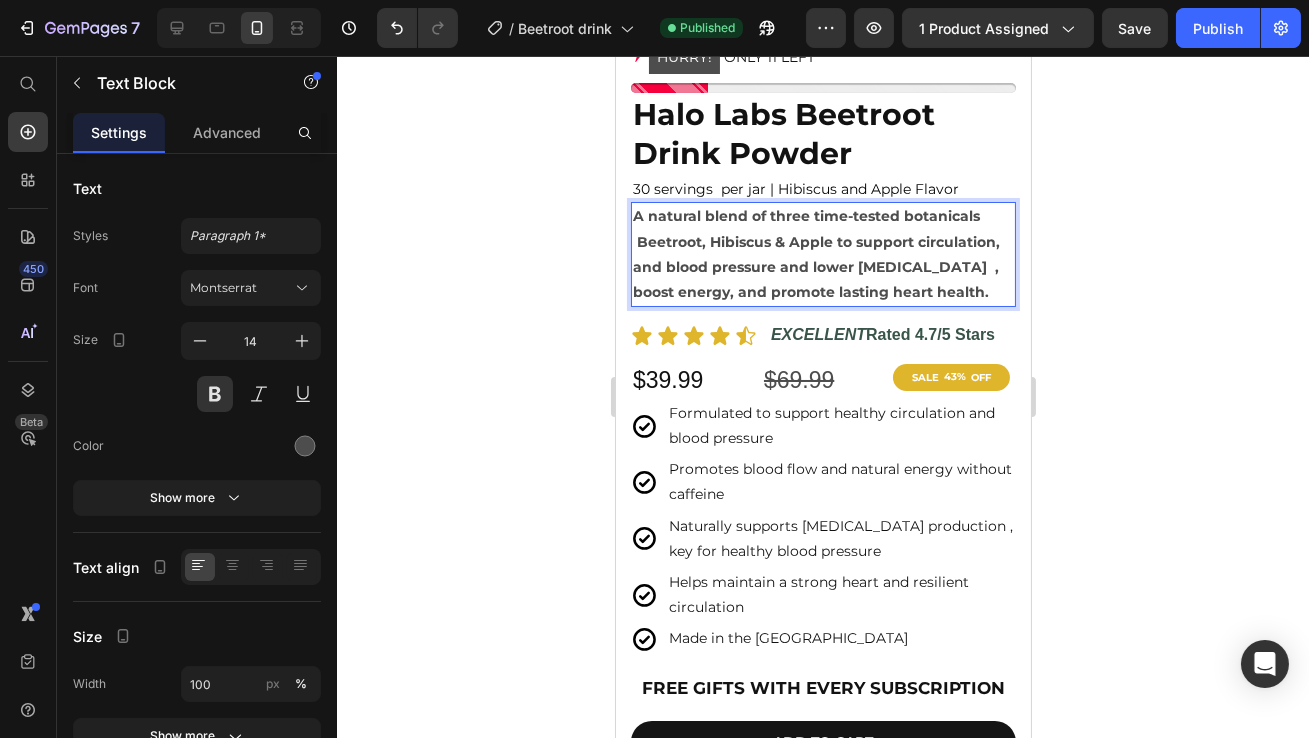 click on "A natural blend of three time-tested botanicals  Beetroot, Hibiscus & Apple to support circulation, and blood pressure and lower [MEDICAL_DATA]  , boost energy, and promote lasting heart health." at bounding box center [822, 254] 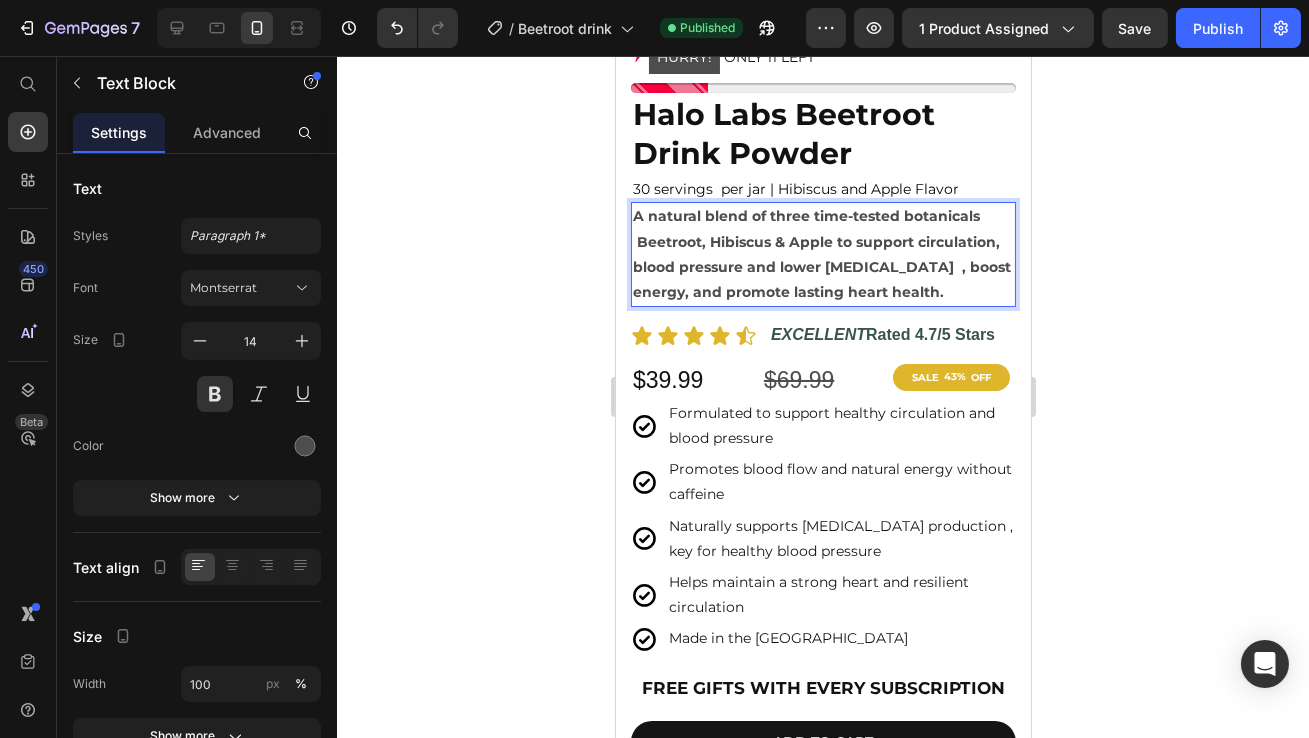 click on "A natural blend of three time-tested botanicals  Beetroot, Hibiscus & Apple to support circulation, blood pressure and lower [MEDICAL_DATA]  , boost energy, and promote lasting heart health." at bounding box center [822, 254] 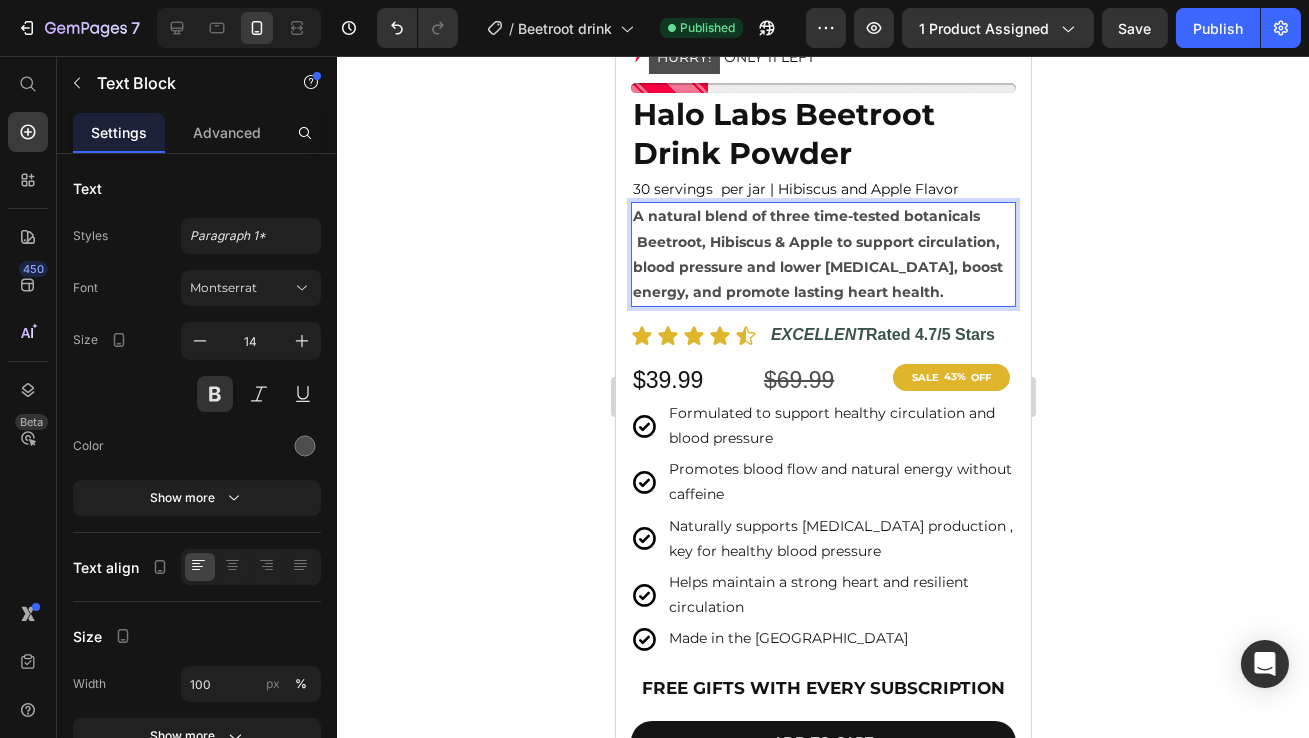 click on "A natural blend of three time-tested botanicals  Beetroot, Hibiscus & Apple to support circulation, blood pressure and lower [MEDICAL_DATA], boost energy, and promote lasting heart health." at bounding box center (822, 254) 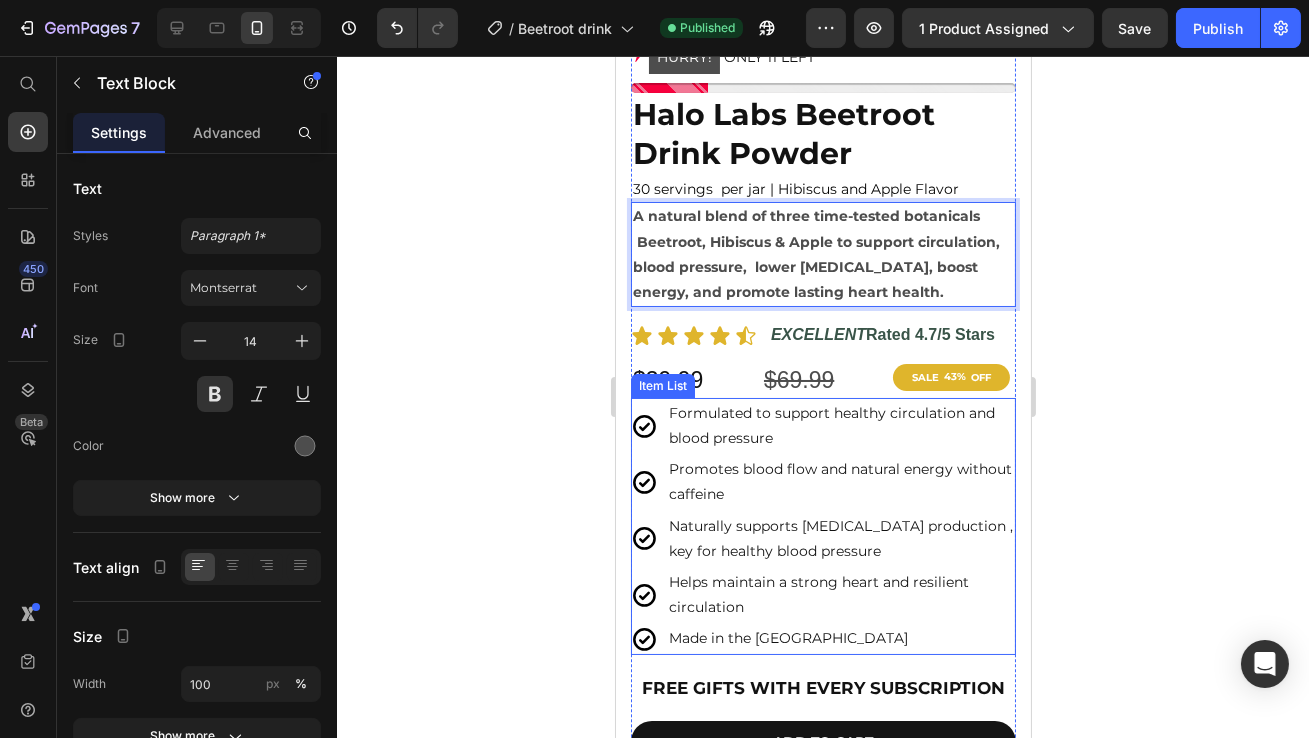 click on "Formulated to support healthy circulation and blood pressure" at bounding box center [840, 426] 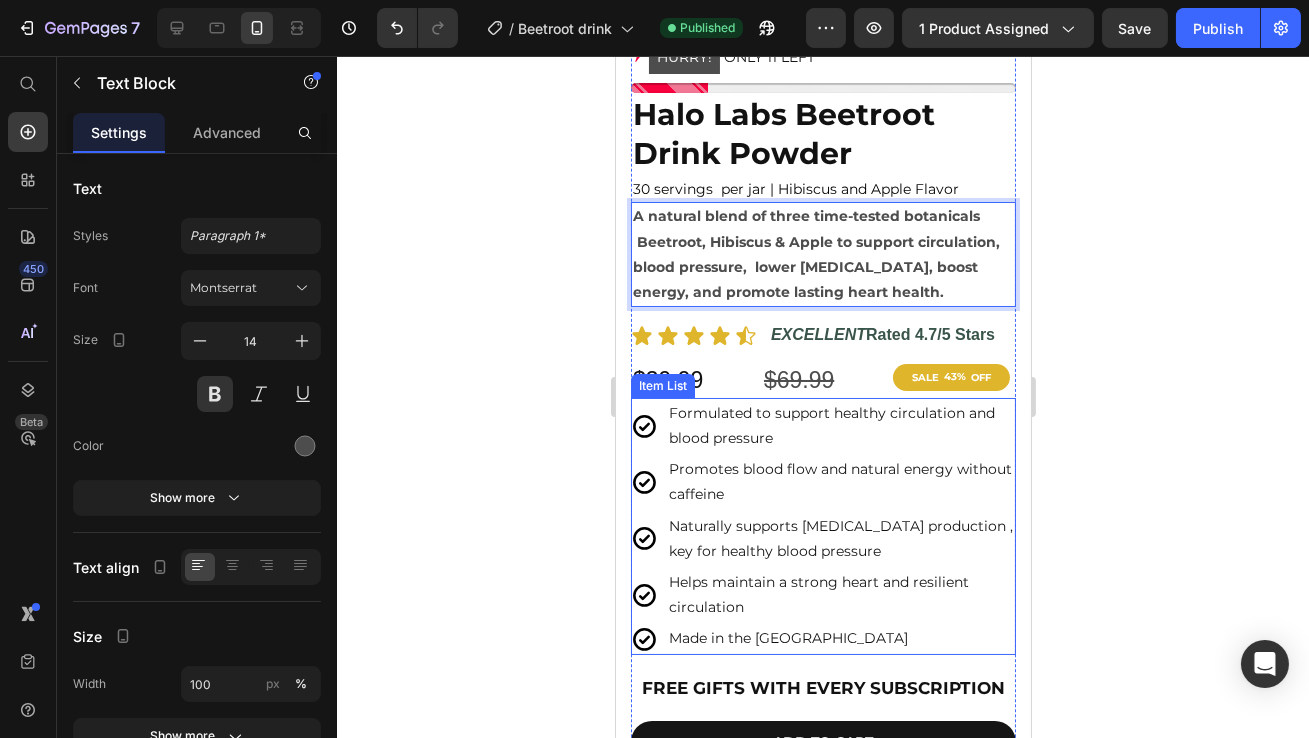 click on "Formulated to support healthy circulation and blood pressure" at bounding box center [840, 426] 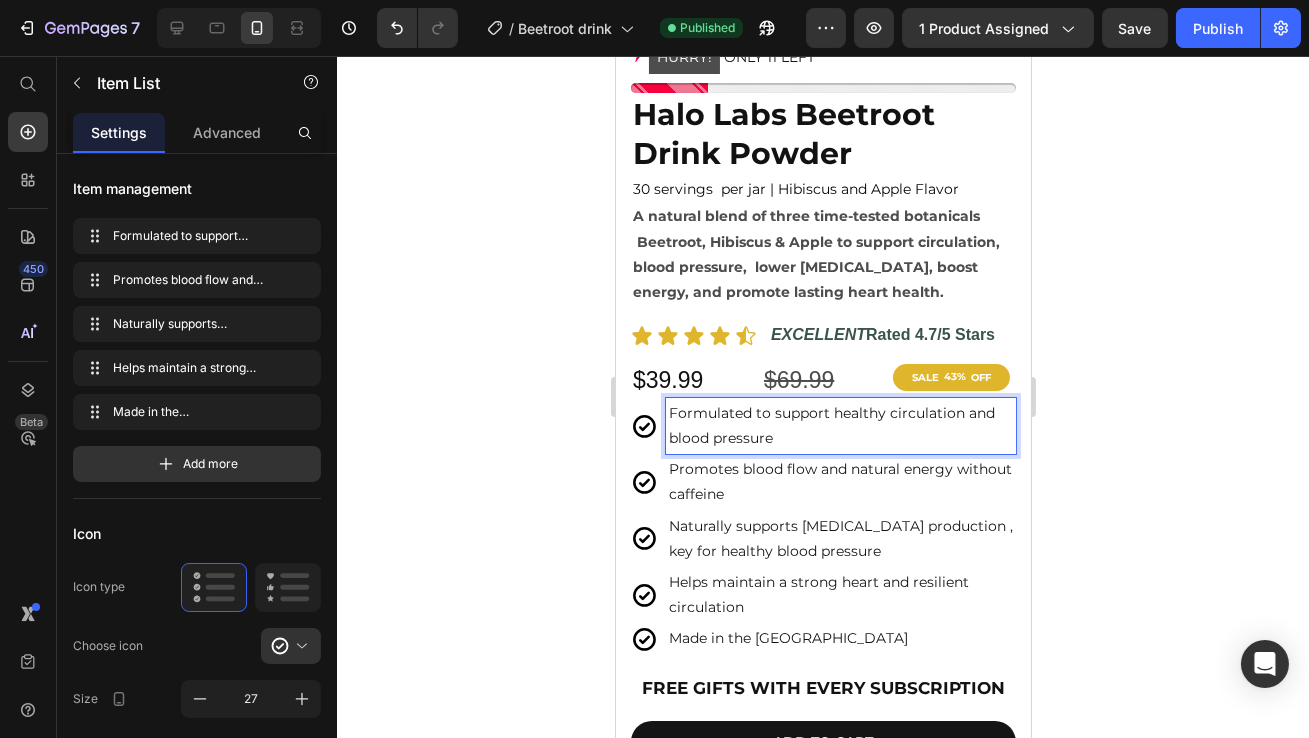 click on "Formulated to support healthy circulation and blood pressure" at bounding box center (840, 426) 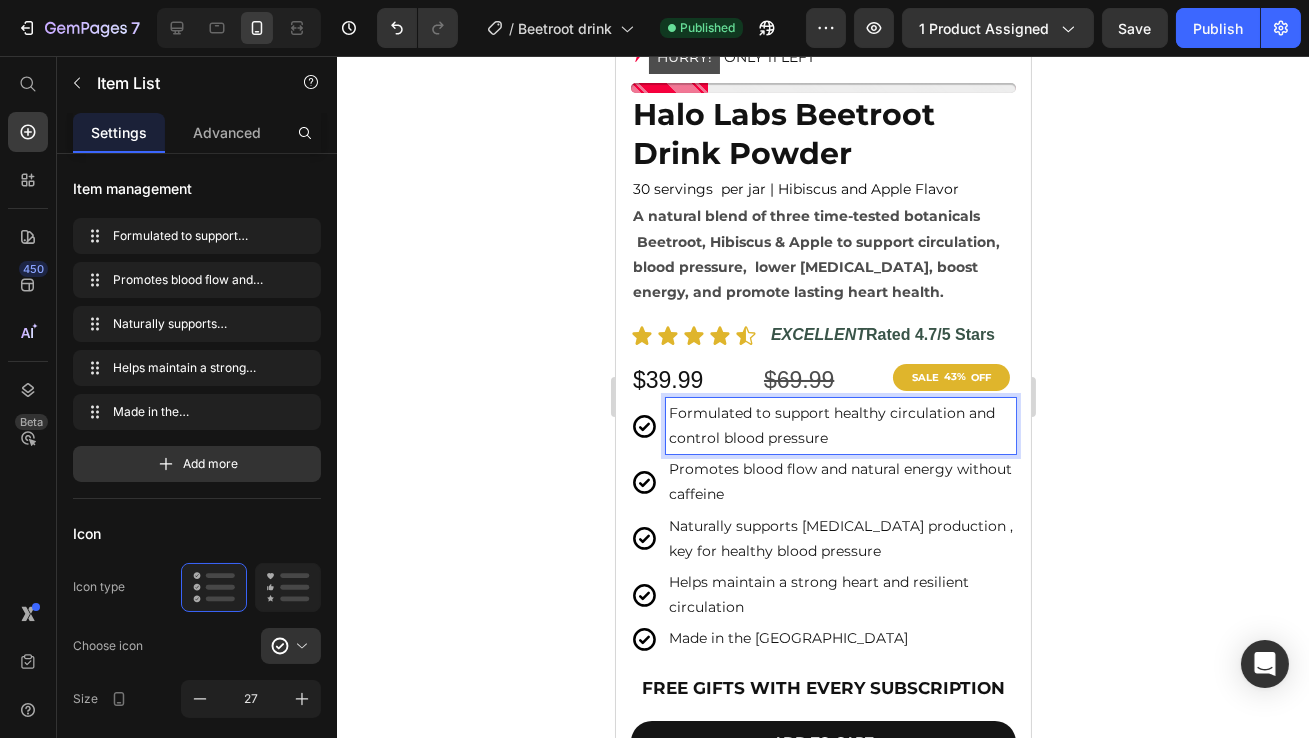 click on "Formulated to support healthy circulation and control blood pressure" at bounding box center [840, 426] 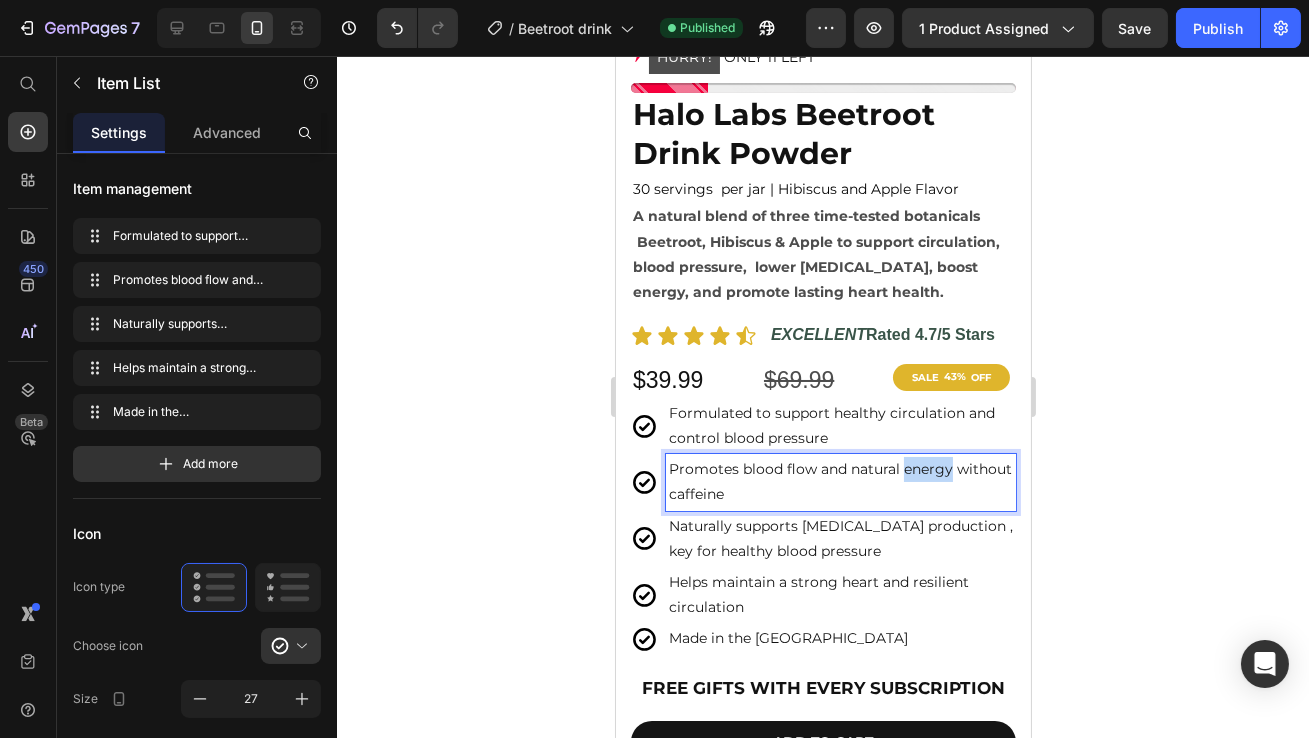 click on "Promotes blood flow and natural energy without caffeine" at bounding box center [840, 482] 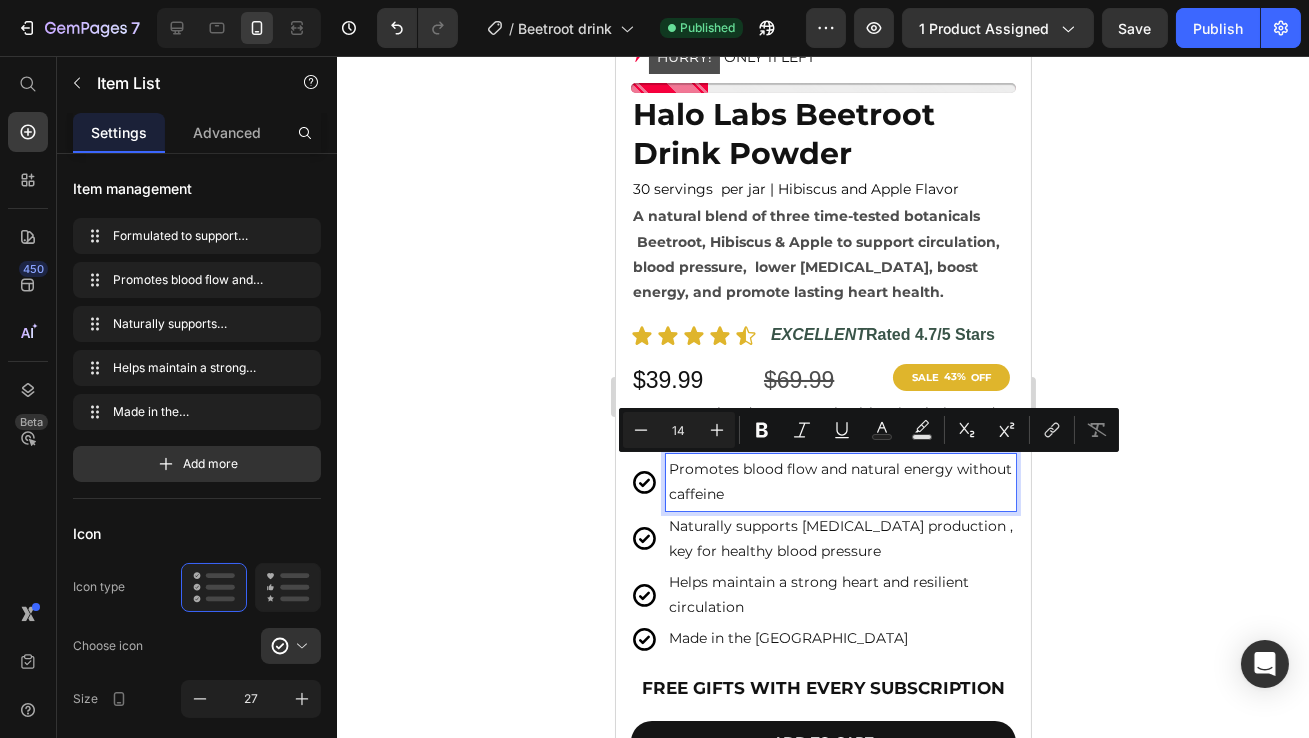 click on "Promotes blood flow and natural energy without caffeine" at bounding box center (840, 482) 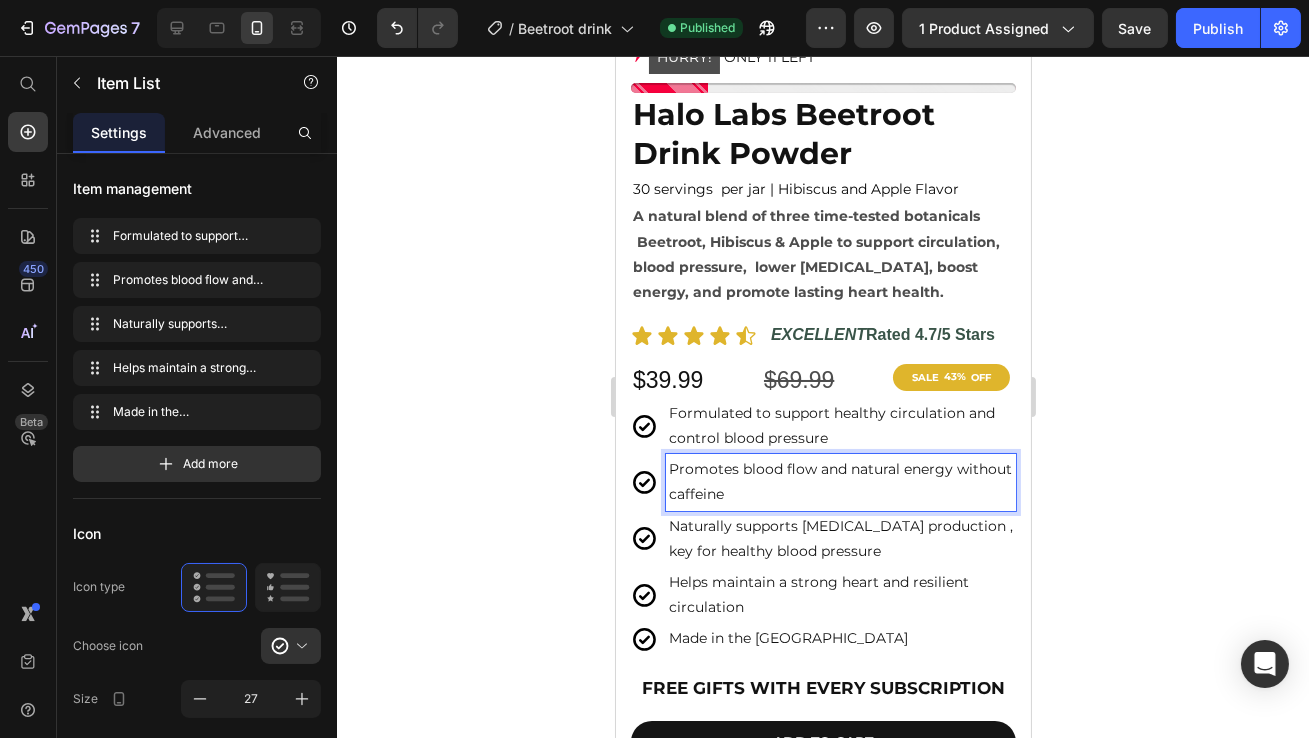 click on "Promotes blood flow and natural energy without caffeine" at bounding box center (840, 482) 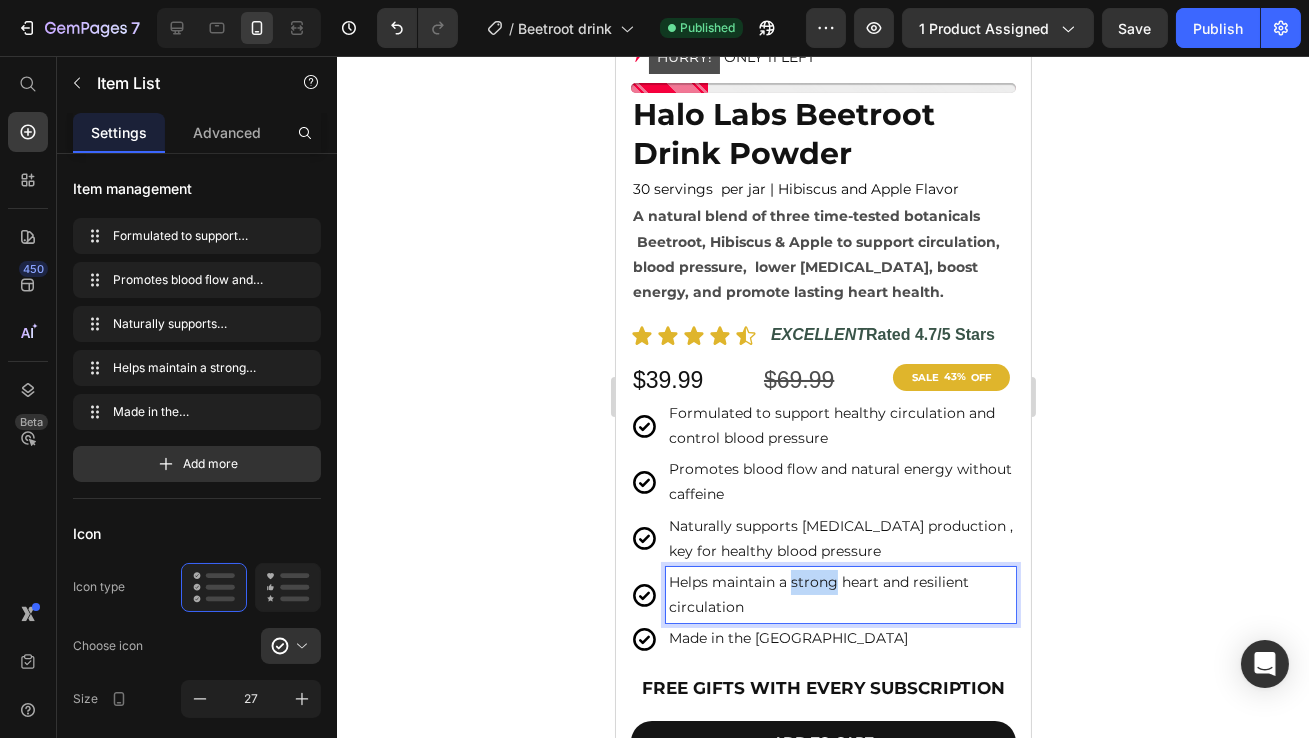click on "Helps maintain a strong heart and resilient circulation" at bounding box center [840, 595] 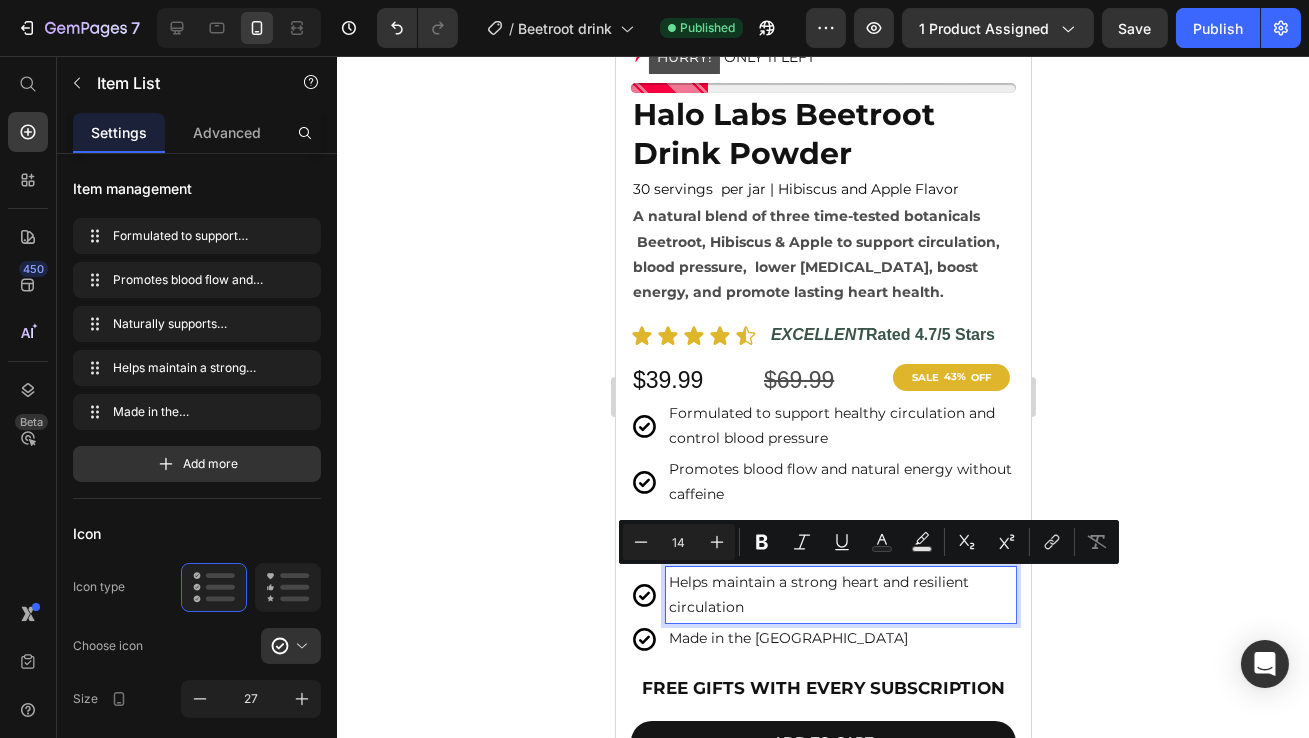 click on "Helps maintain a strong heart and resilient circulation" at bounding box center [840, 595] 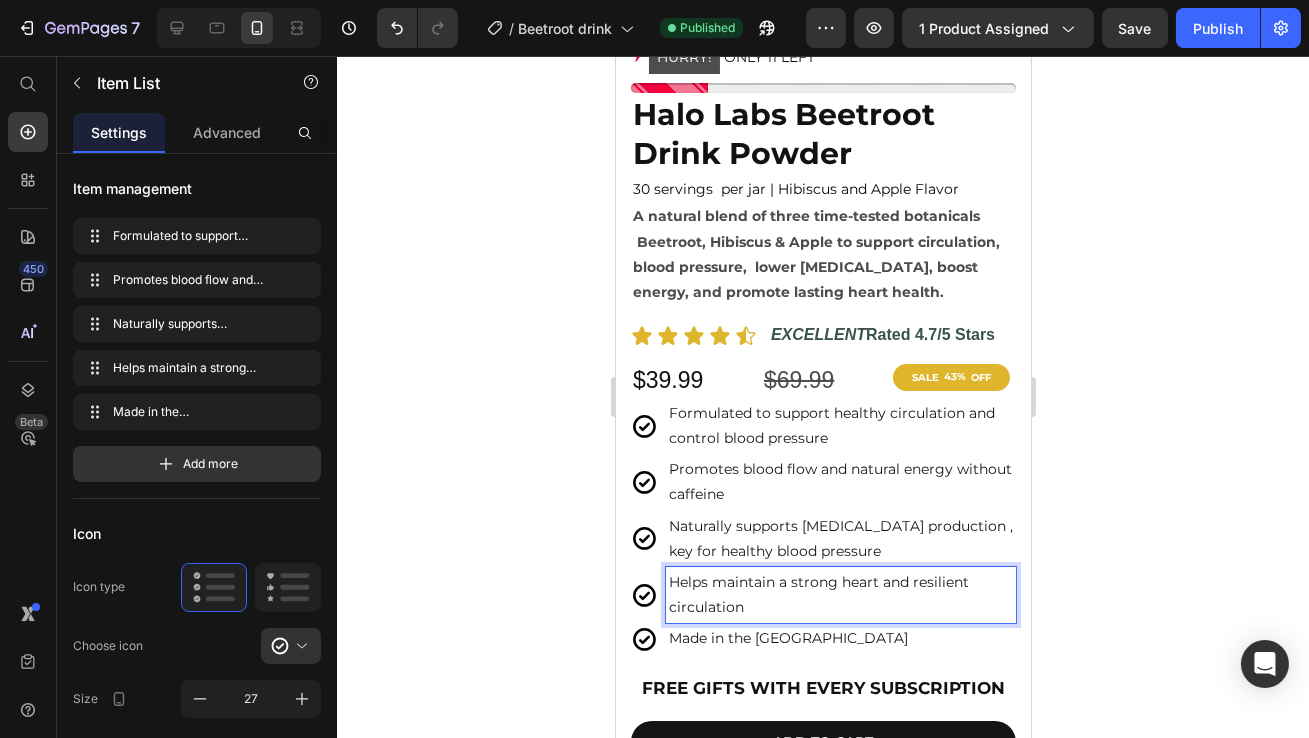 click on "Helps maintain a strong heart and resilient circulation" at bounding box center (840, 595) 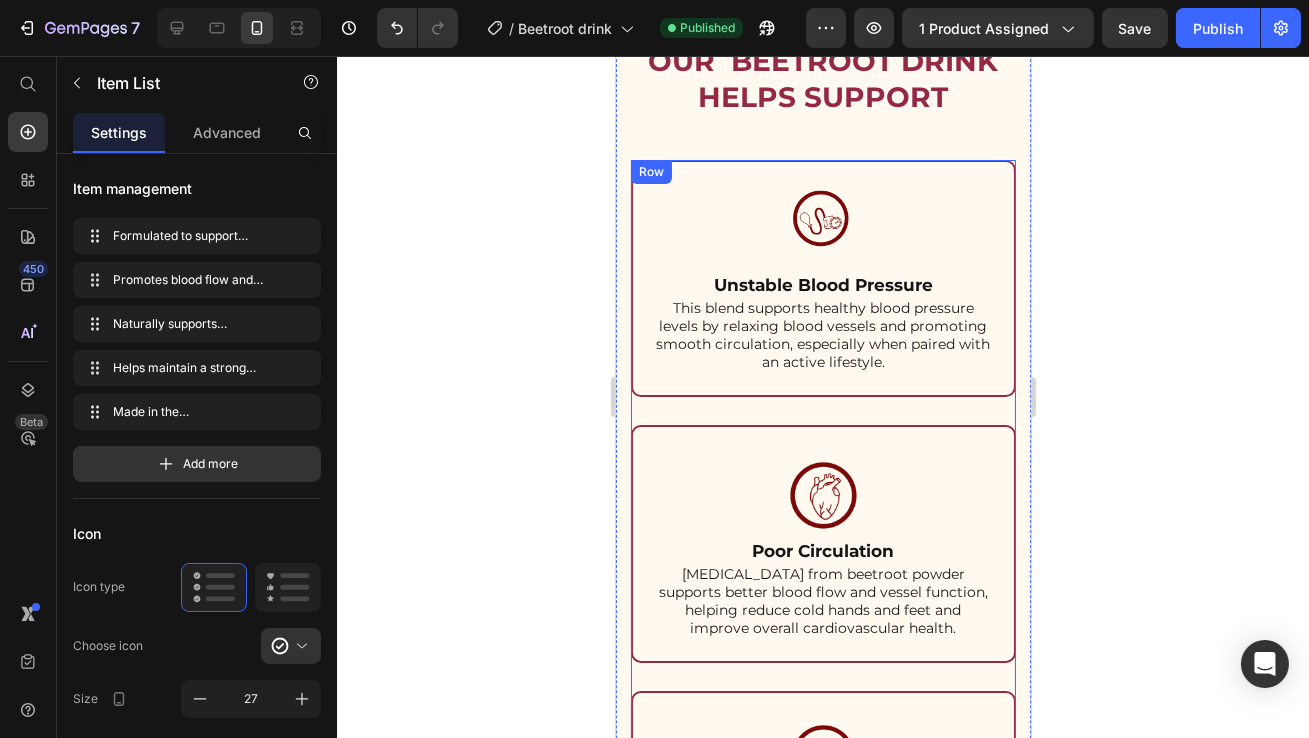 scroll, scrollTop: 2687, scrollLeft: 0, axis: vertical 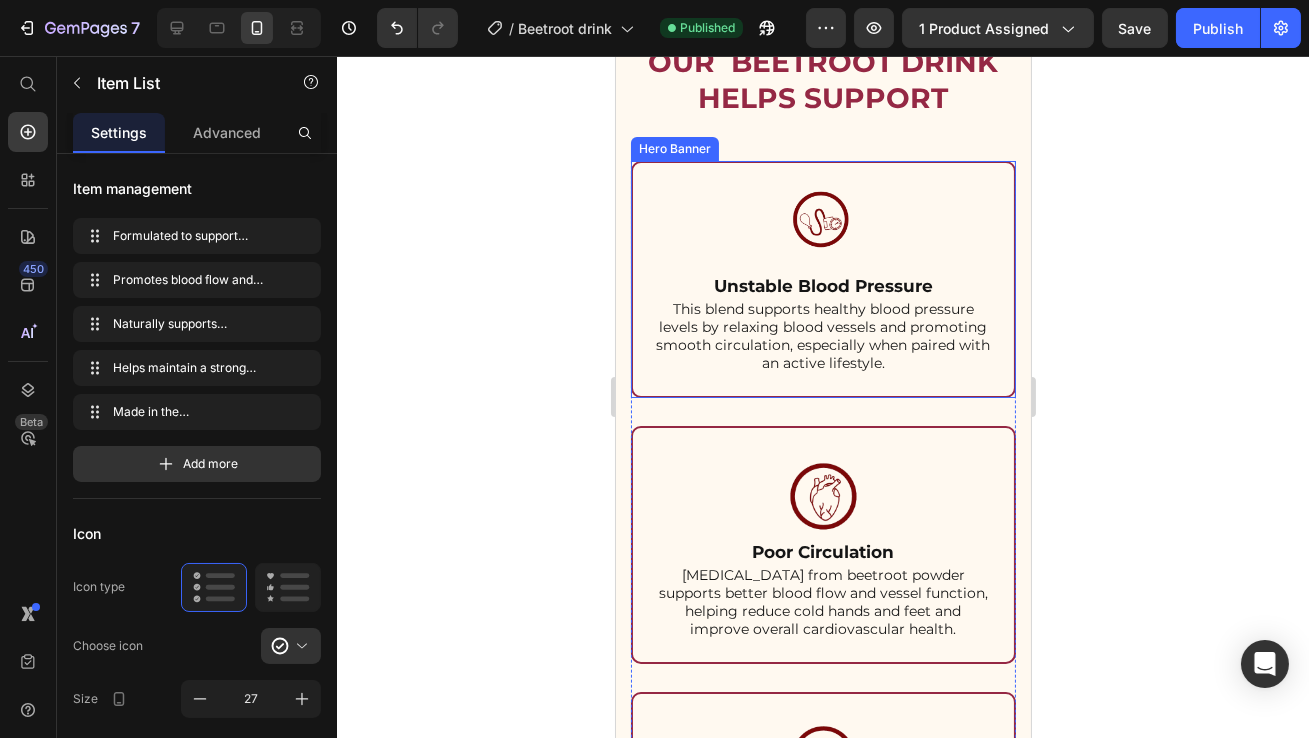 click on "Image Unstable Blood Pressure Text Block This blend supports healthy blood pressure levels by relaxing blood vessels and promoting smooth circulation, especially when paired with an active lifestyle. Text Block" at bounding box center (822, 279) 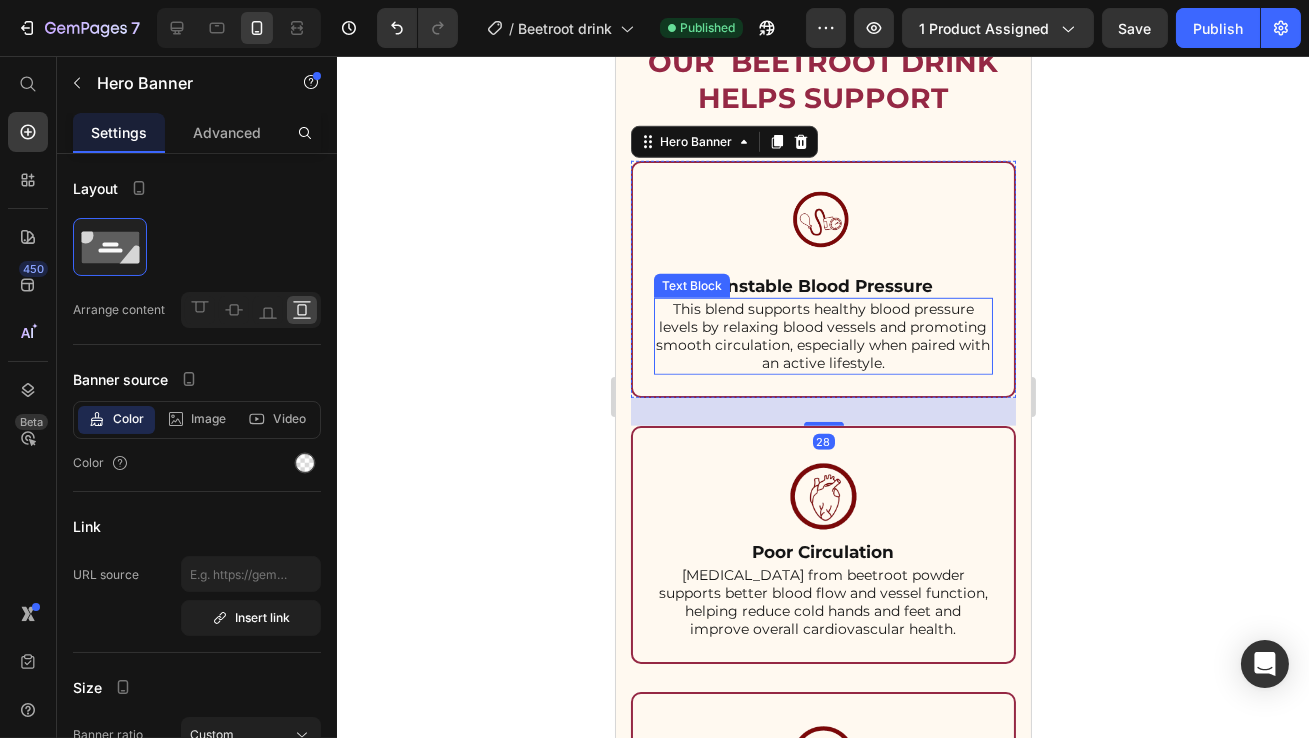 scroll, scrollTop: 2895, scrollLeft: 0, axis: vertical 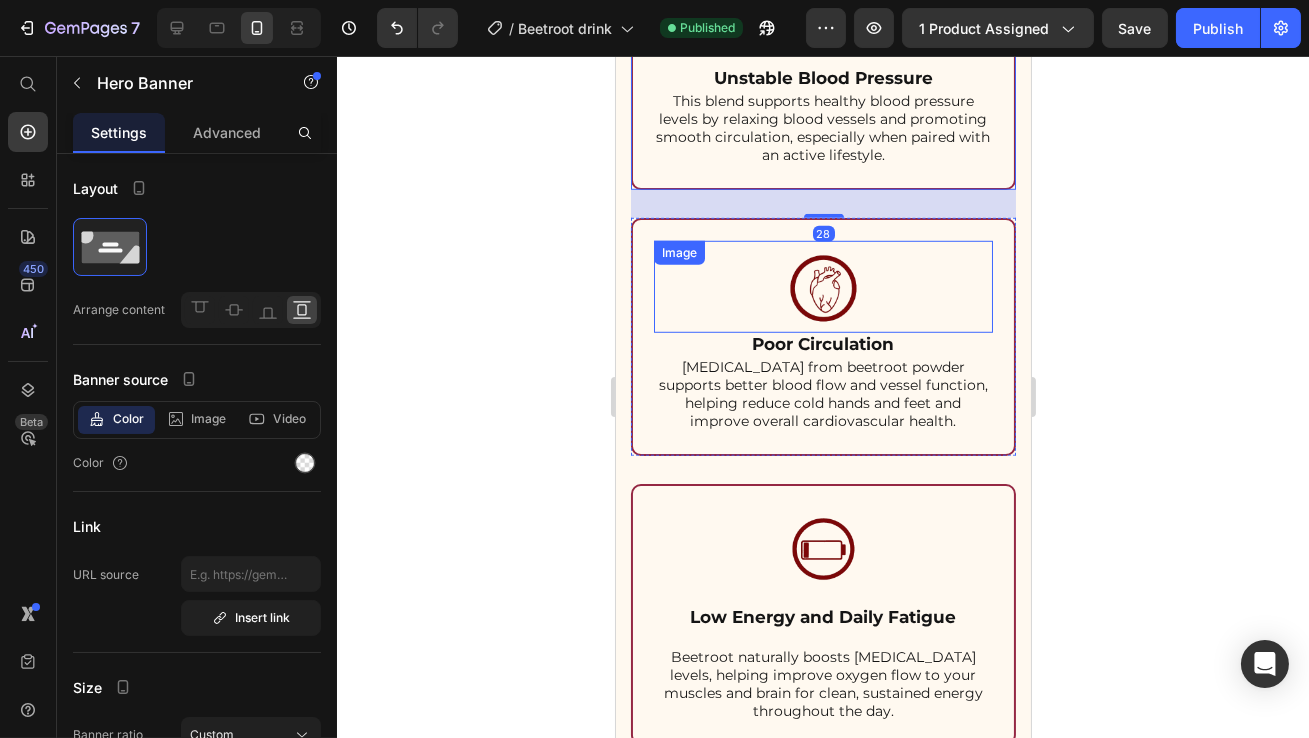 click at bounding box center (822, 287) 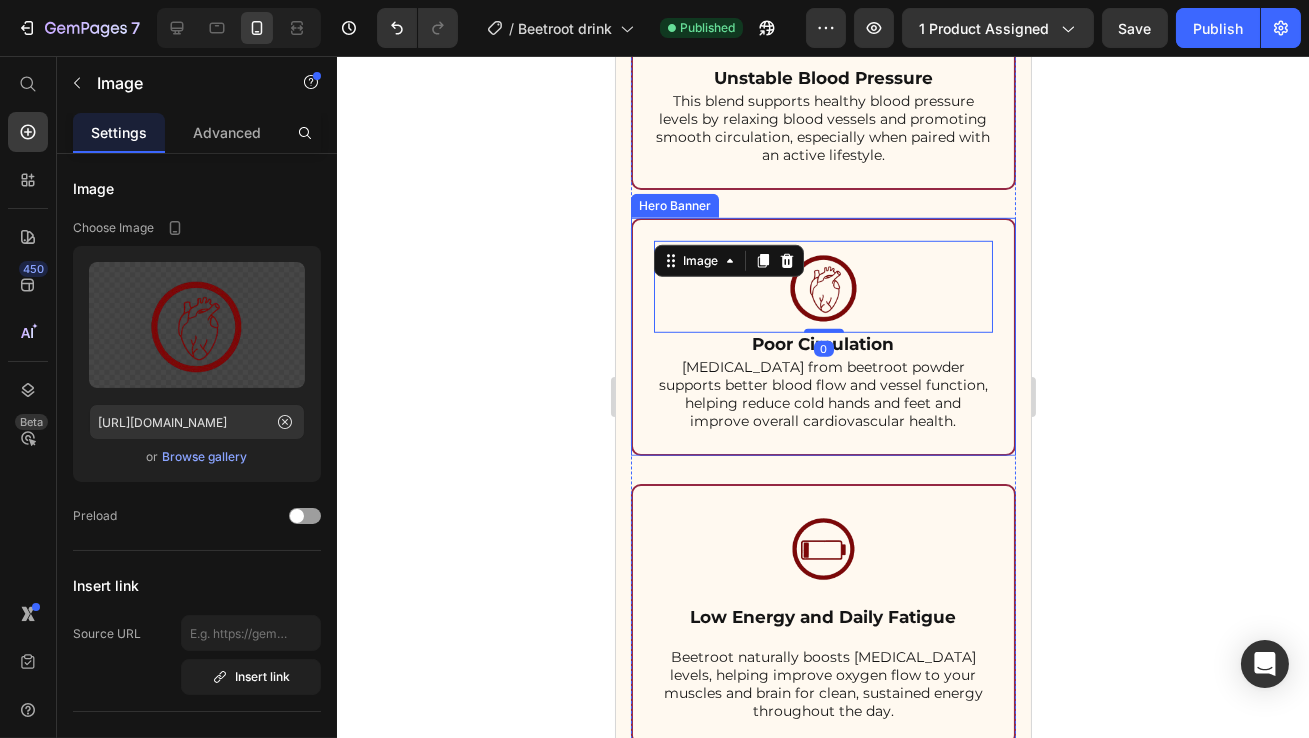 click on "Image   0 Poor Circulation Text Block [MEDICAL_DATA] from beetroot powder supports better blood flow and vessel function, helping reduce cold hands and feet and improve overall cardiovascular health. Text Block" at bounding box center [822, 337] 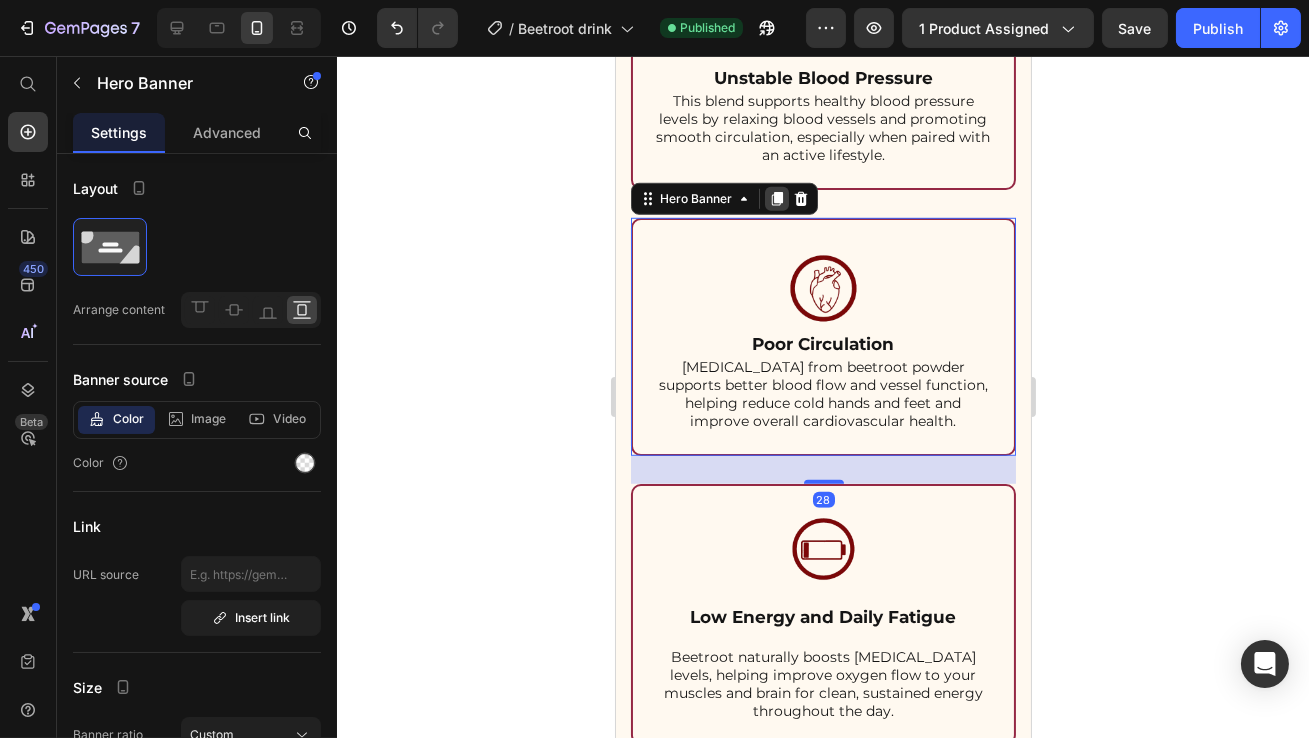 click 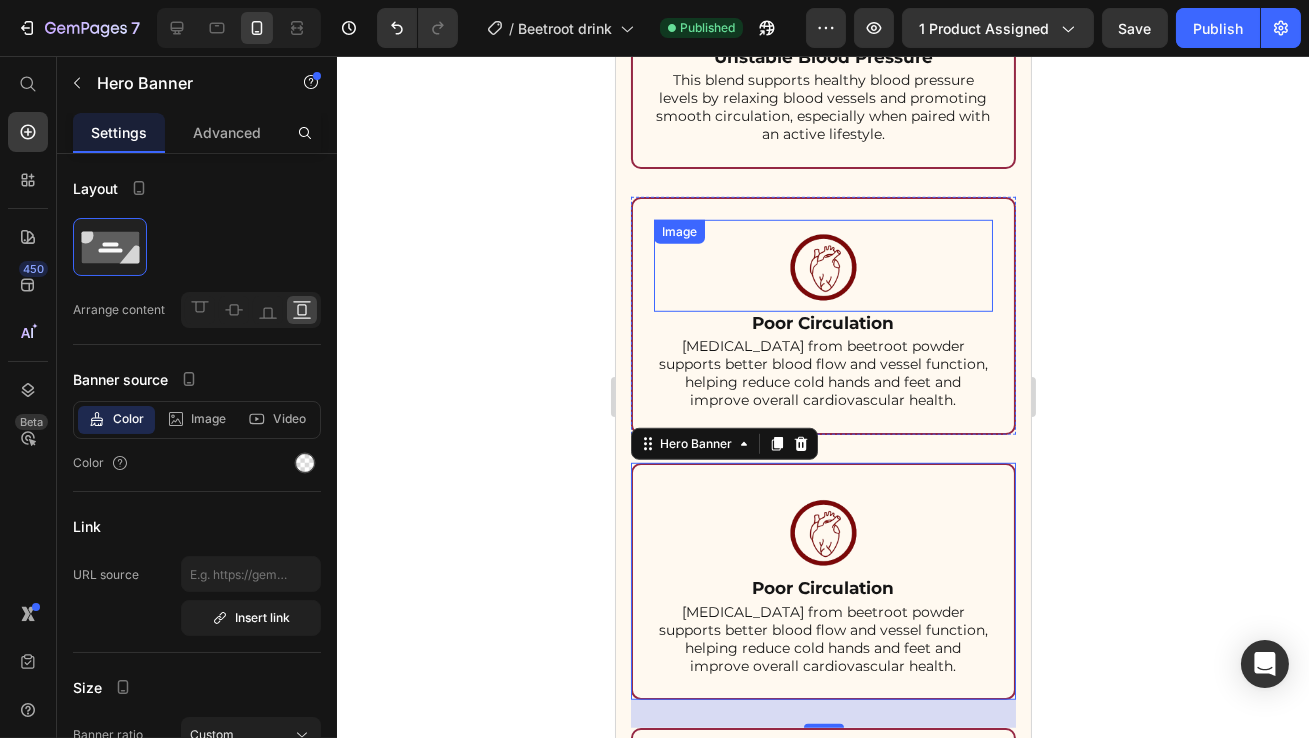 scroll, scrollTop: 3010, scrollLeft: 0, axis: vertical 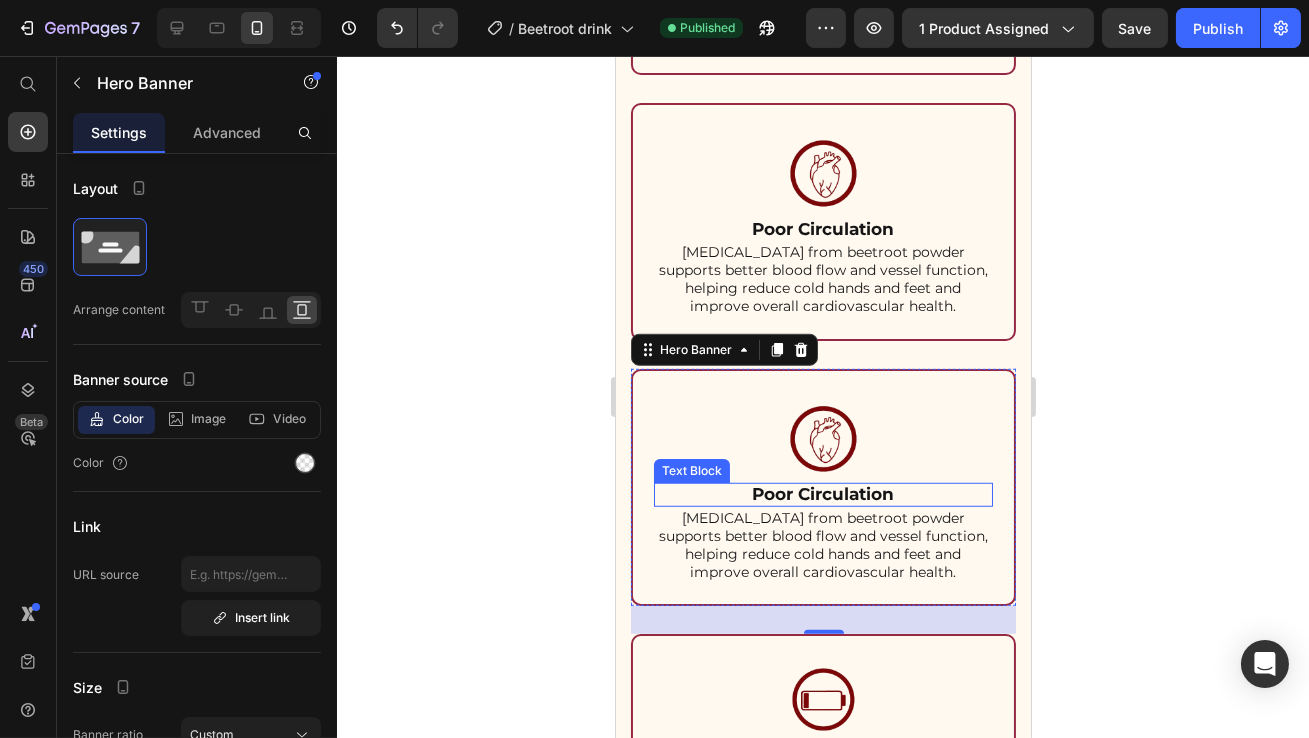 click on "Poor Circulation" at bounding box center [823, 494] 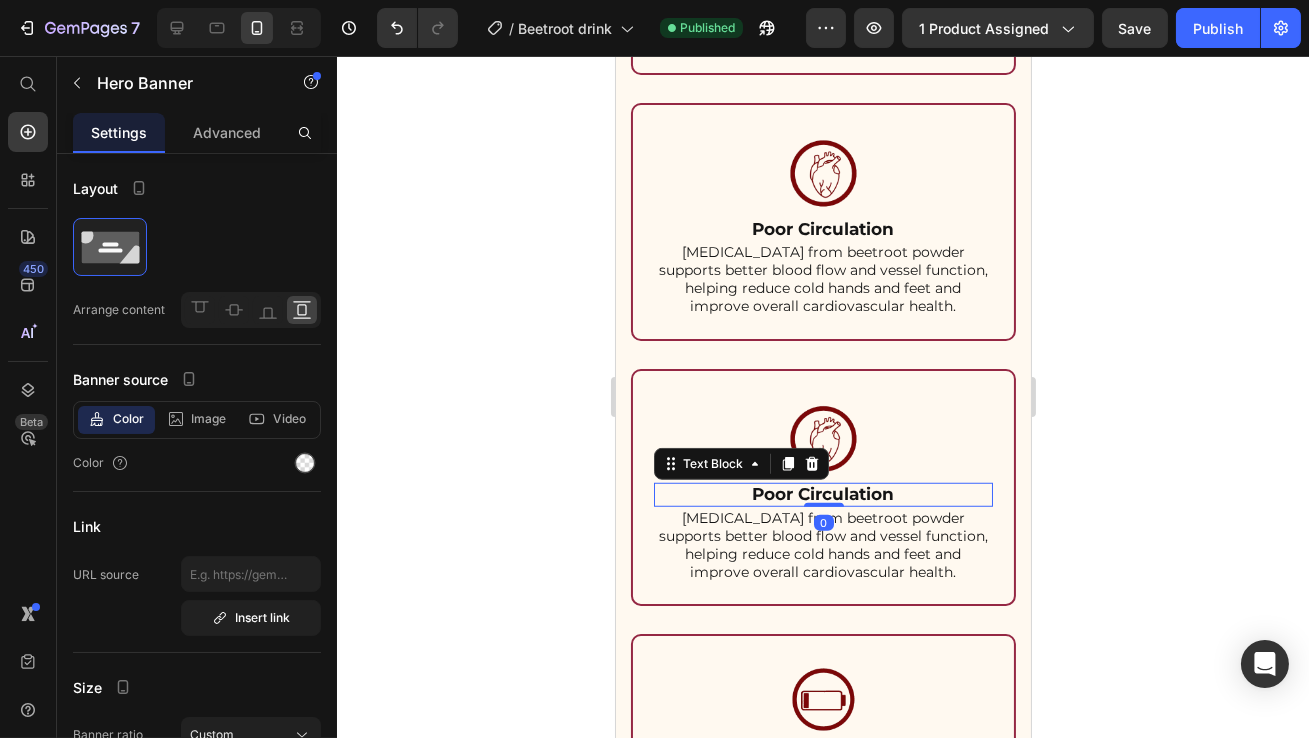 click on "Poor Circulation" at bounding box center (823, 494) 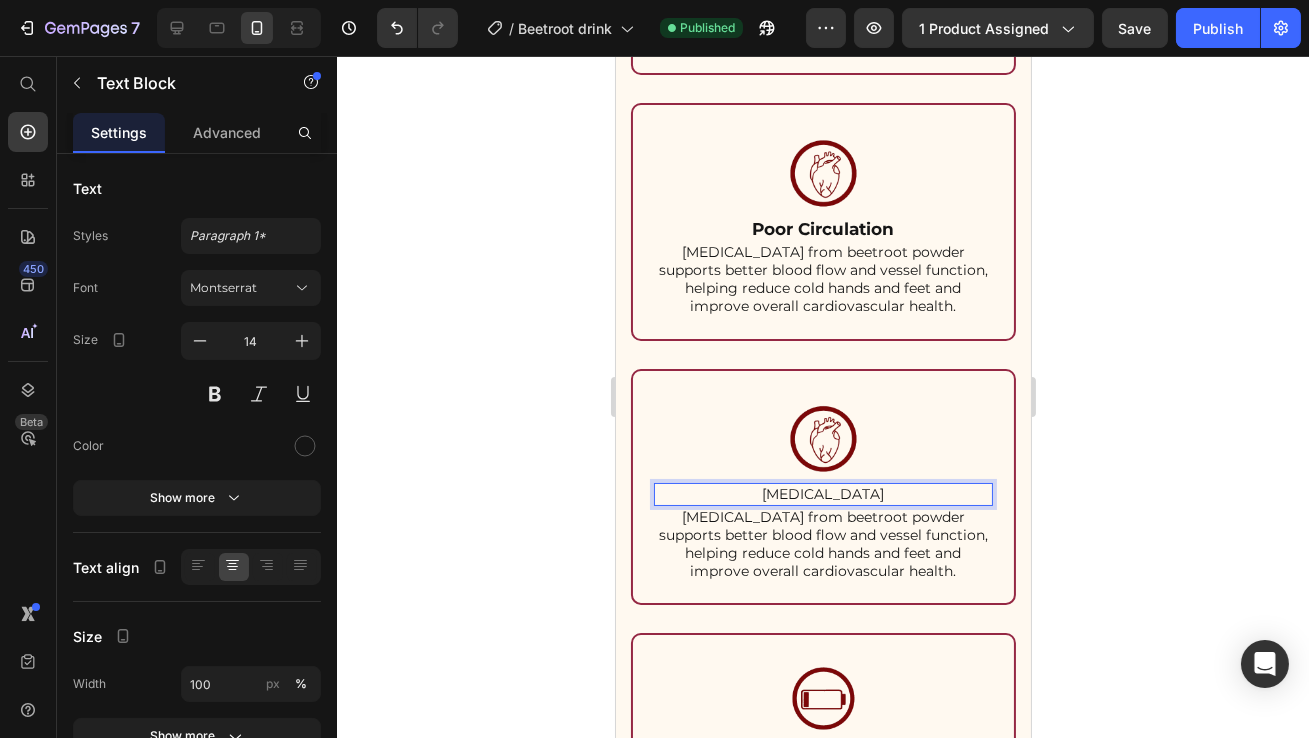 drag, startPoint x: 886, startPoint y: 489, endPoint x: 750, endPoint y: 485, distance: 136.0588 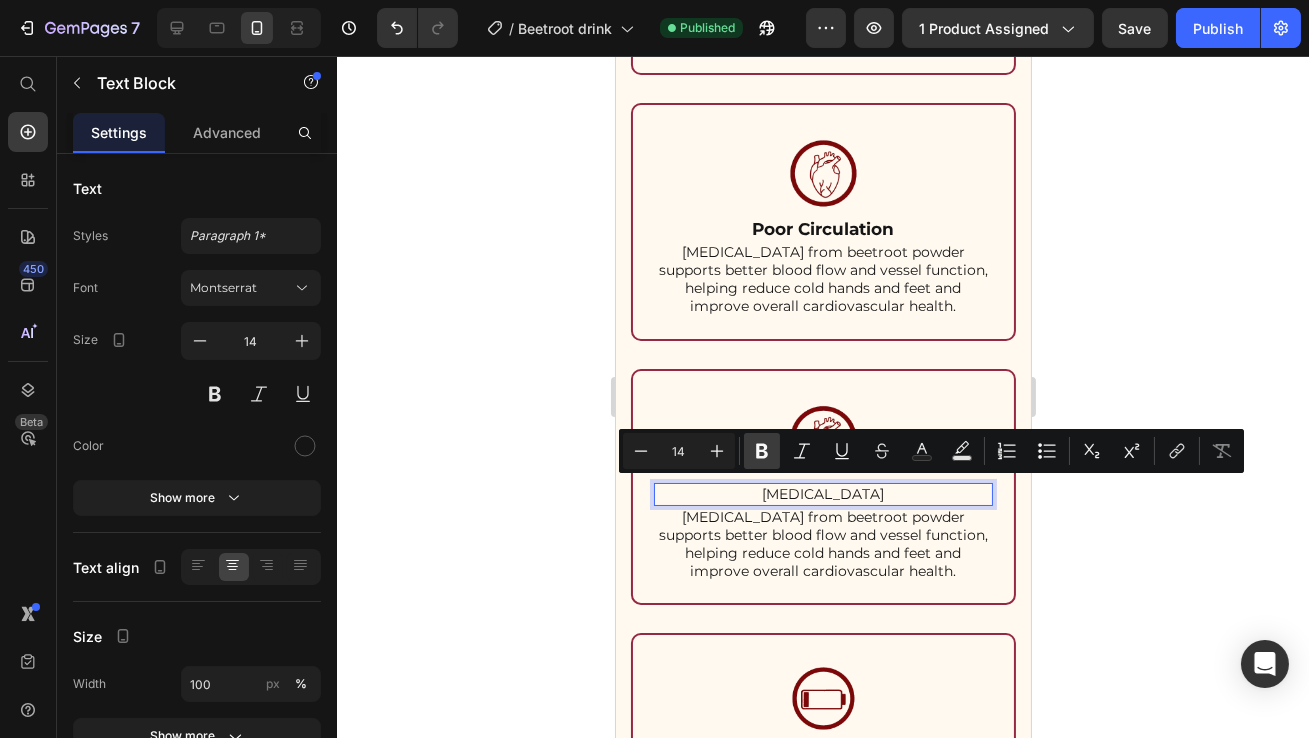 click on "Bold" at bounding box center (762, 451) 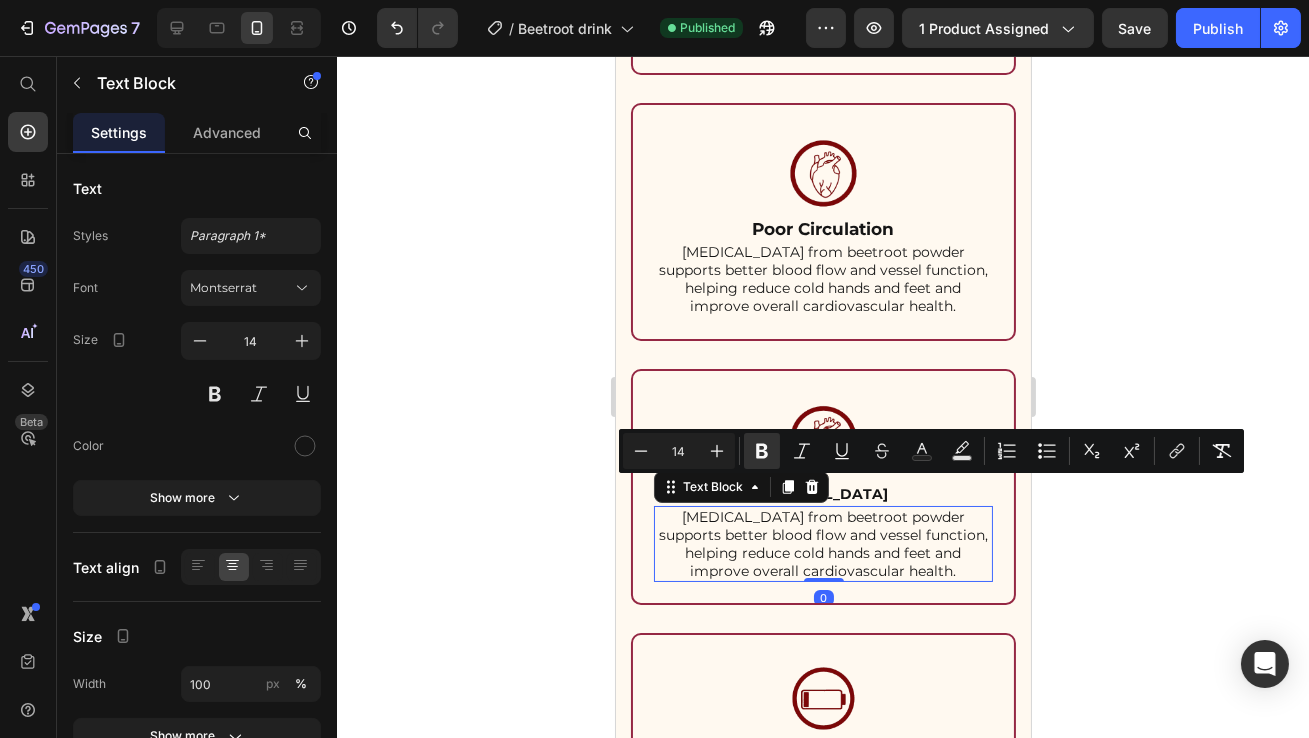 click on "[MEDICAL_DATA] from beetroot powder supports better blood flow and vessel function, helping reduce cold hands and feet and improve overall cardiovascular health." at bounding box center [822, 544] 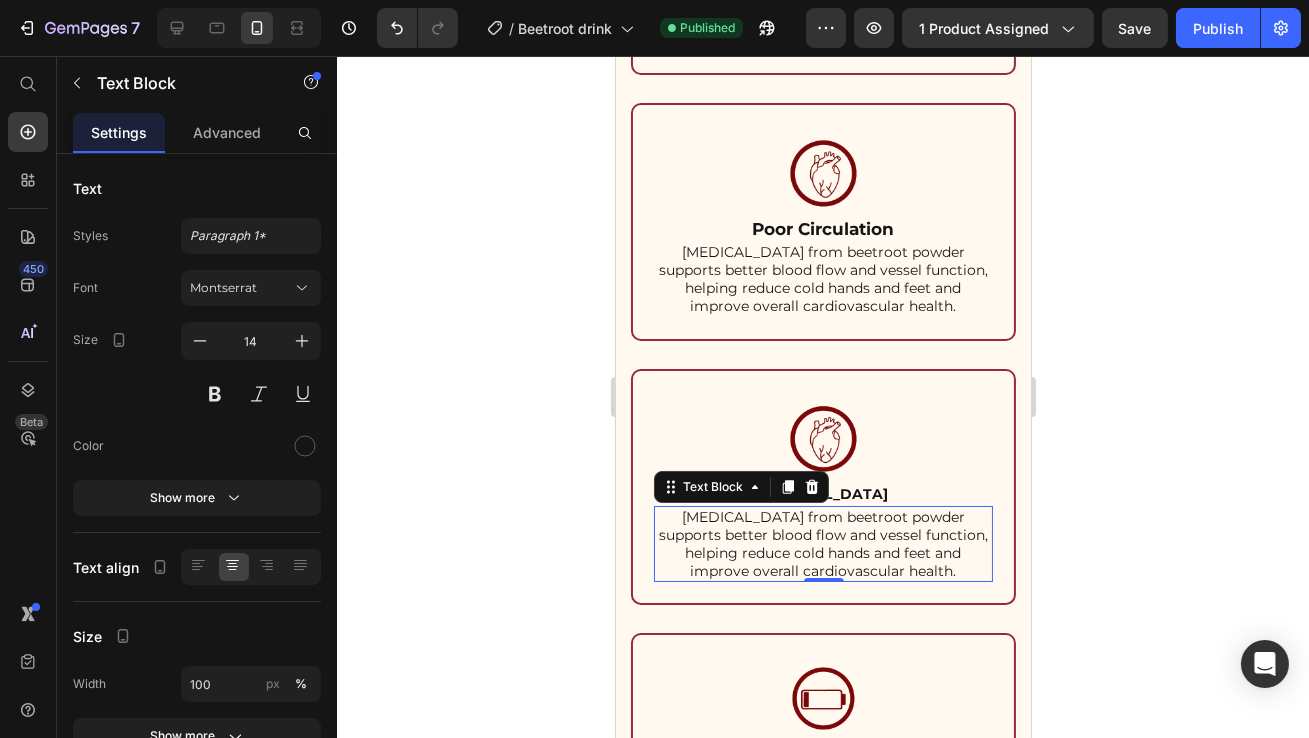 click at bounding box center [822, 438] 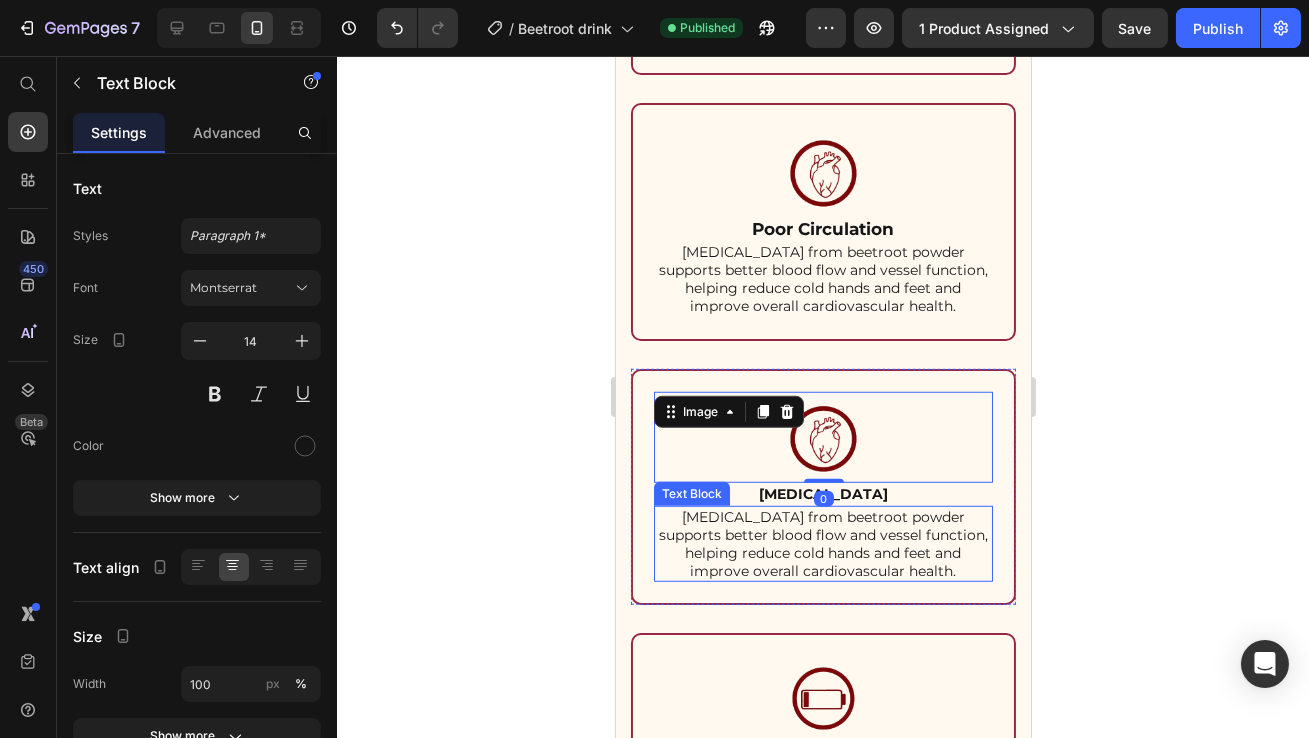 click on "[MEDICAL_DATA] from beetroot powder supports better blood flow and vessel function, helping reduce cold hands and feet and improve overall cardiovascular health." at bounding box center (822, 544) 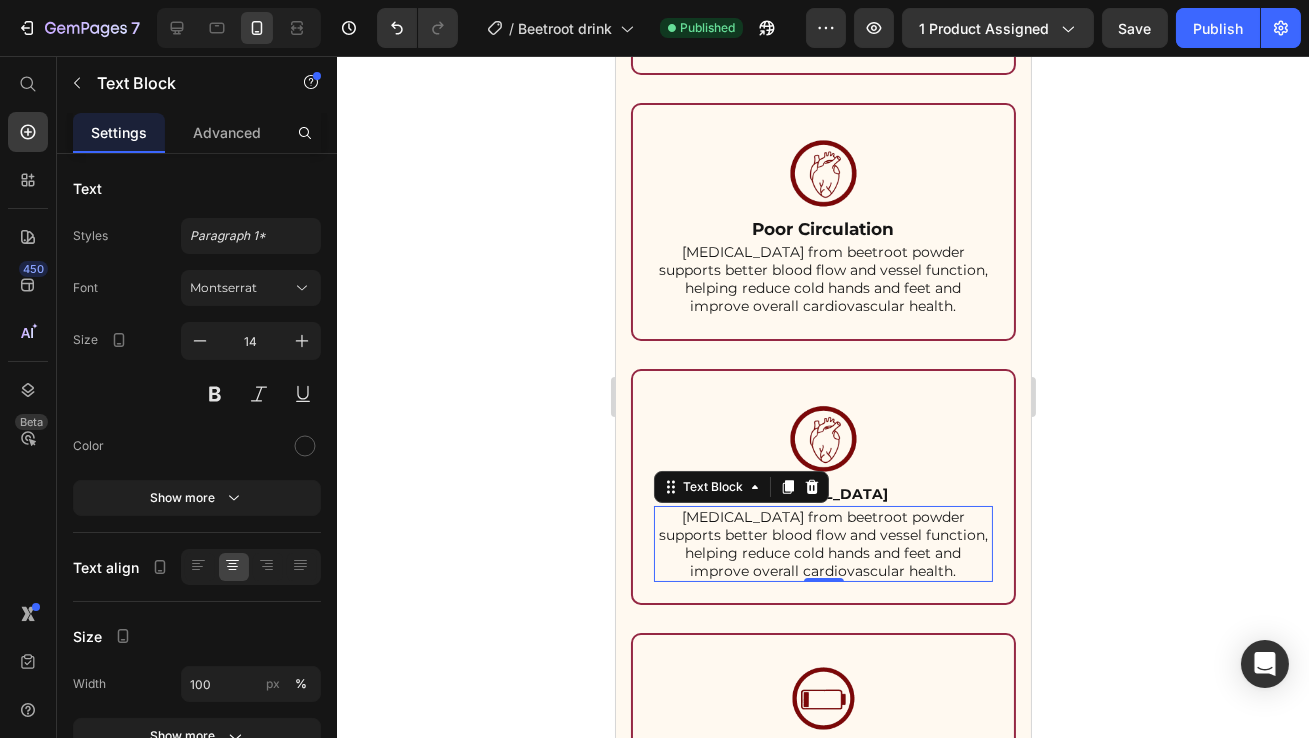 click on "[MEDICAL_DATA] from beetroot powder supports better blood flow and vessel function, helping reduce cold hands and feet and improve overall cardiovascular health." at bounding box center (822, 544) 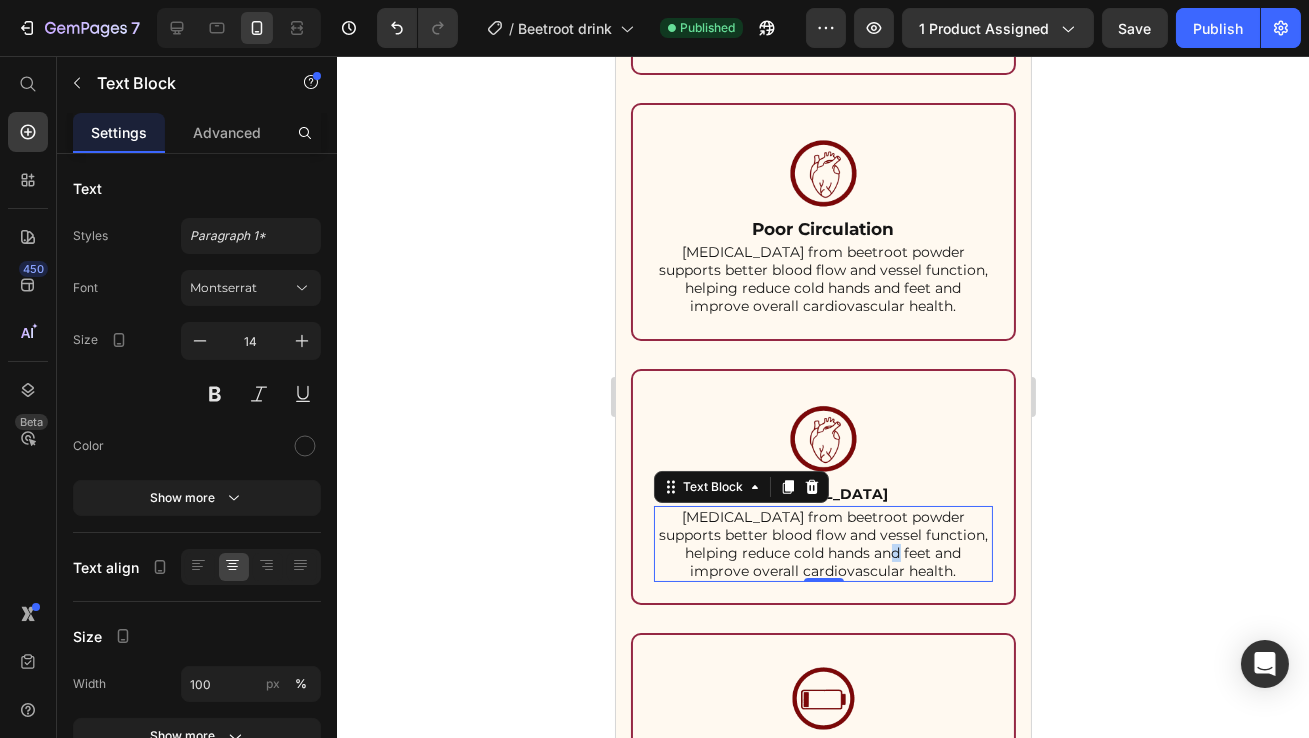 click on "[MEDICAL_DATA] from beetroot powder supports better blood flow and vessel function, helping reduce cold hands and feet and improve overall cardiovascular health." at bounding box center [822, 544] 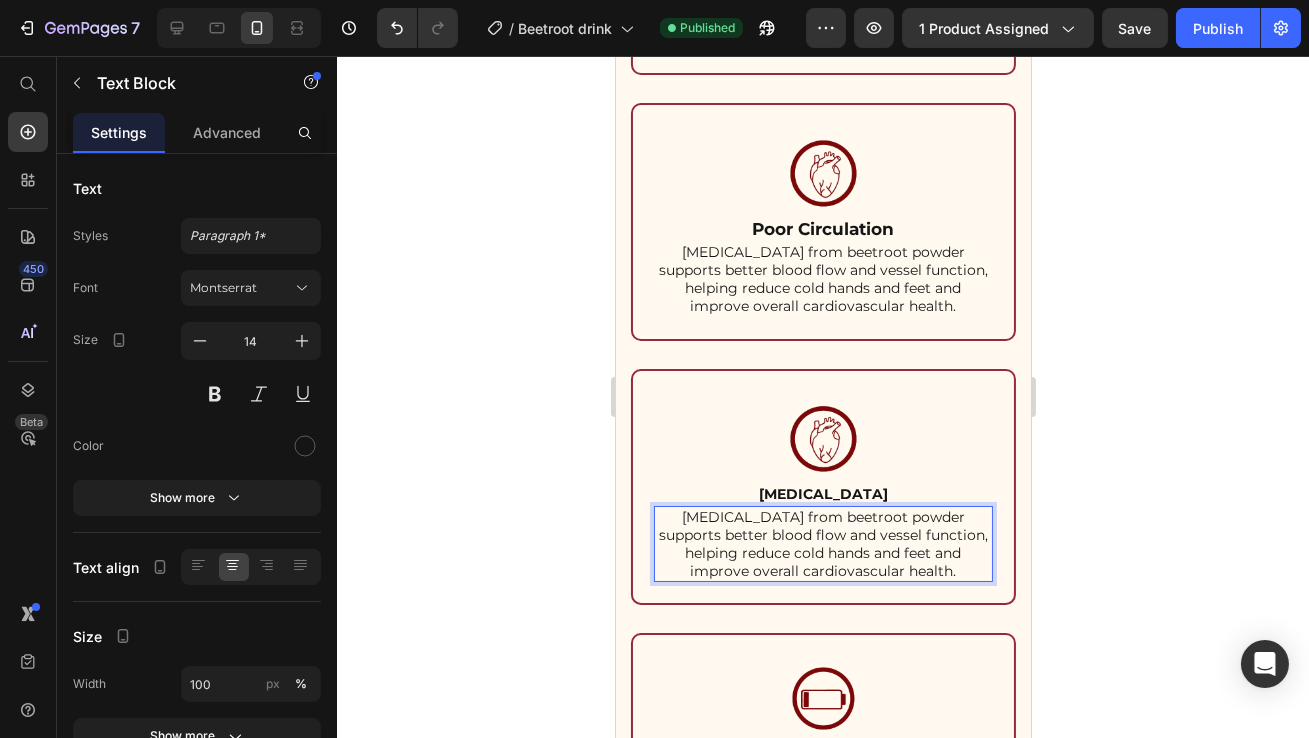 click on "[MEDICAL_DATA] from beetroot powder supports better blood flow and vessel function, helping reduce cold hands and feet and improve overall cardiovascular health." at bounding box center (822, 544) 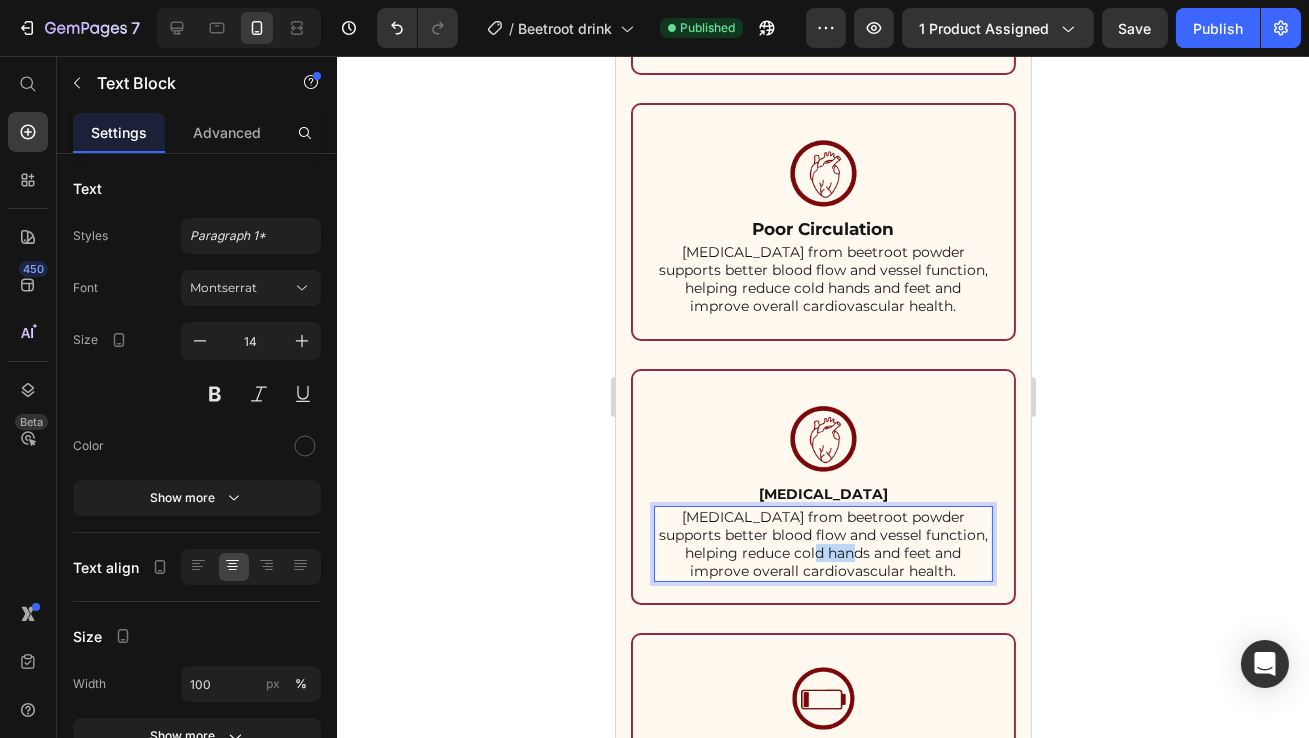 click on "[MEDICAL_DATA] from beetroot powder supports better blood flow and vessel function, helping reduce cold hands and feet and improve overall cardiovascular health." at bounding box center [822, 544] 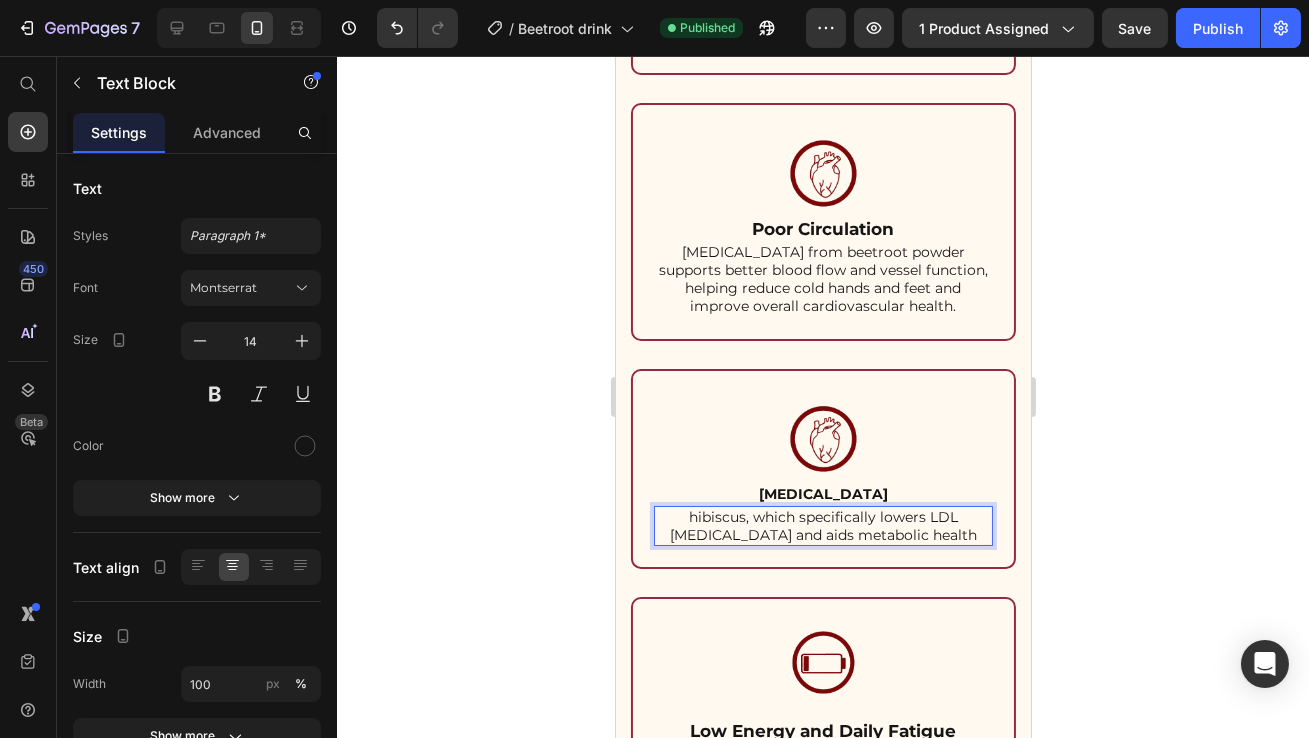 click on "hibiscus, which specifically lowers LDL [MEDICAL_DATA] and aids metabolic health" at bounding box center (822, 526) 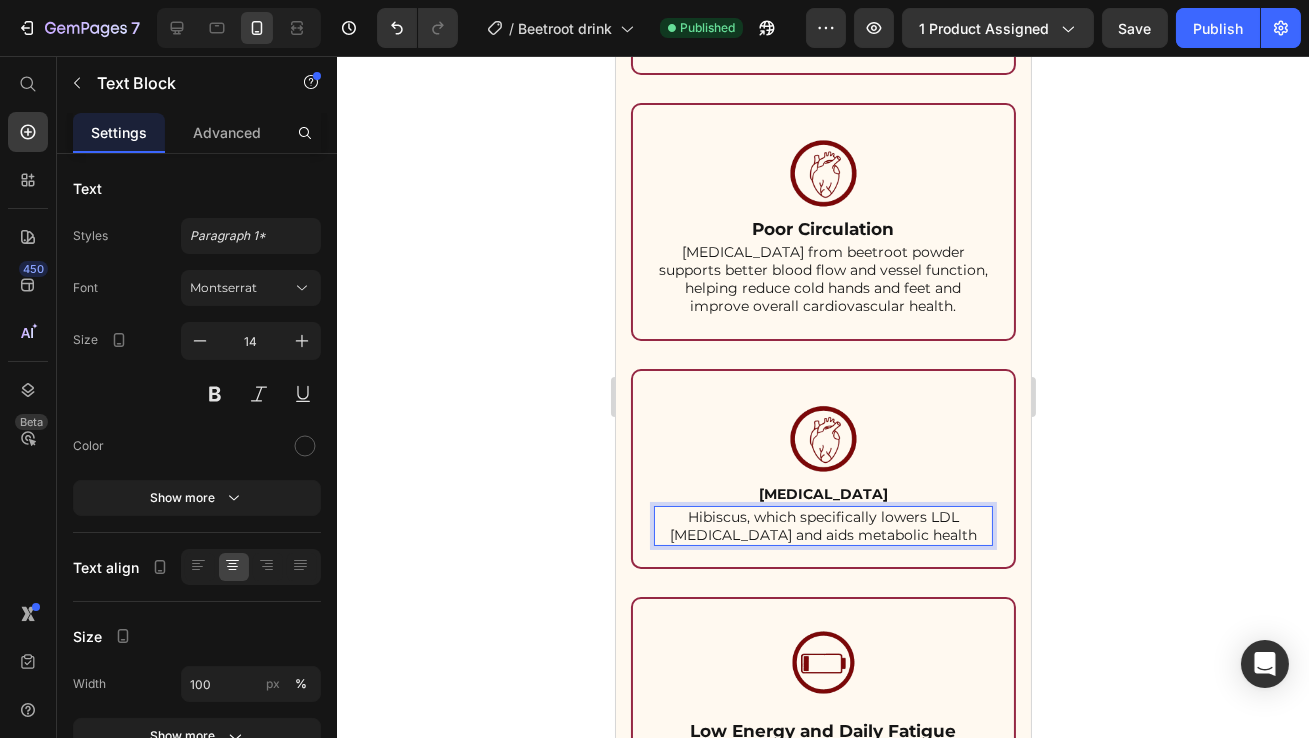 click on "Hibiscus, which specifically lowers LDL [MEDICAL_DATA] and aids metabolic health" at bounding box center (822, 526) 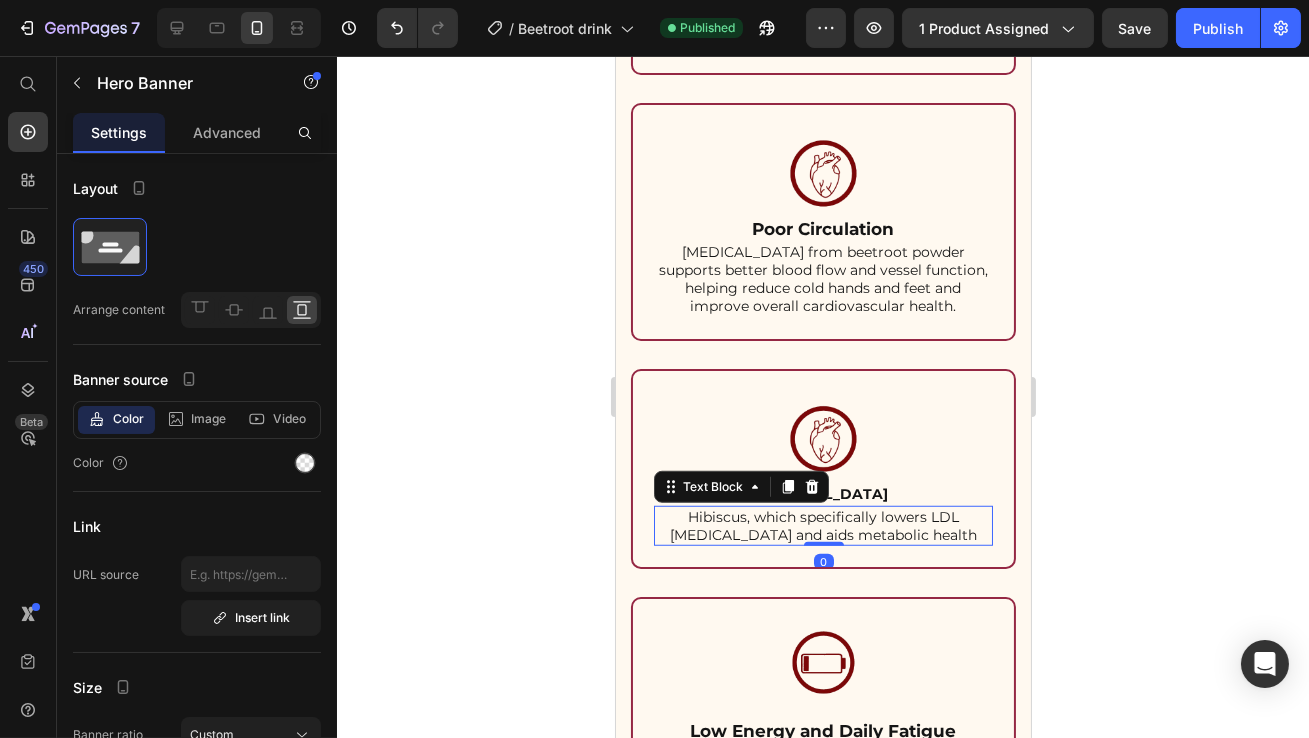 click on "Hibiscus, which specifically lowers LDL [MEDICAL_DATA] and aids metabolic health" at bounding box center [822, 526] 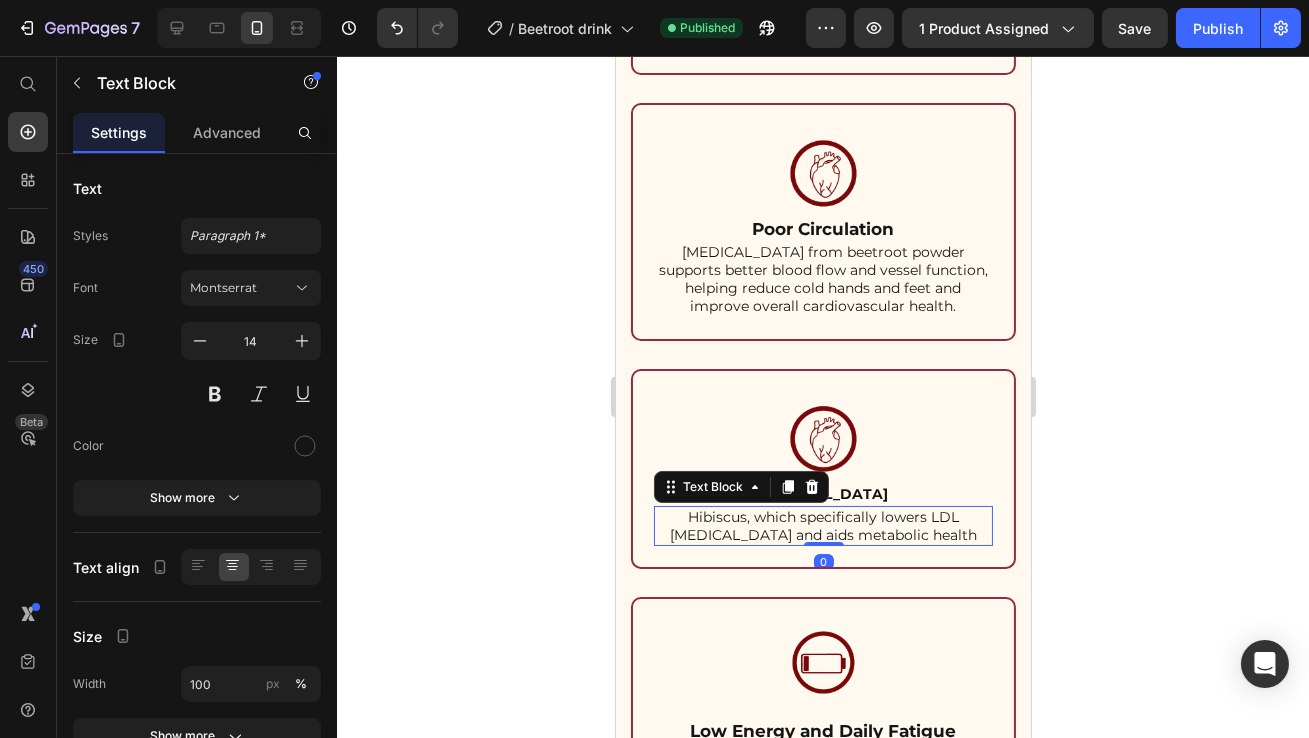 click on "Hibiscus, which specifically lowers LDL [MEDICAL_DATA] and aids metabolic health" at bounding box center [822, 526] 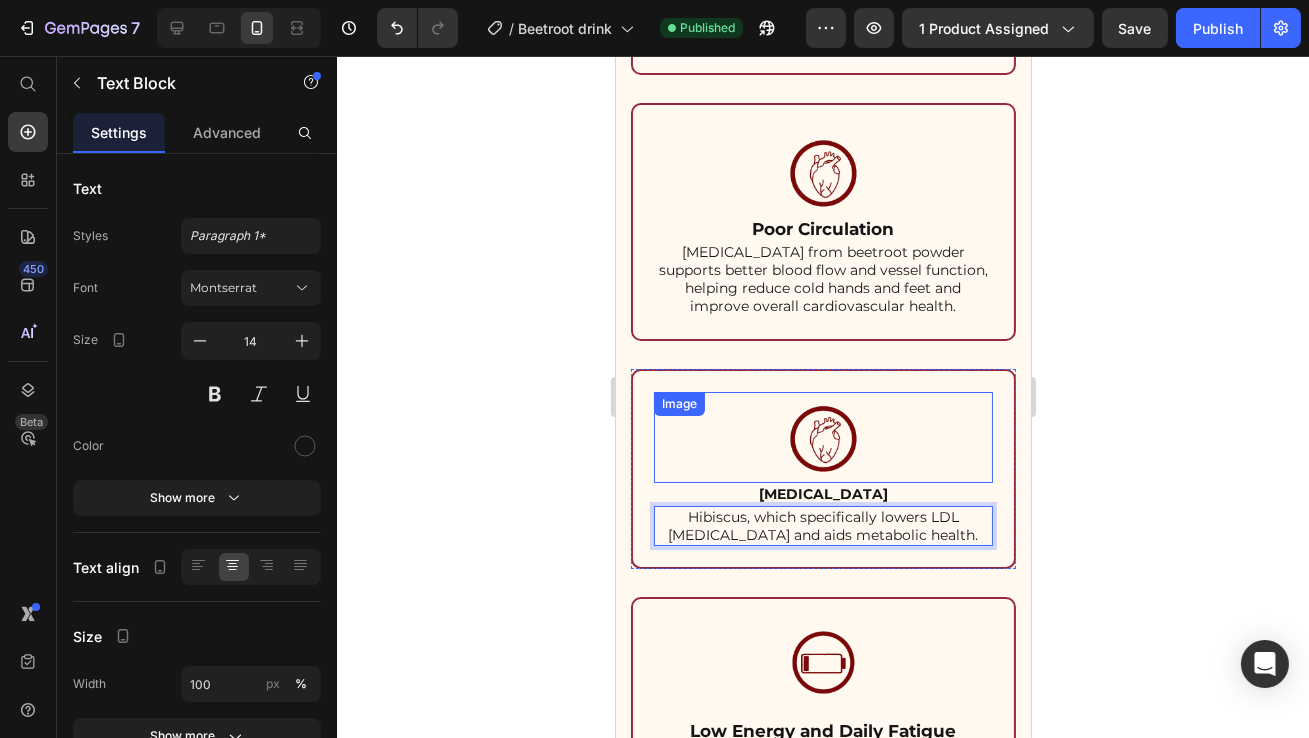 click at bounding box center [822, 438] 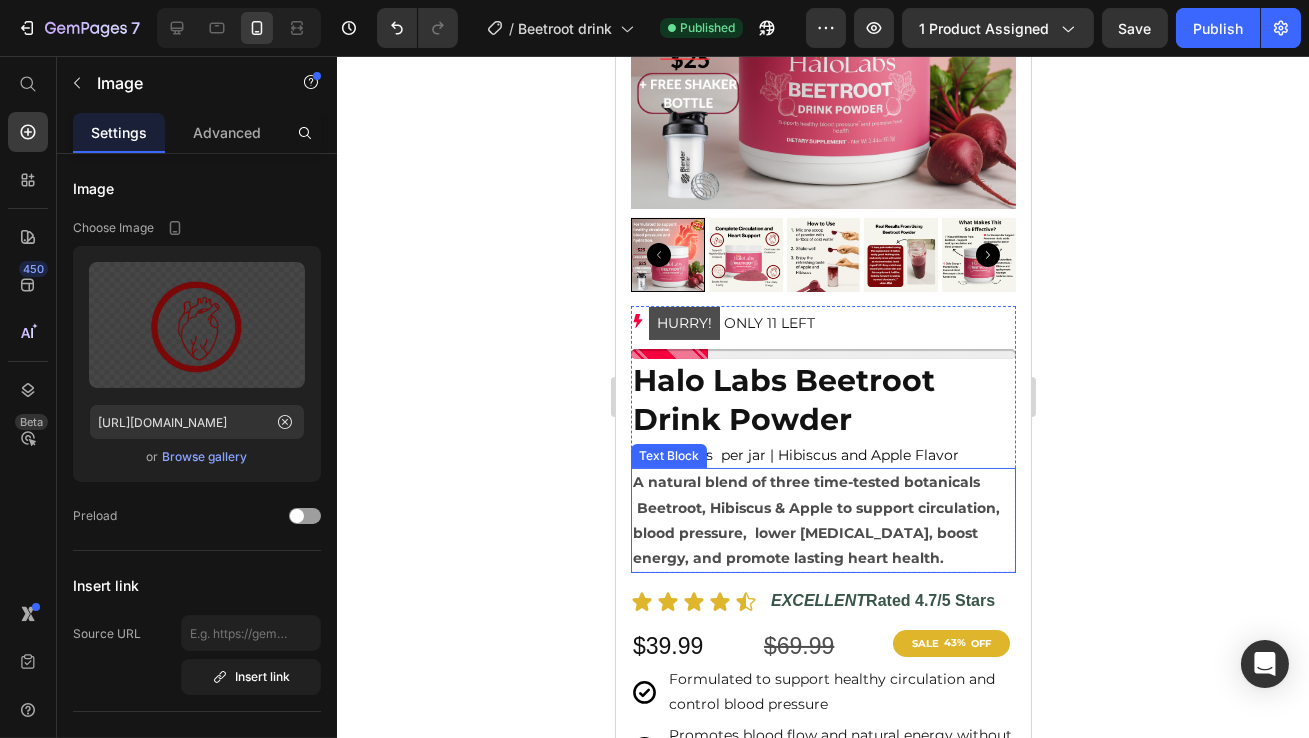 scroll, scrollTop: 0, scrollLeft: 0, axis: both 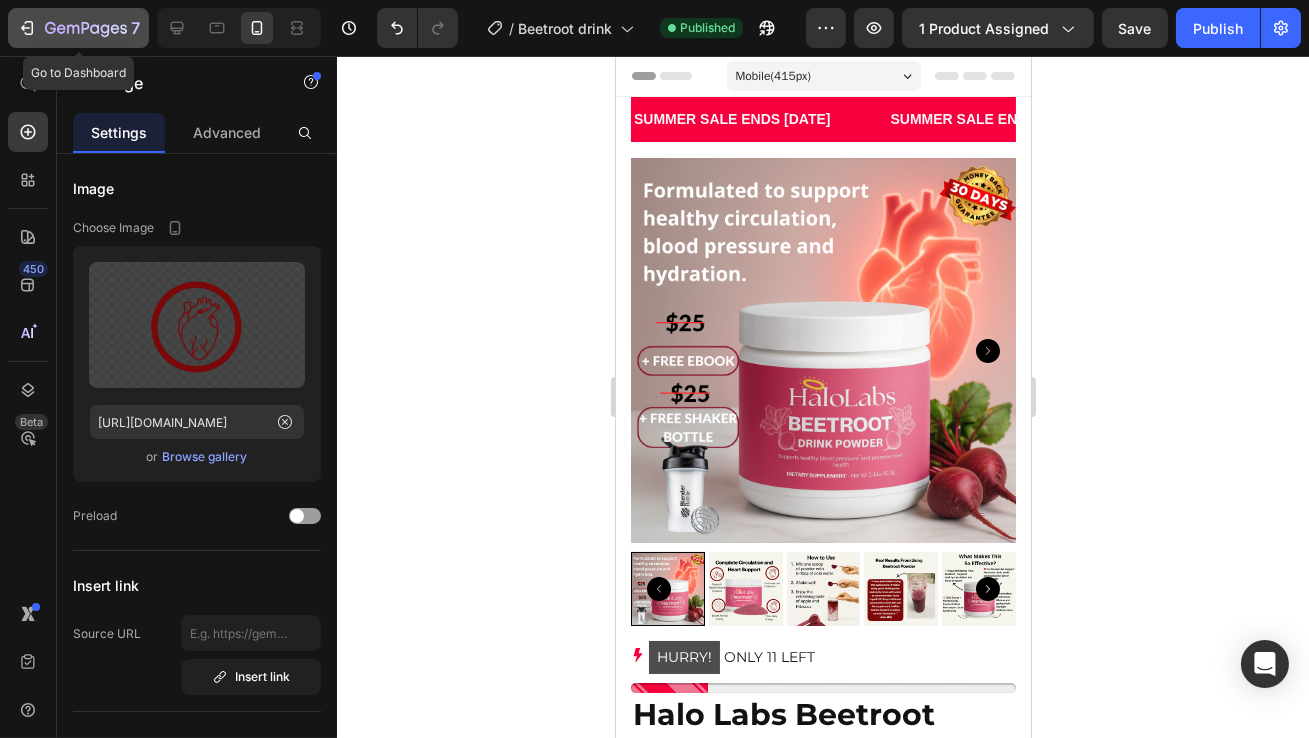 click 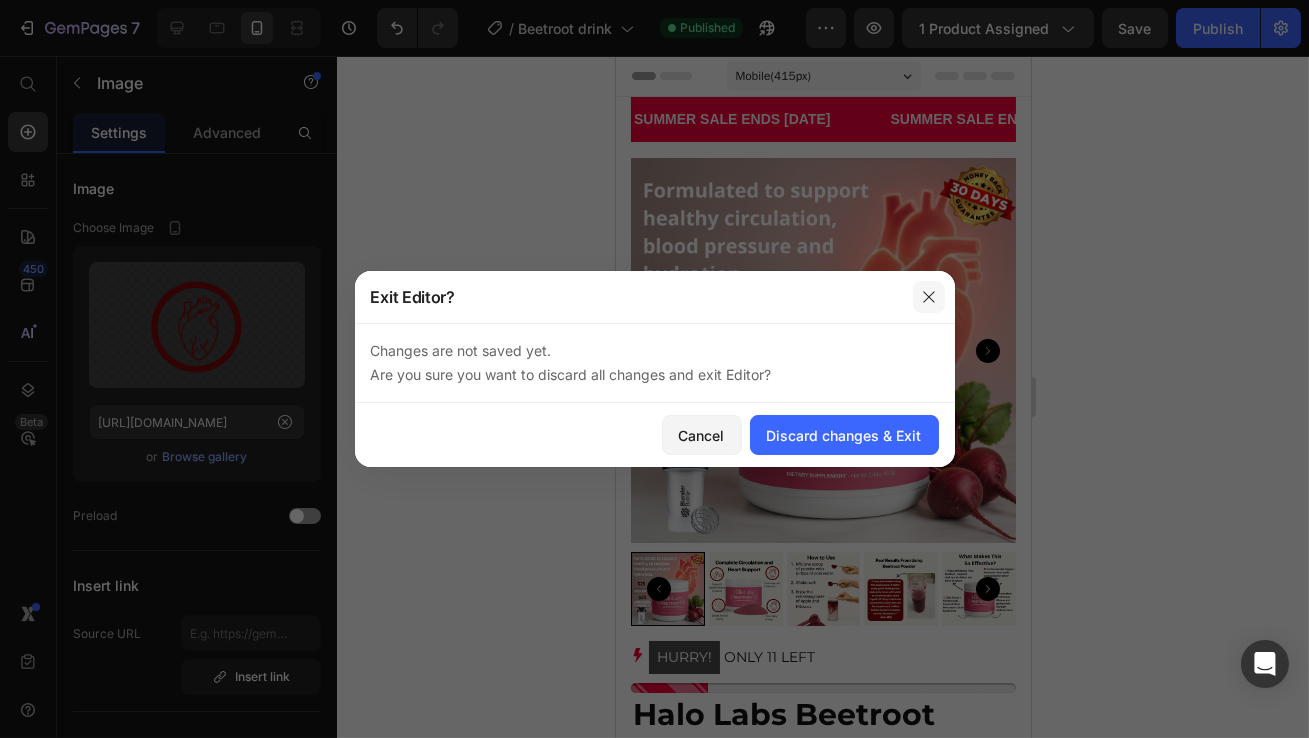 click at bounding box center (929, 297) 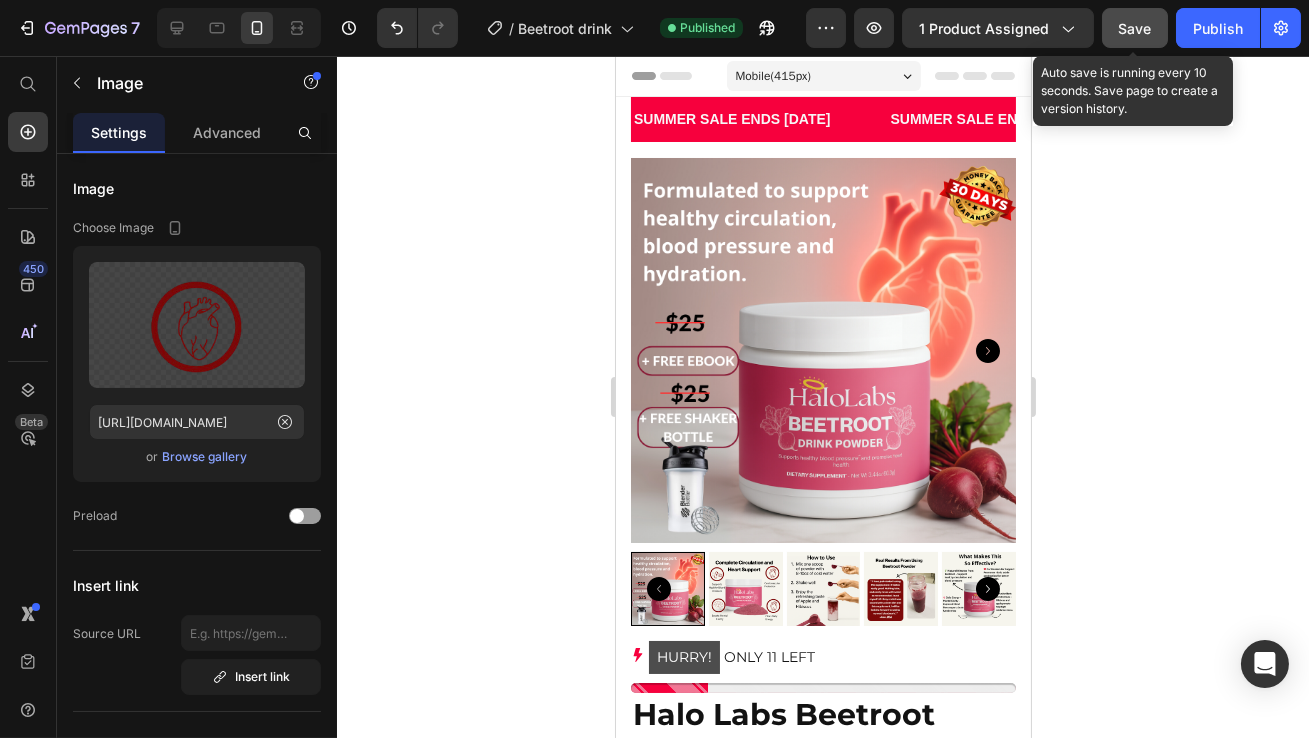 click on "Save" at bounding box center (1135, 28) 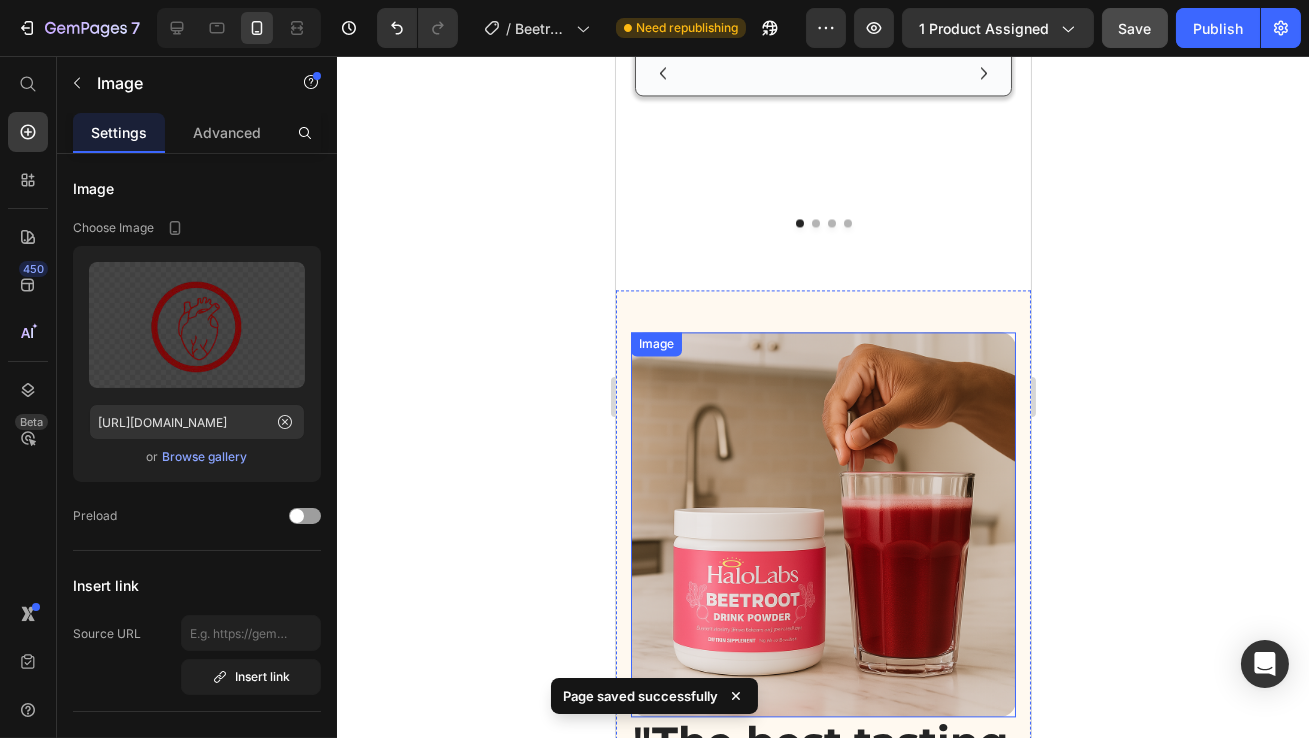 scroll, scrollTop: 8639, scrollLeft: 0, axis: vertical 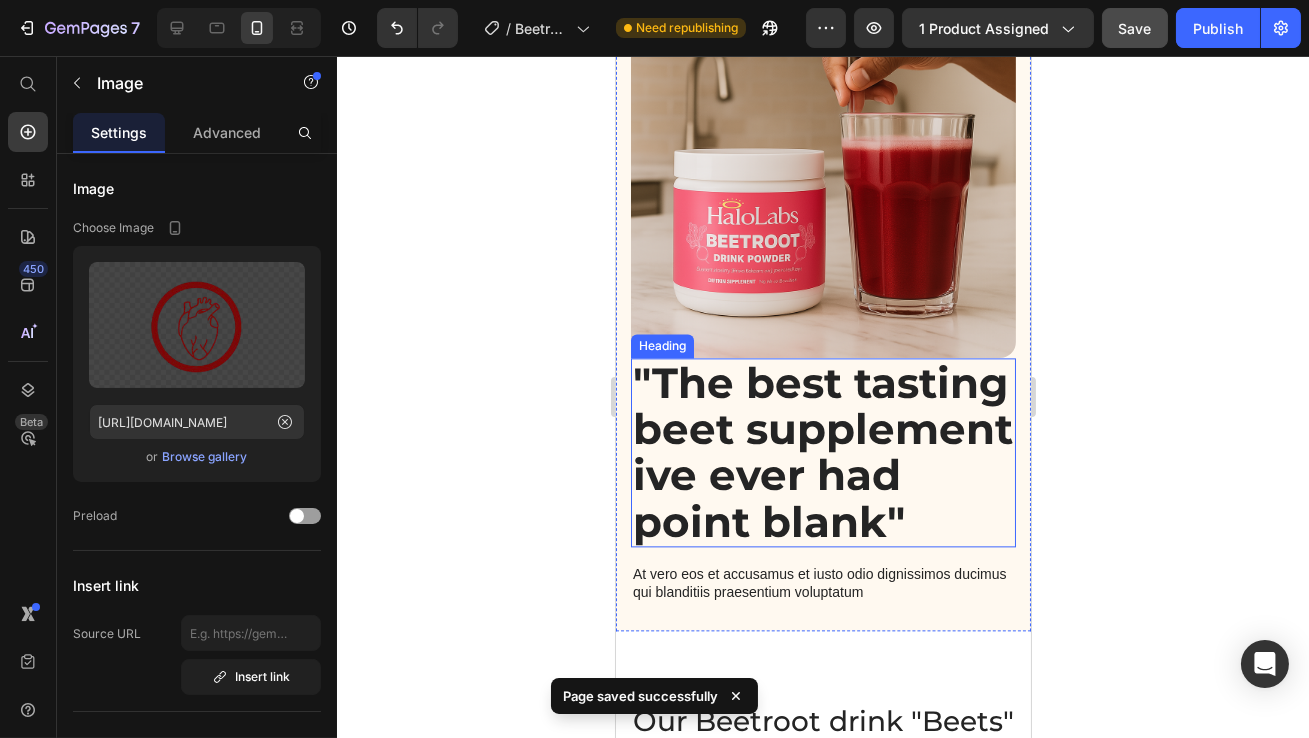 click on ""The best tasting beet supplement ive ever had point blank"" at bounding box center [822, 452] 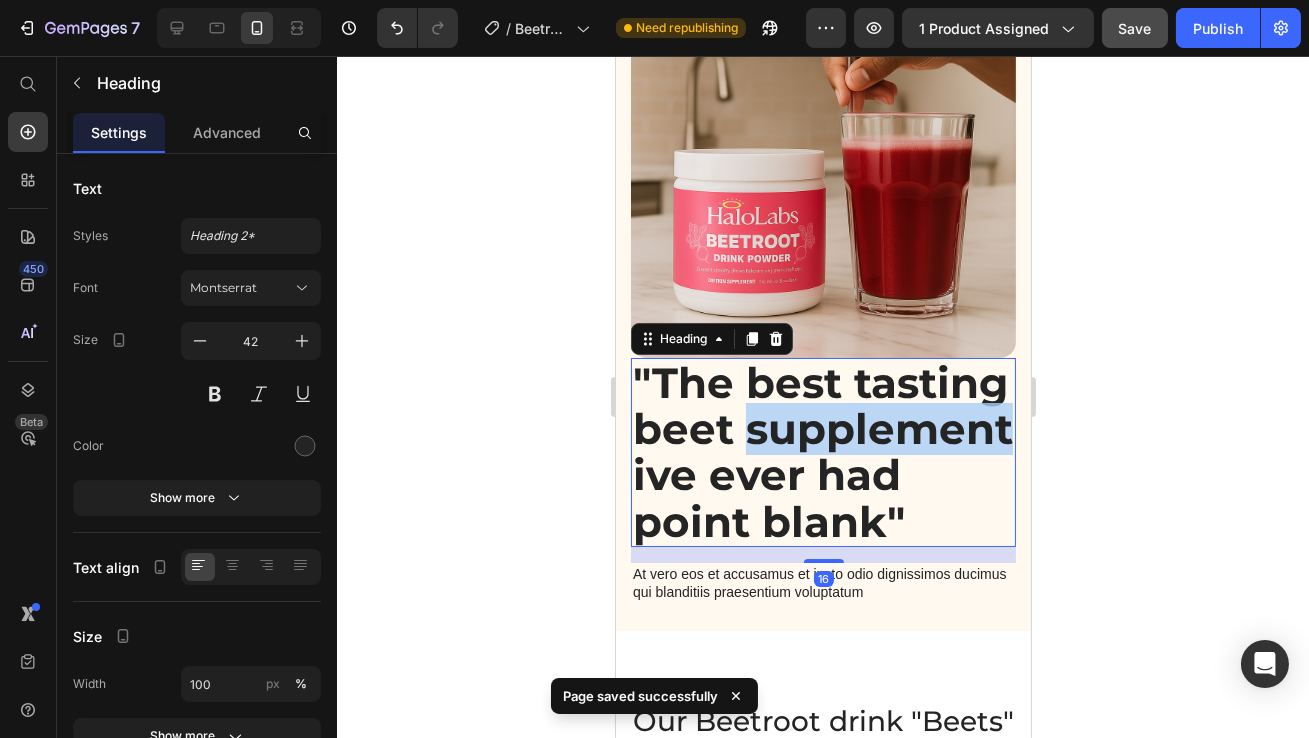 click on ""The best tasting beet supplement ive ever had point blank"" at bounding box center (822, 452) 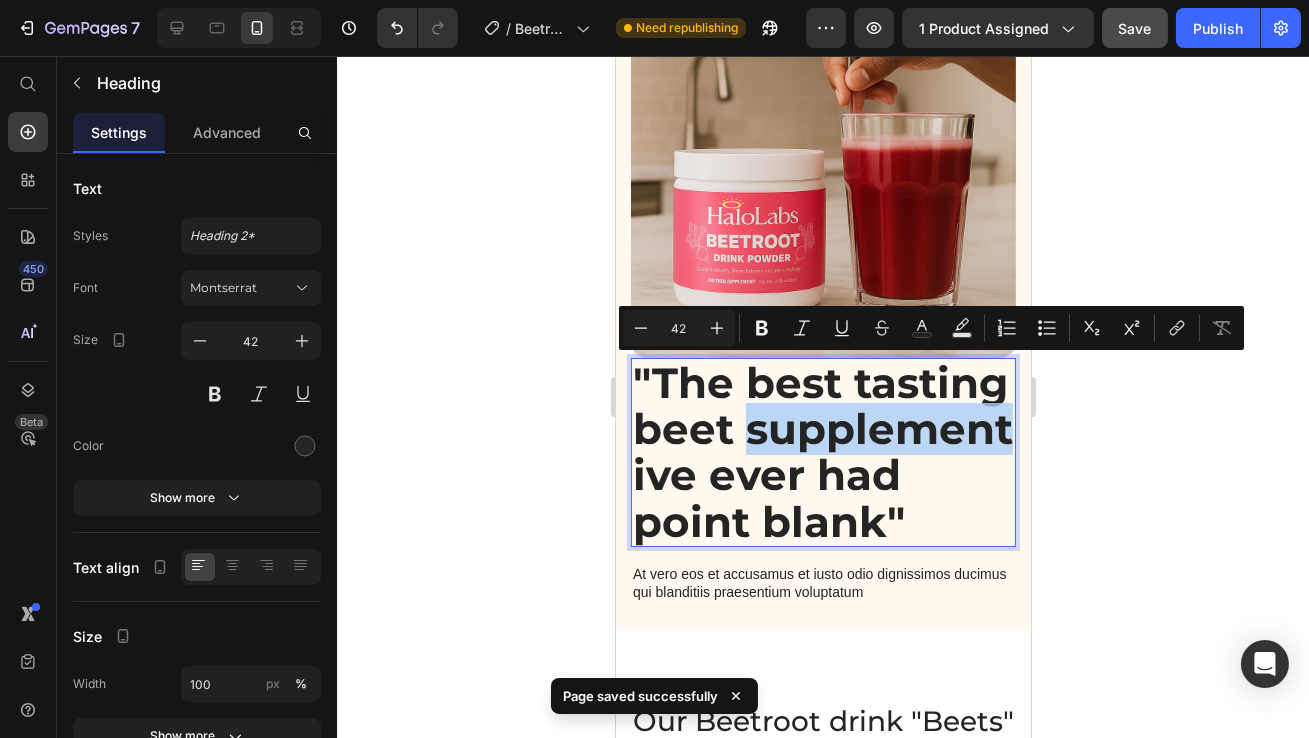 copy on ""The best tasting beet supplement ive ever had point blank"" 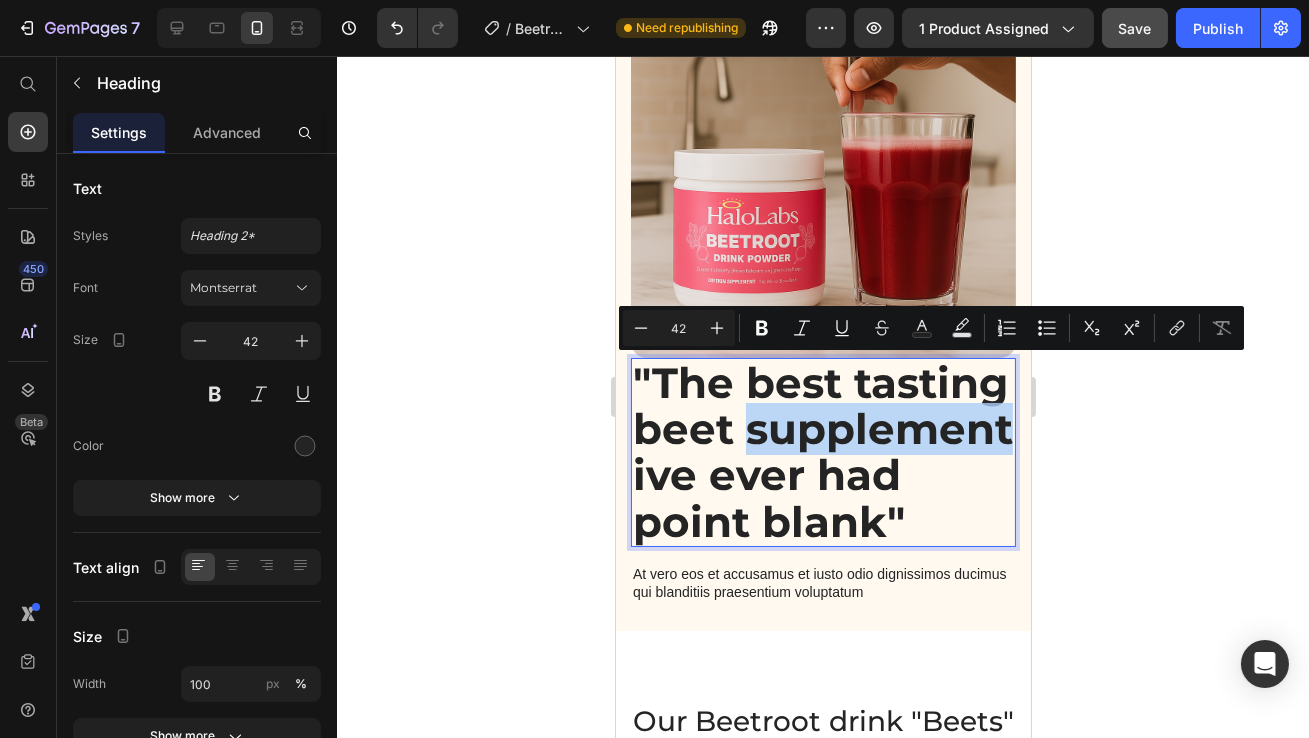 click on "At vero eos et accusamus et iusto odio dignissimos ducimus qui blanditiis praesentium voluptatum" at bounding box center (822, 583) 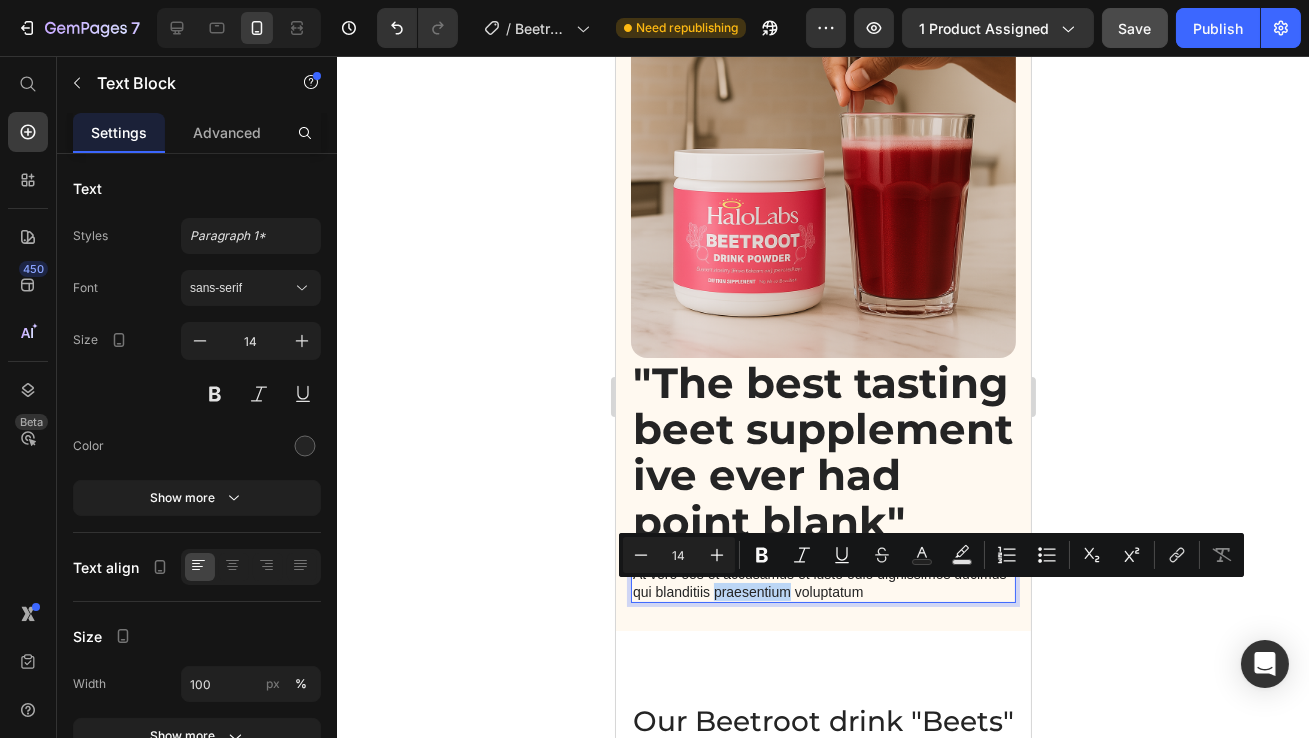 click on "At vero eos et accusamus et iusto odio dignissimos ducimus qui blanditiis praesentium voluptatum" at bounding box center [822, 583] 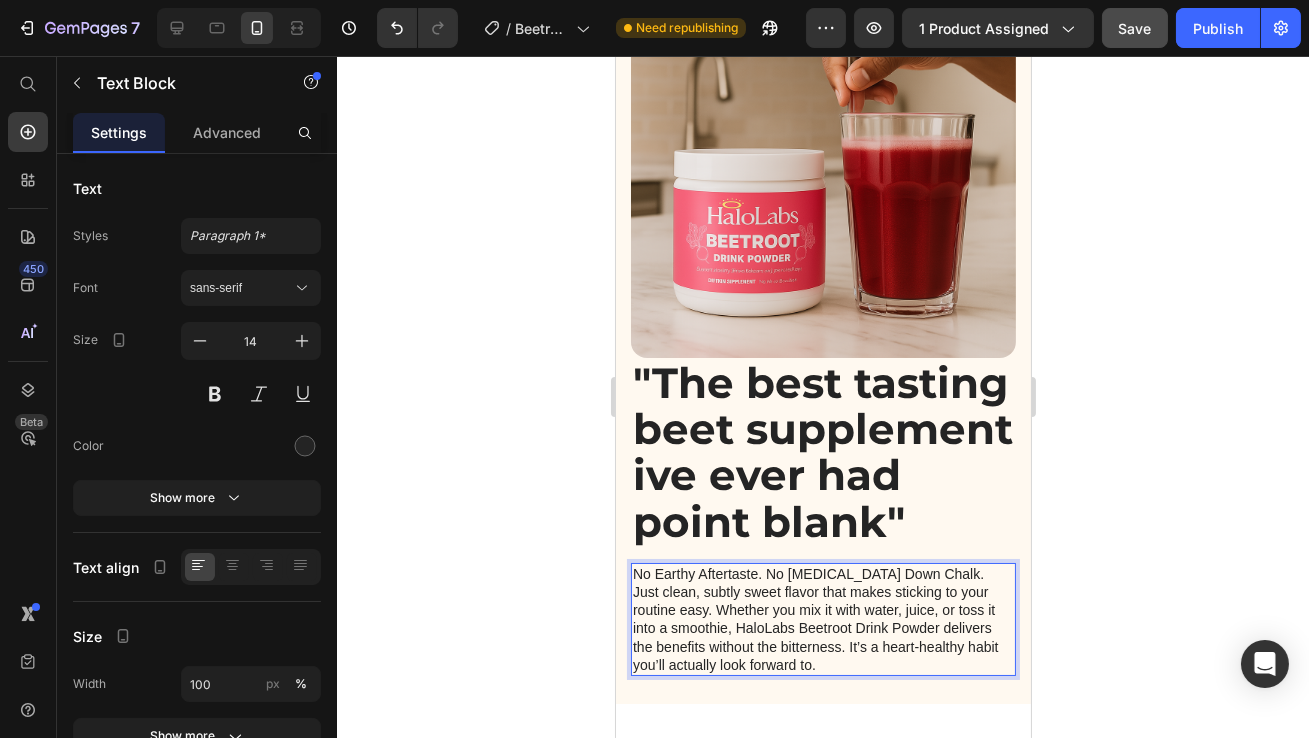 click on "No Earthy Aftertaste. No [MEDICAL_DATA] Down Chalk. Just clean, subtly sweet flavor that makes sticking to your routine easy. Whether you mix it with water, juice, or toss it into a smoothie, HaloLabs Beetroot Drink Powder delivers the benefits without the bitterness. It’s a heart-healthy habit you’ll actually look forward to." at bounding box center [822, 619] 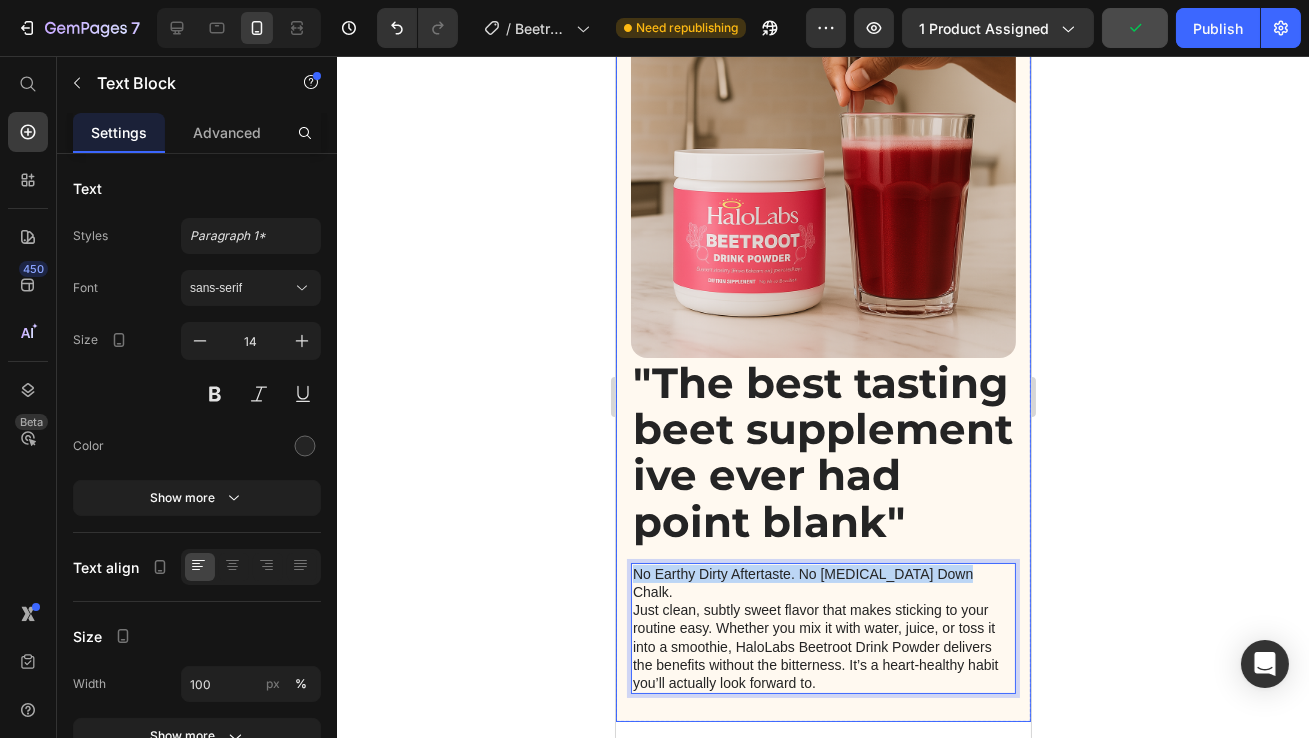 drag, startPoint x: 963, startPoint y: 580, endPoint x: 615, endPoint y: 570, distance: 348.14365 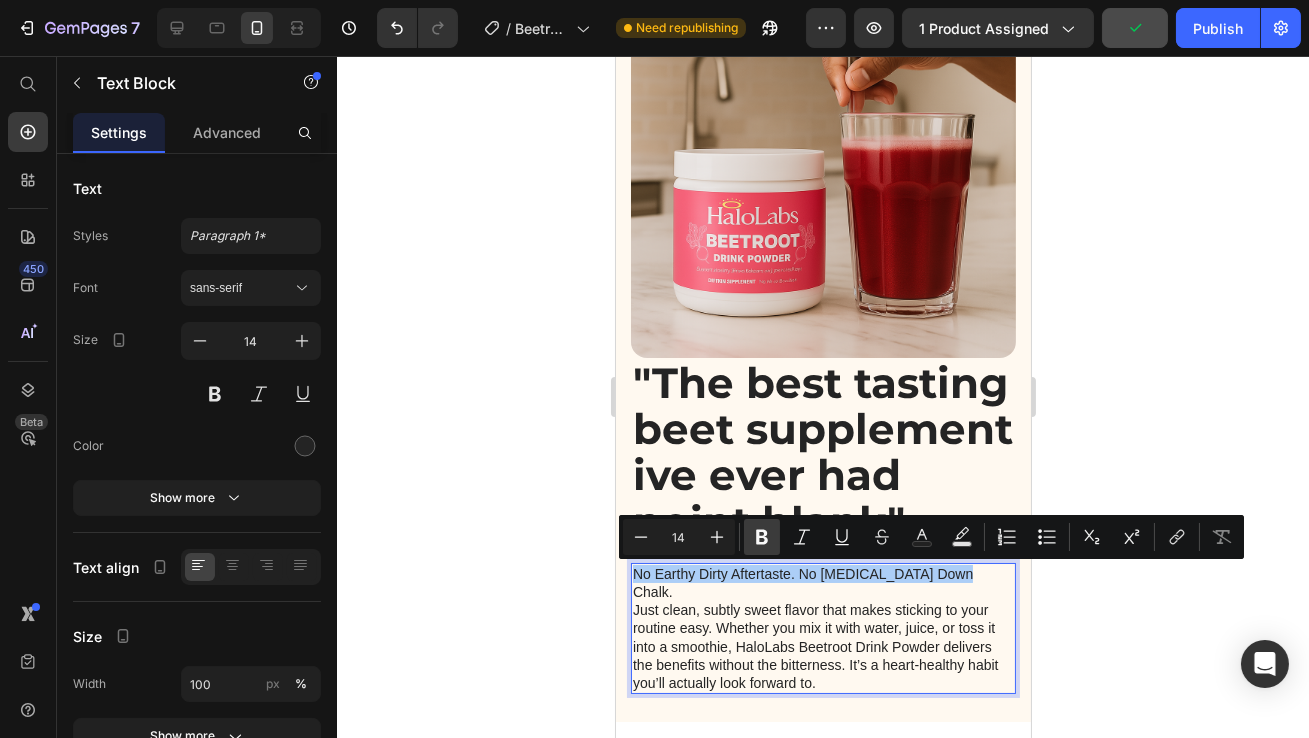 click 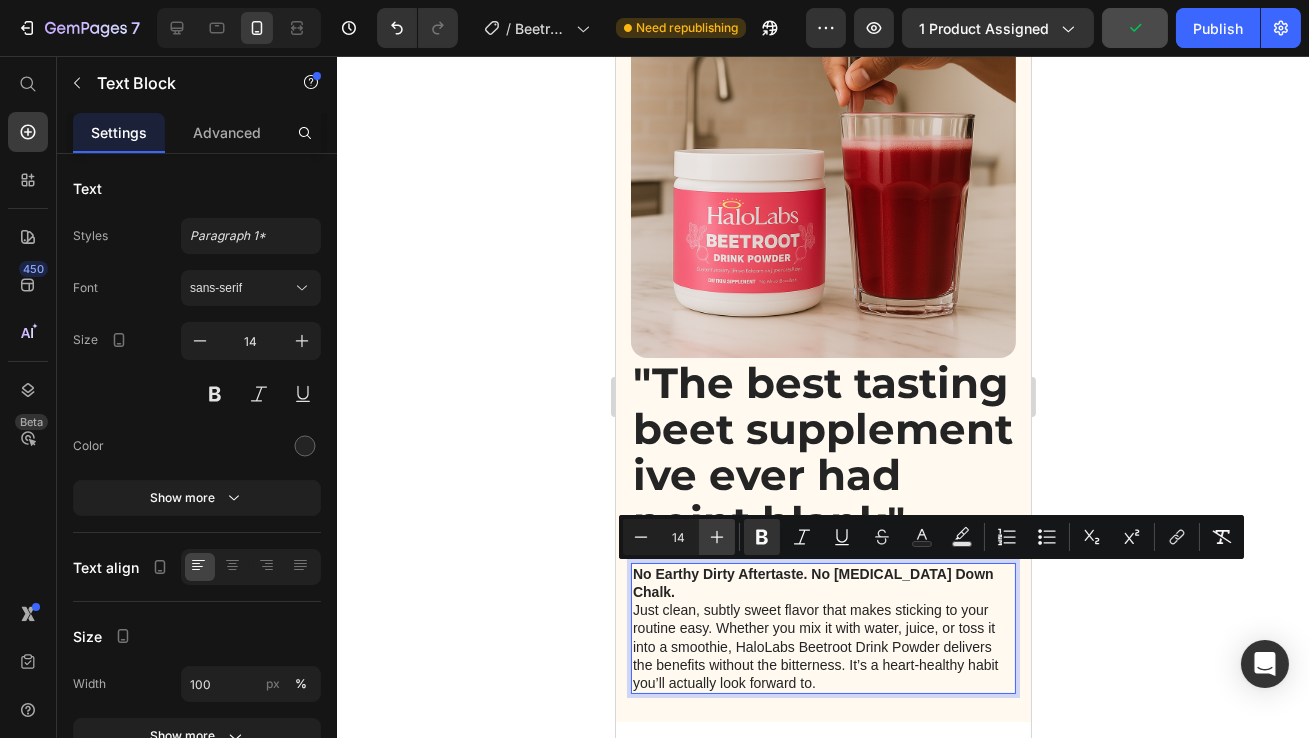 click 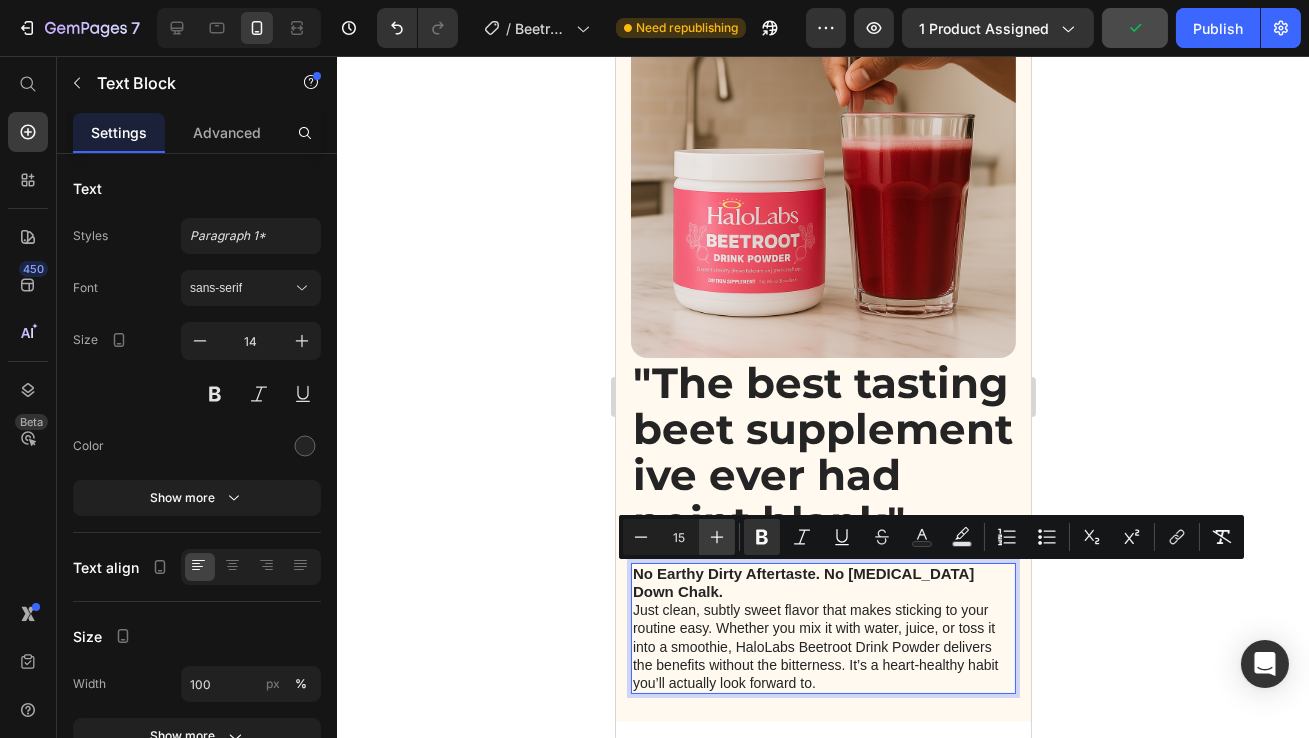 click 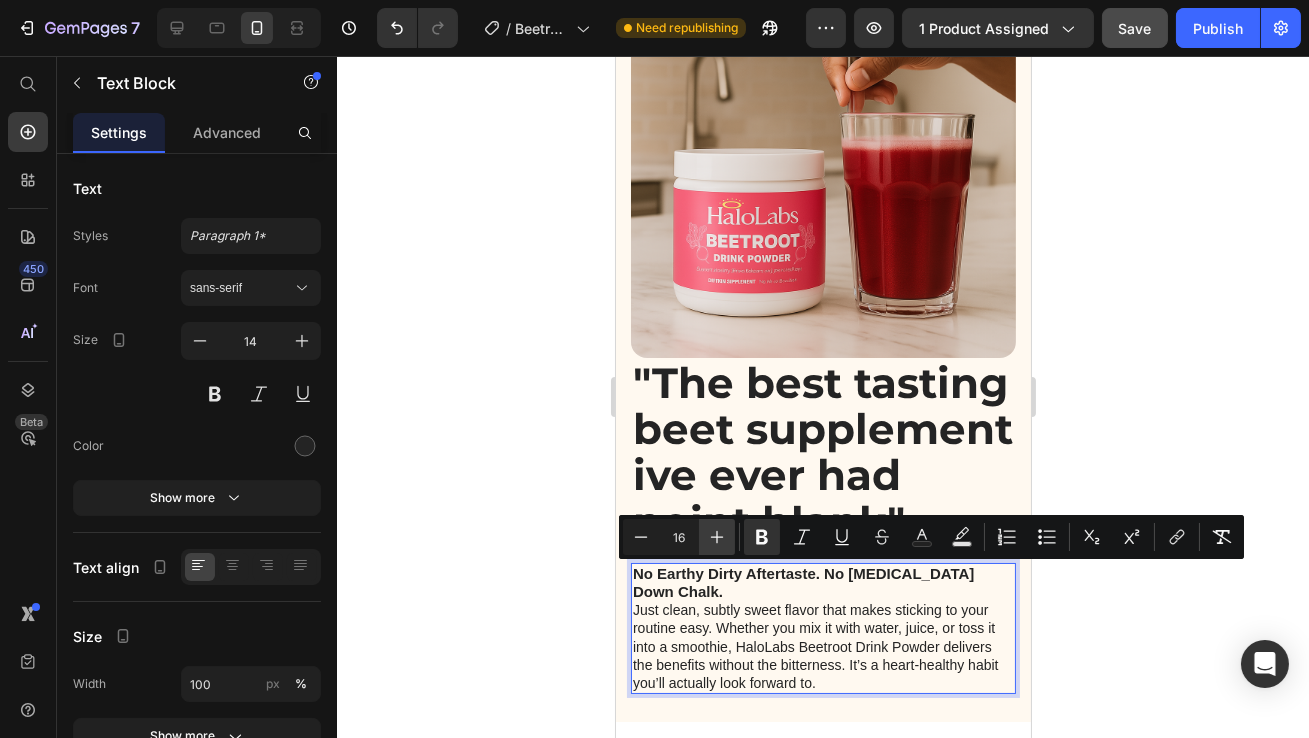 click 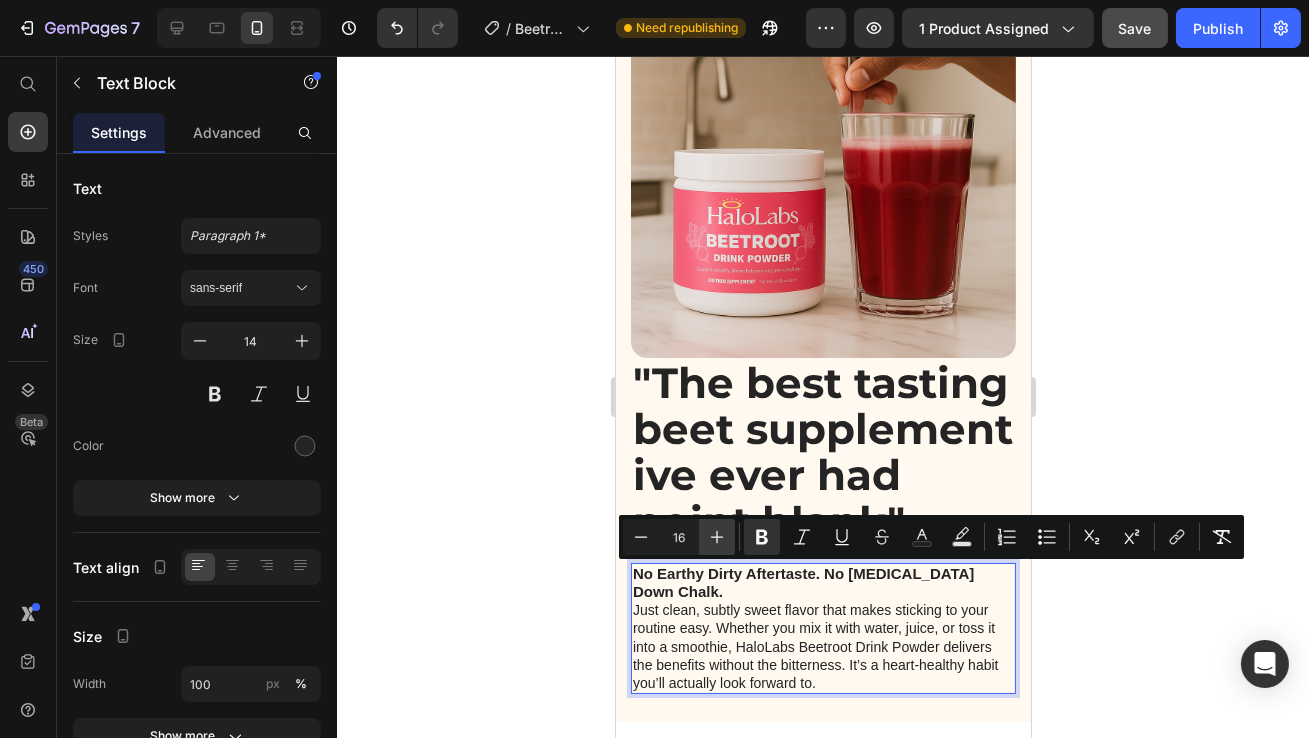 type on "17" 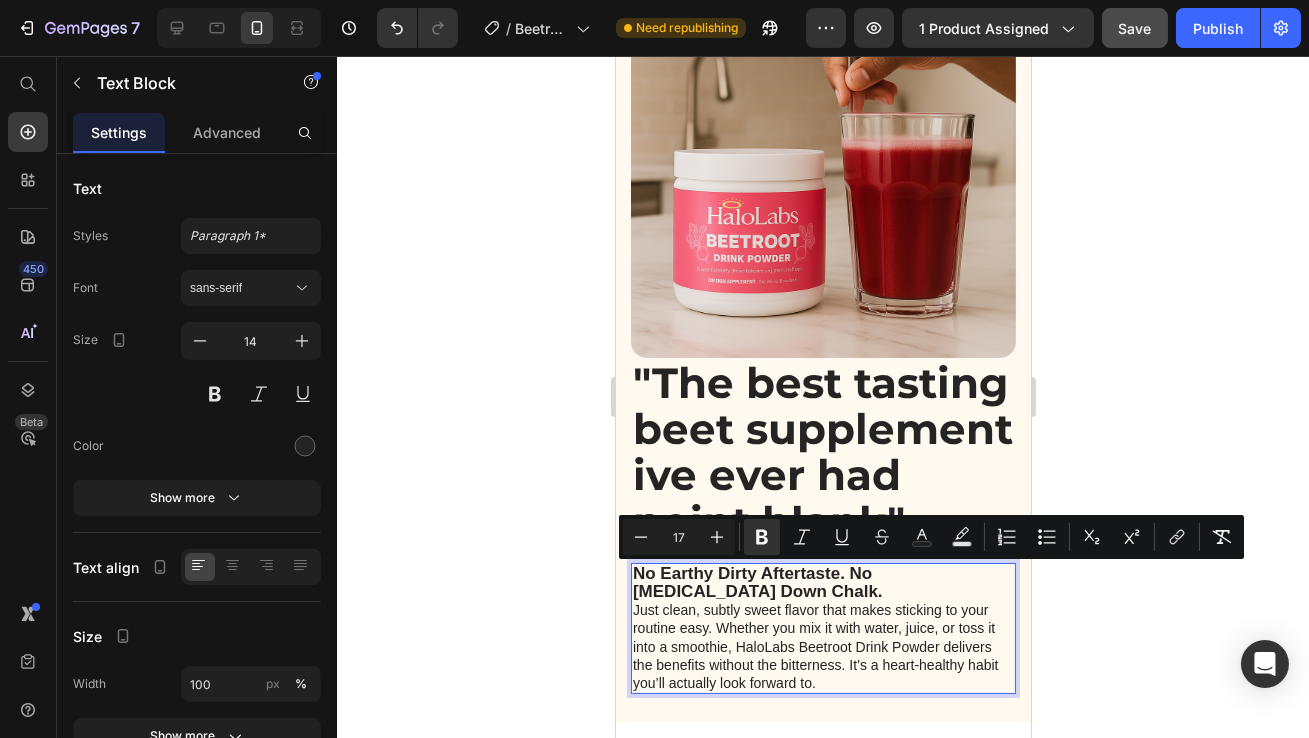 click on "No Earthy Dirty Aftertaste. No [MEDICAL_DATA] Down Chalk. Just clean, subtly sweet flavor that makes sticking to your routine easy. Whether you mix it with water, juice, or toss it into a smoothie, HaloLabs Beetroot Drink Powder delivers the benefits without the bitterness. It’s a heart-healthy habit you’ll actually look forward to." at bounding box center (822, 628) 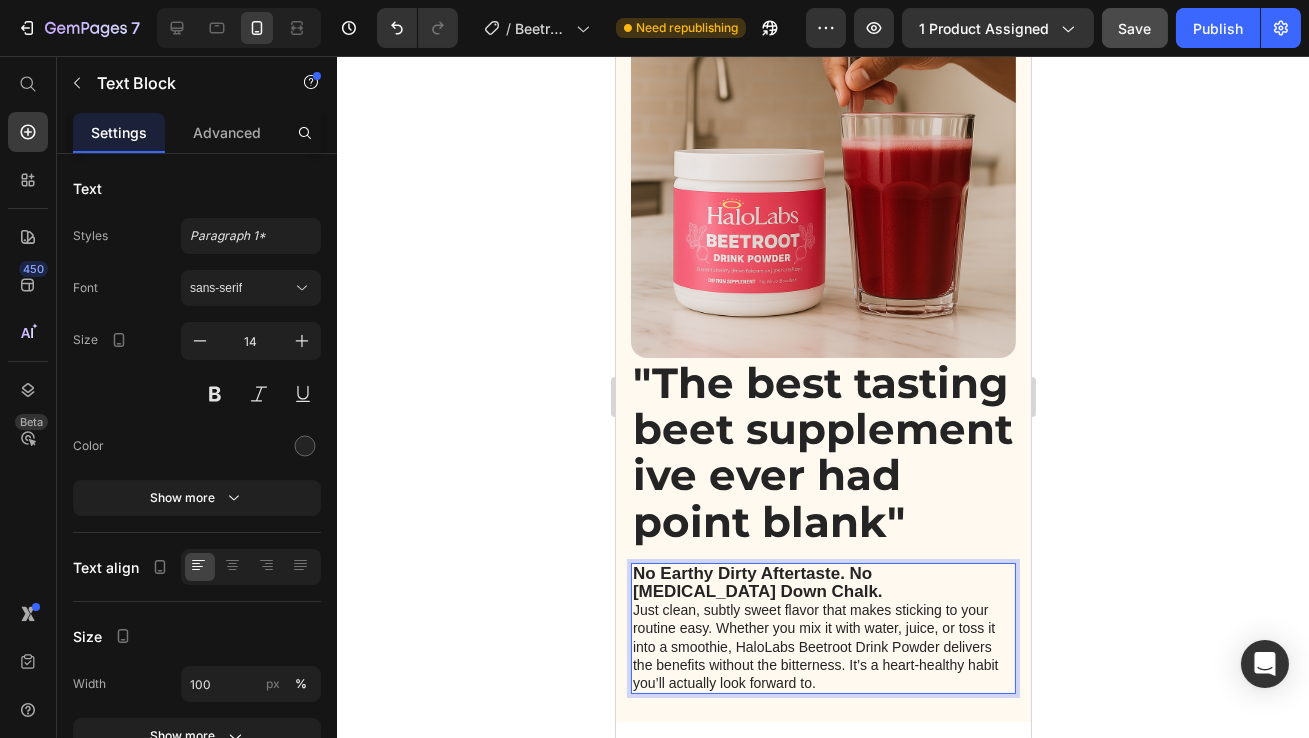 click on "No Earthy Dirty Aftertaste. No [MEDICAL_DATA] Down Chalk. Just clean, subtly sweet flavor that makes sticking to your routine easy. Whether you mix it with water, juice, or toss it into a smoothie, HaloLabs Beetroot Drink Powder delivers the benefits without the bitterness. It’s a heart-healthy habit you’ll actually look forward to." at bounding box center [822, 628] 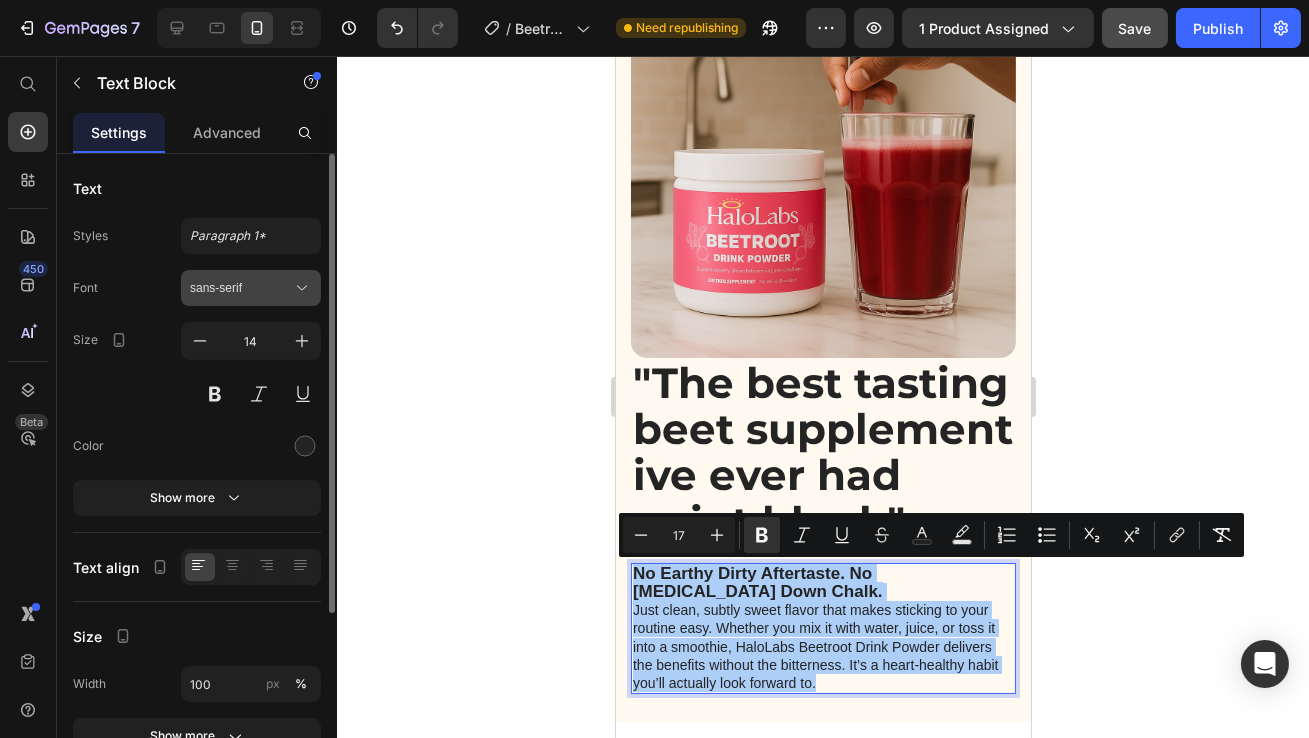 click on "sans-serif" at bounding box center (241, 288) 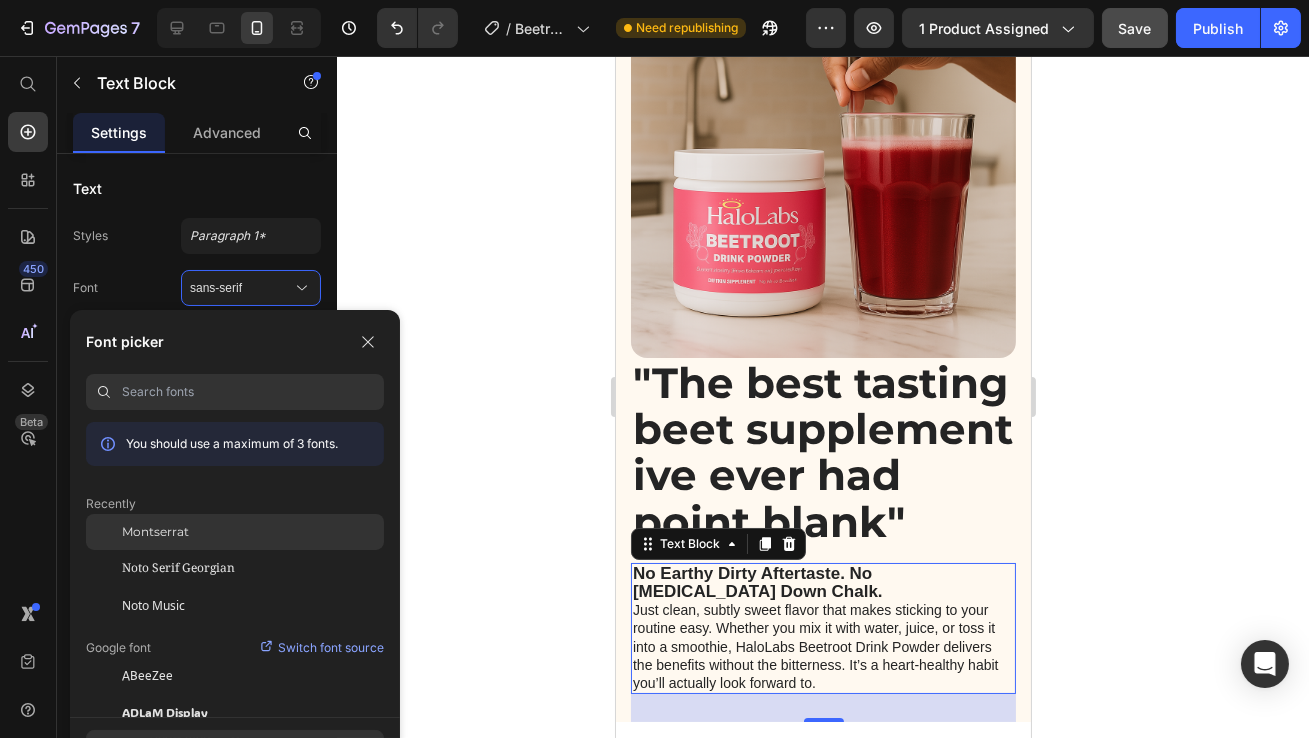click on "Montserrat" 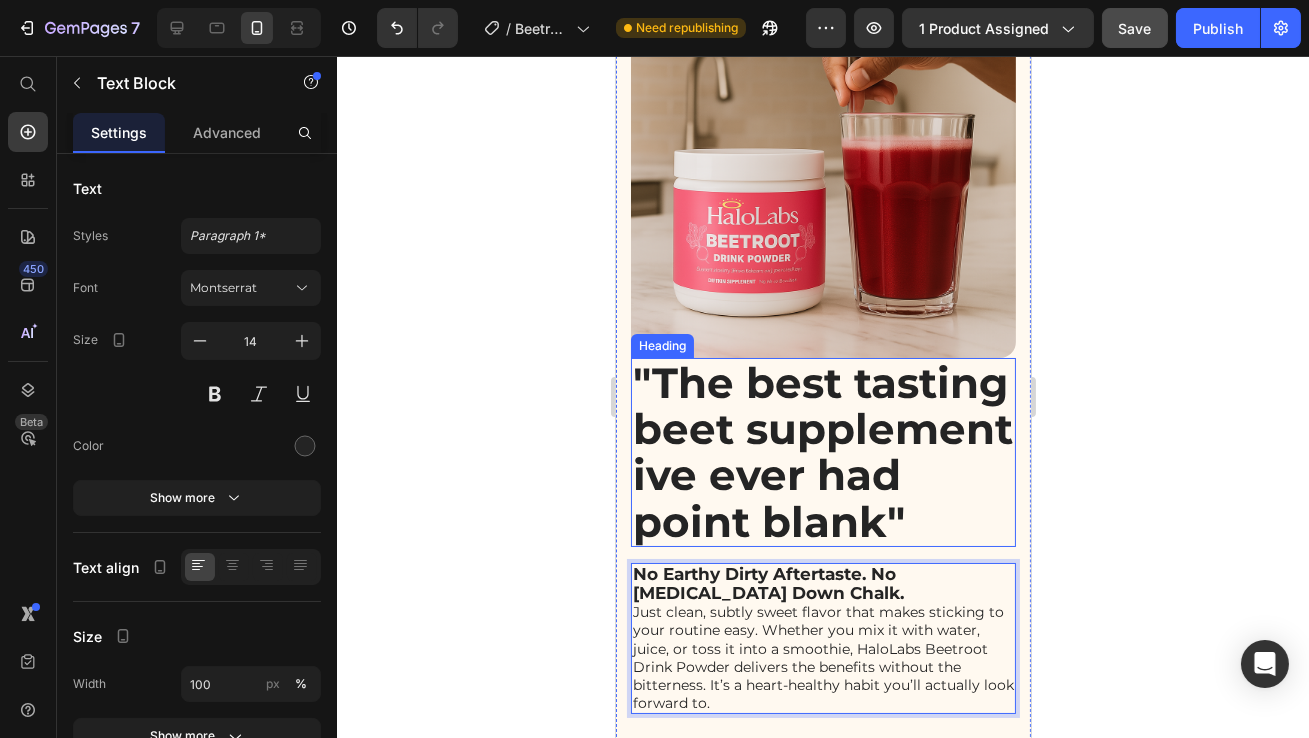 click on ""The best tasting beet supplement ive ever had point blank"" at bounding box center (822, 452) 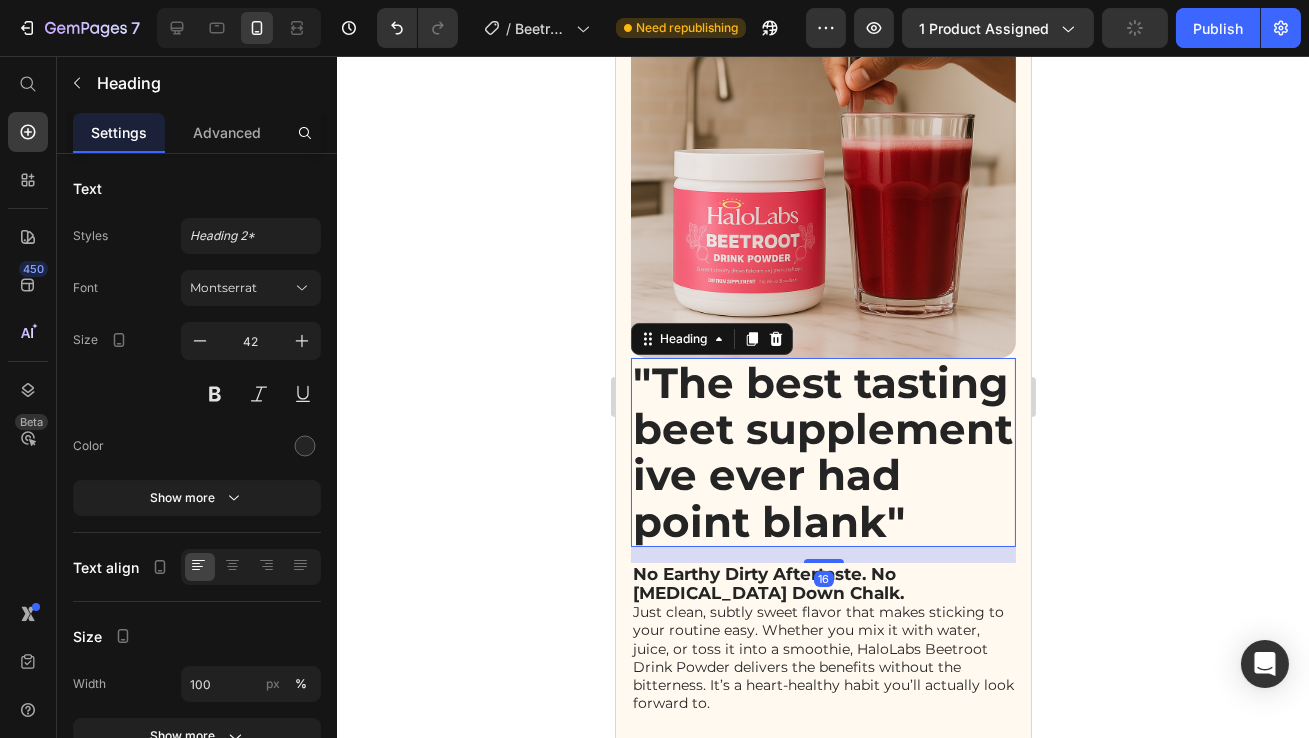 scroll, scrollTop: 8751, scrollLeft: 0, axis: vertical 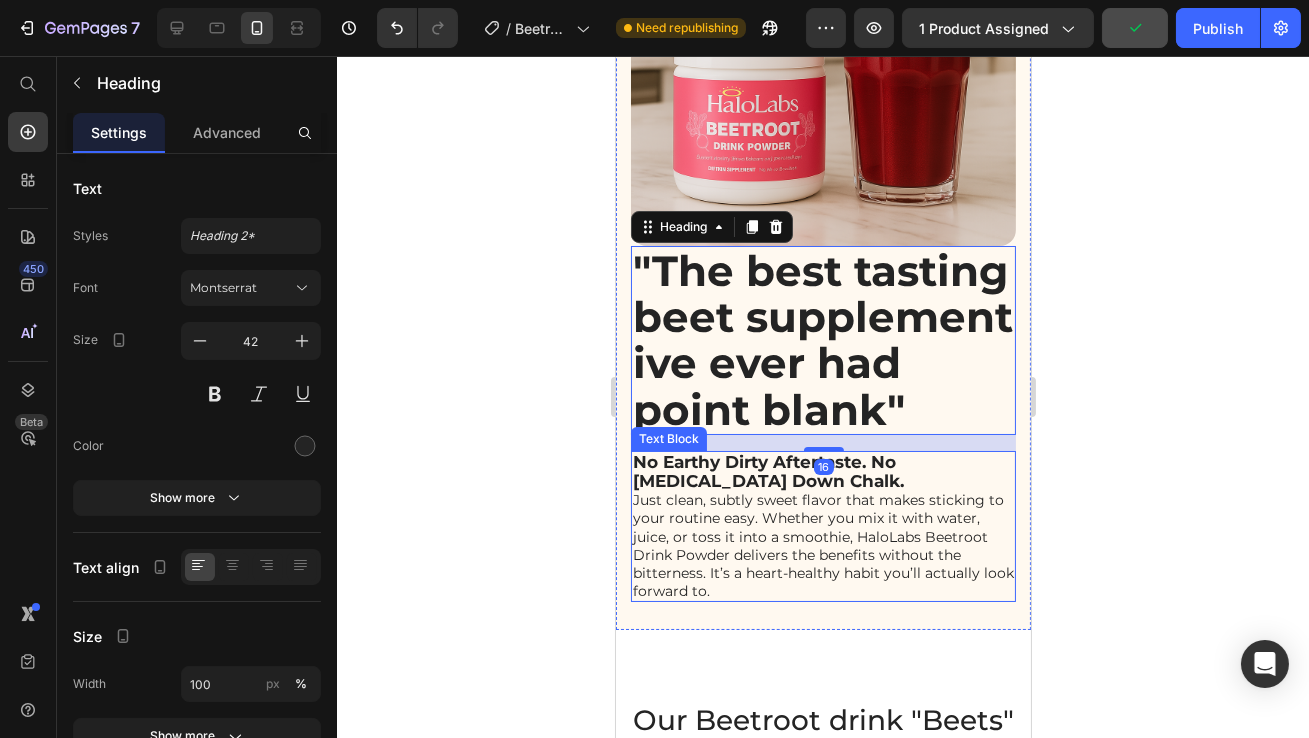 click on "No Earthy Dirty Aftertaste. No [MEDICAL_DATA] Down Chalk. Just clean, subtly sweet flavor that makes sticking to your routine easy. Whether you mix it with water, juice, or toss it into a smoothie, HaloLabs Beetroot Drink Powder delivers the benefits without the bitterness. It’s a heart-healthy habit you’ll actually look forward to." at bounding box center (822, 527) 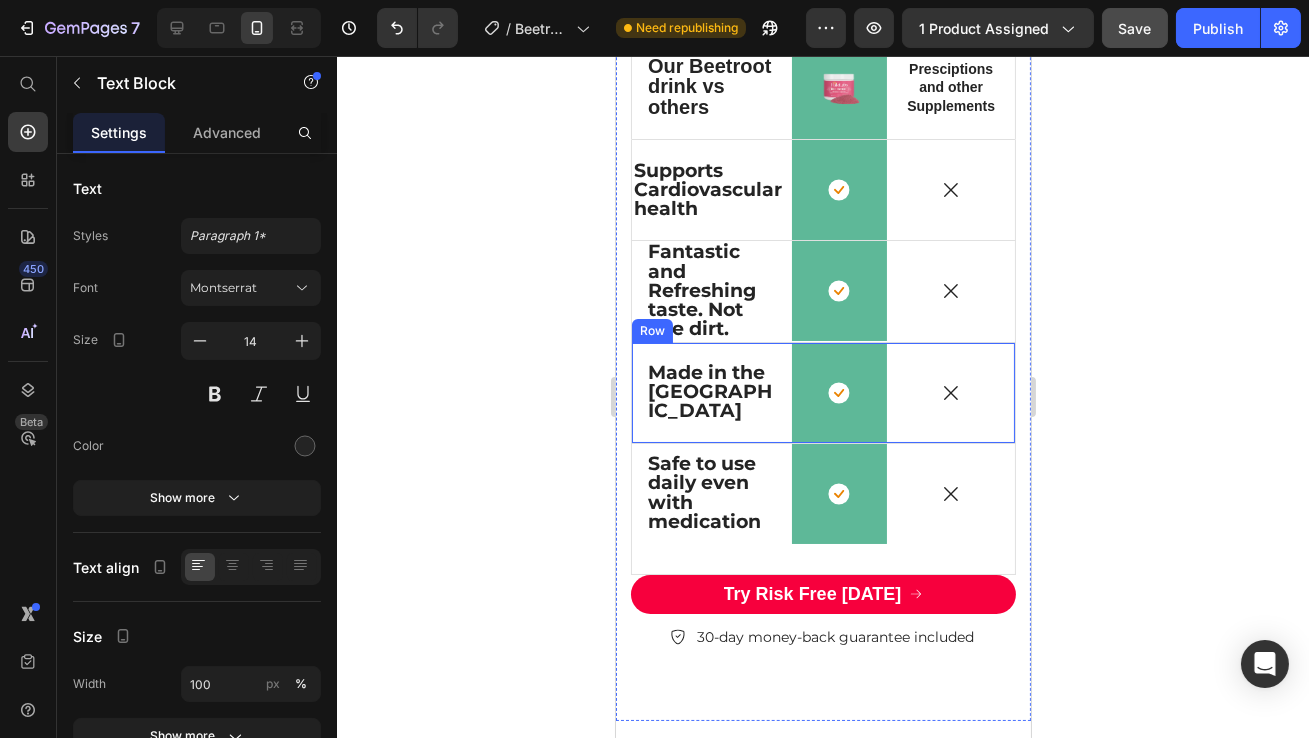 scroll, scrollTop: 9563, scrollLeft: 0, axis: vertical 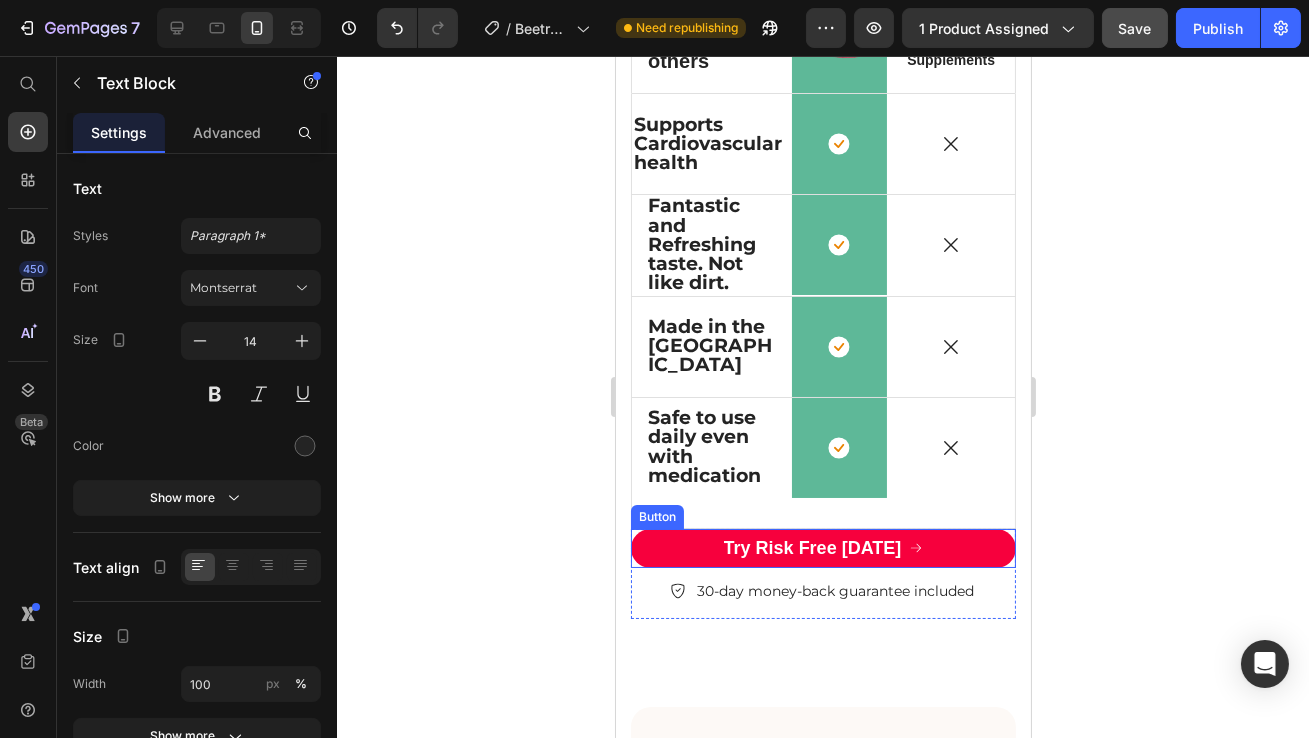 click on "Try Risk Free [DATE]" at bounding box center (822, 548) 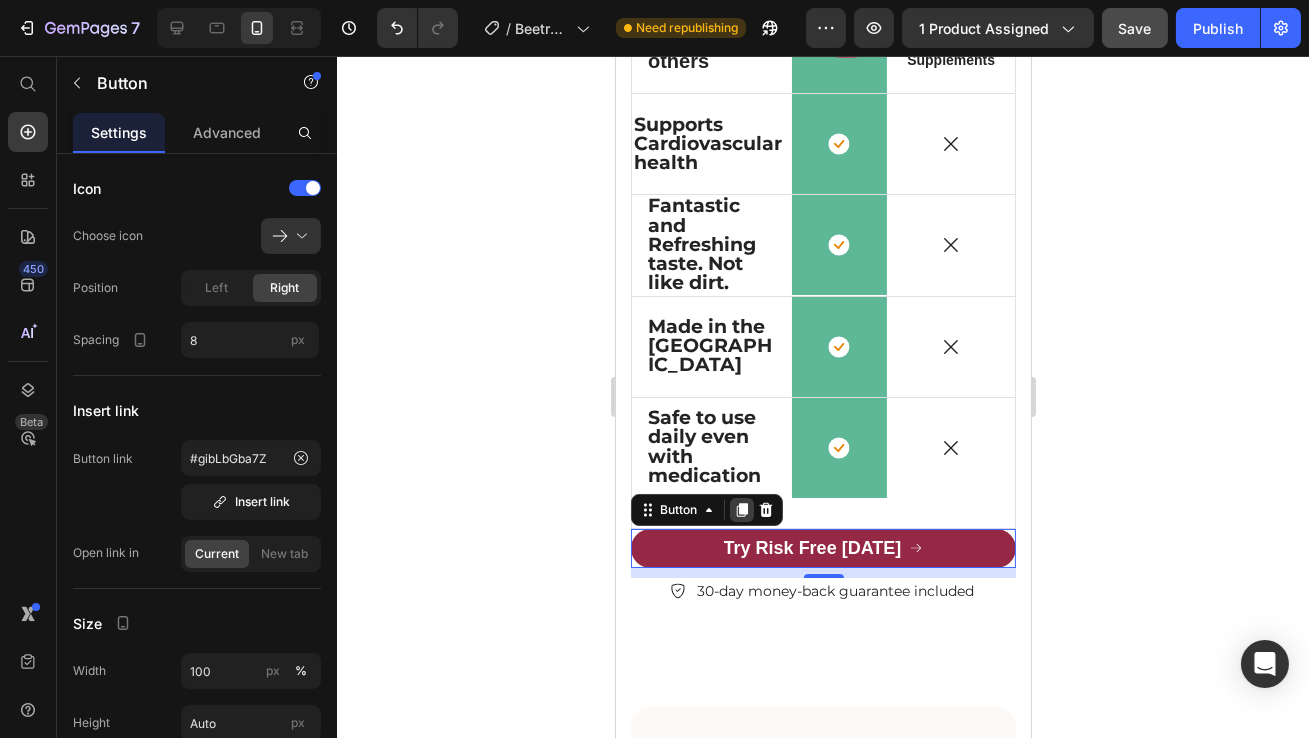 click 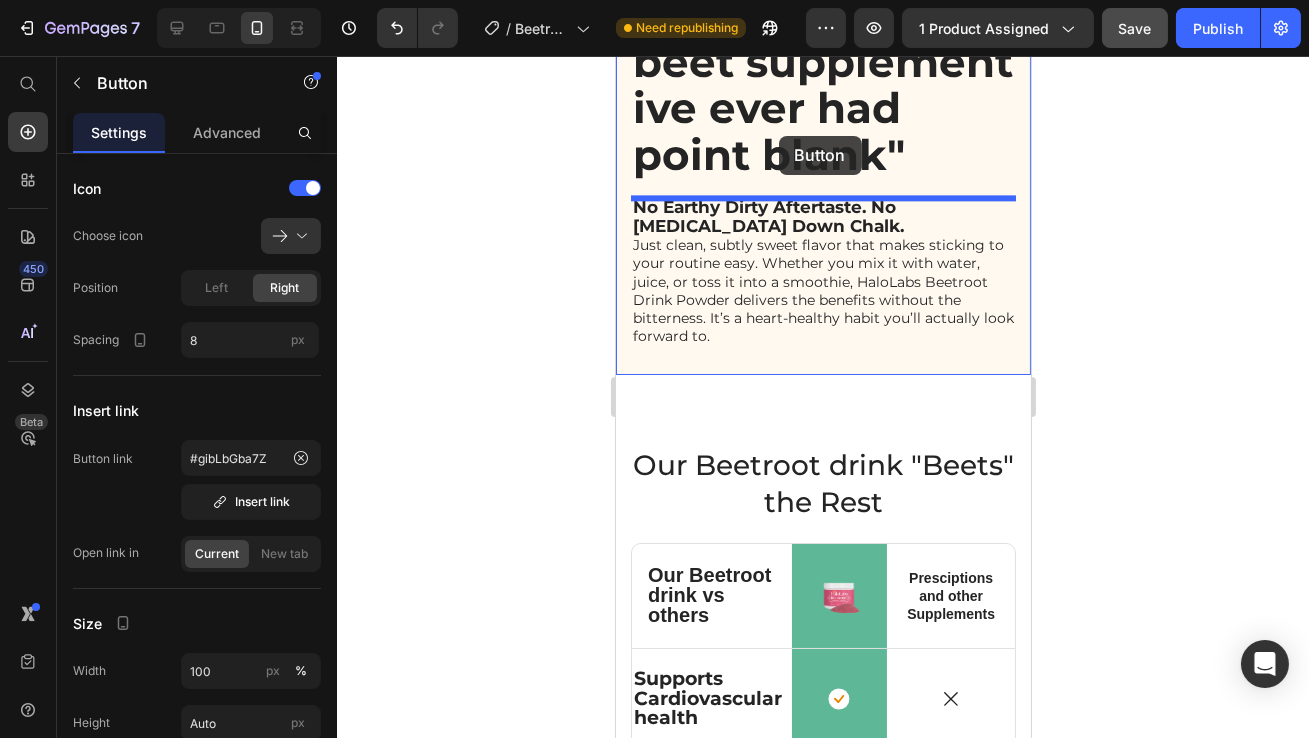 scroll, scrollTop: 8951, scrollLeft: 0, axis: vertical 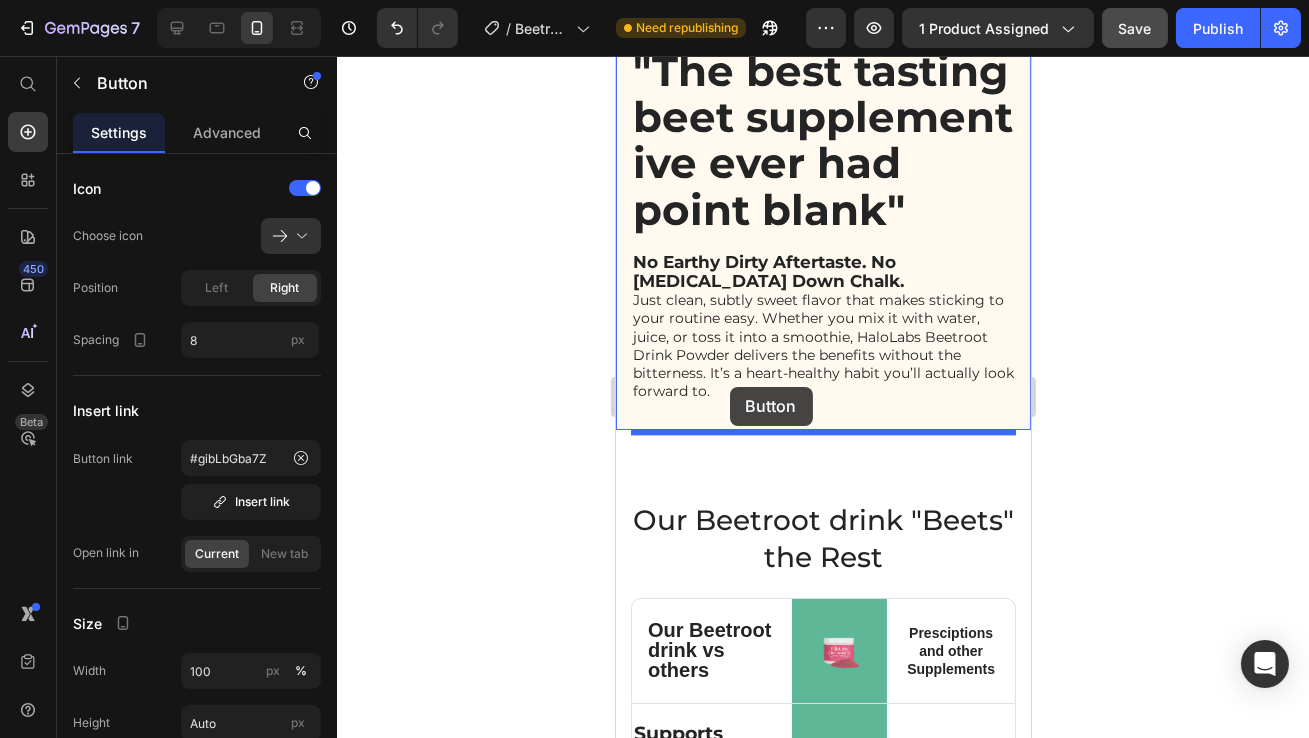 drag, startPoint x: 674, startPoint y: 564, endPoint x: 726, endPoint y: 383, distance: 188.32153 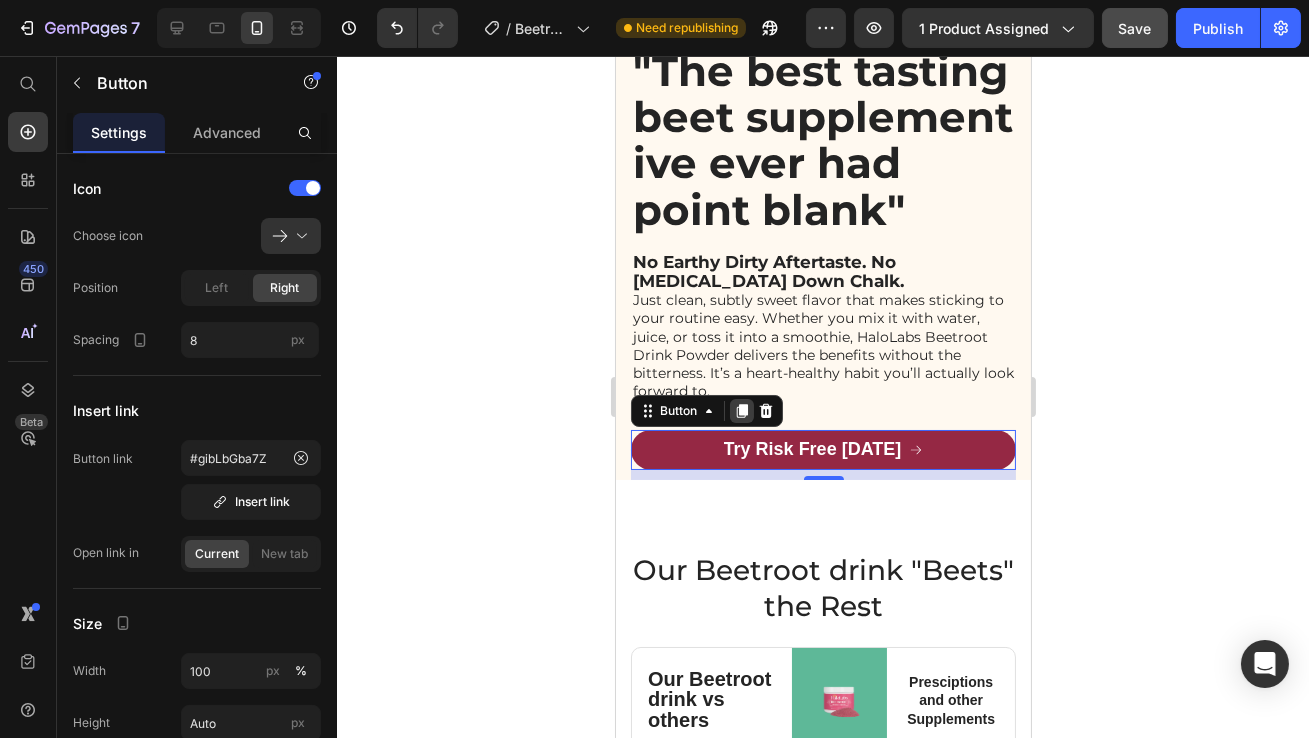 click 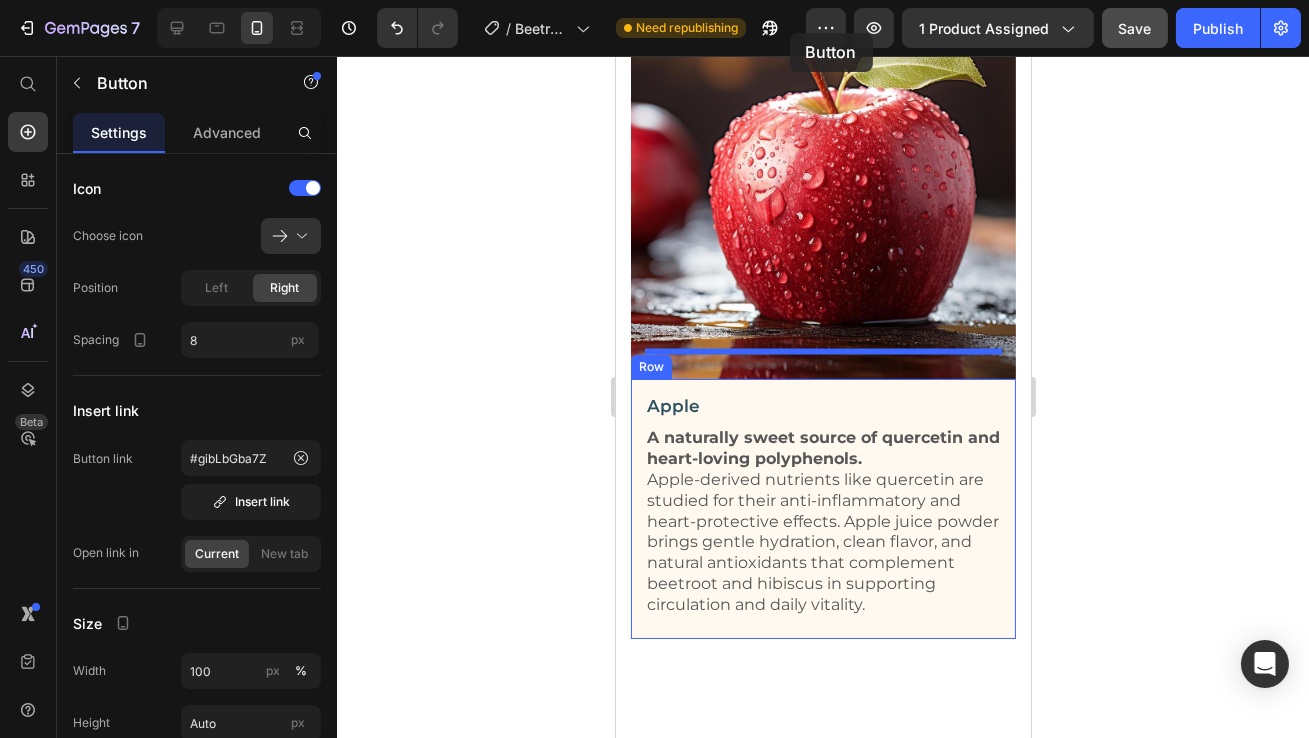 scroll, scrollTop: 6655, scrollLeft: 0, axis: vertical 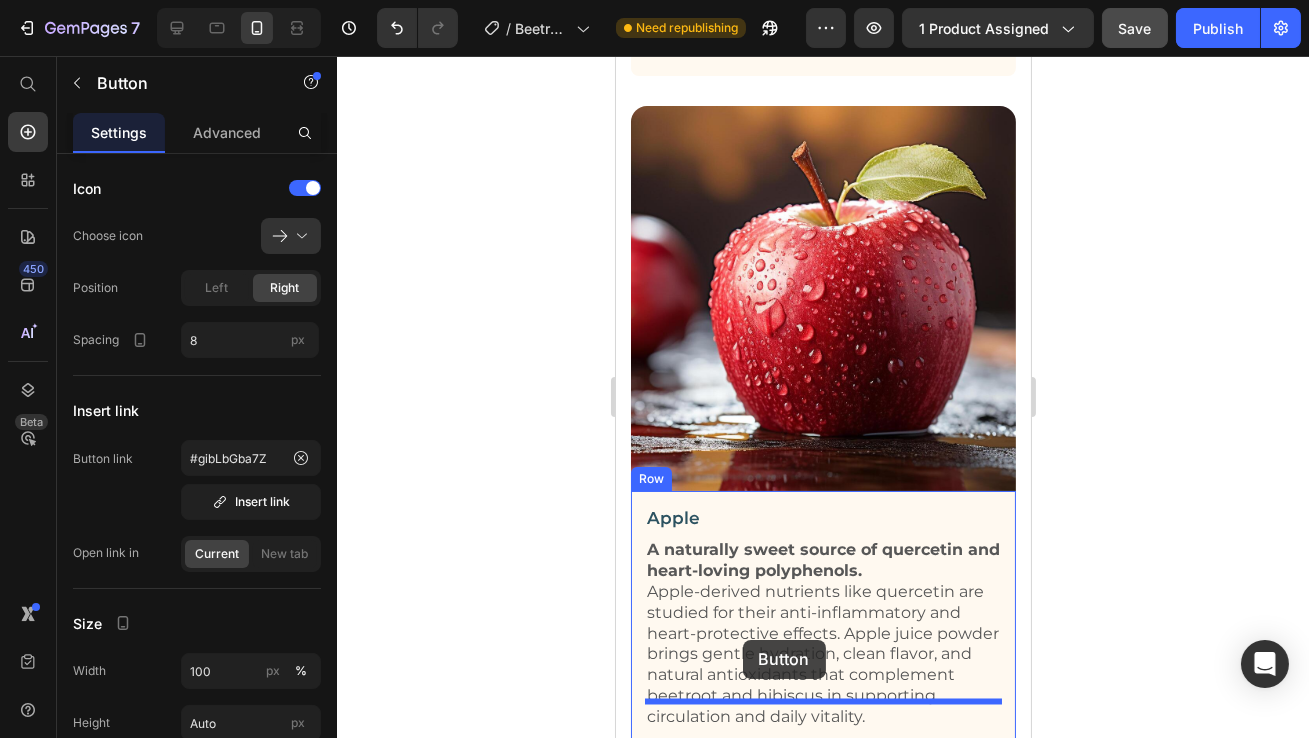 drag, startPoint x: 677, startPoint y: 469, endPoint x: 742, endPoint y: 640, distance: 182.93715 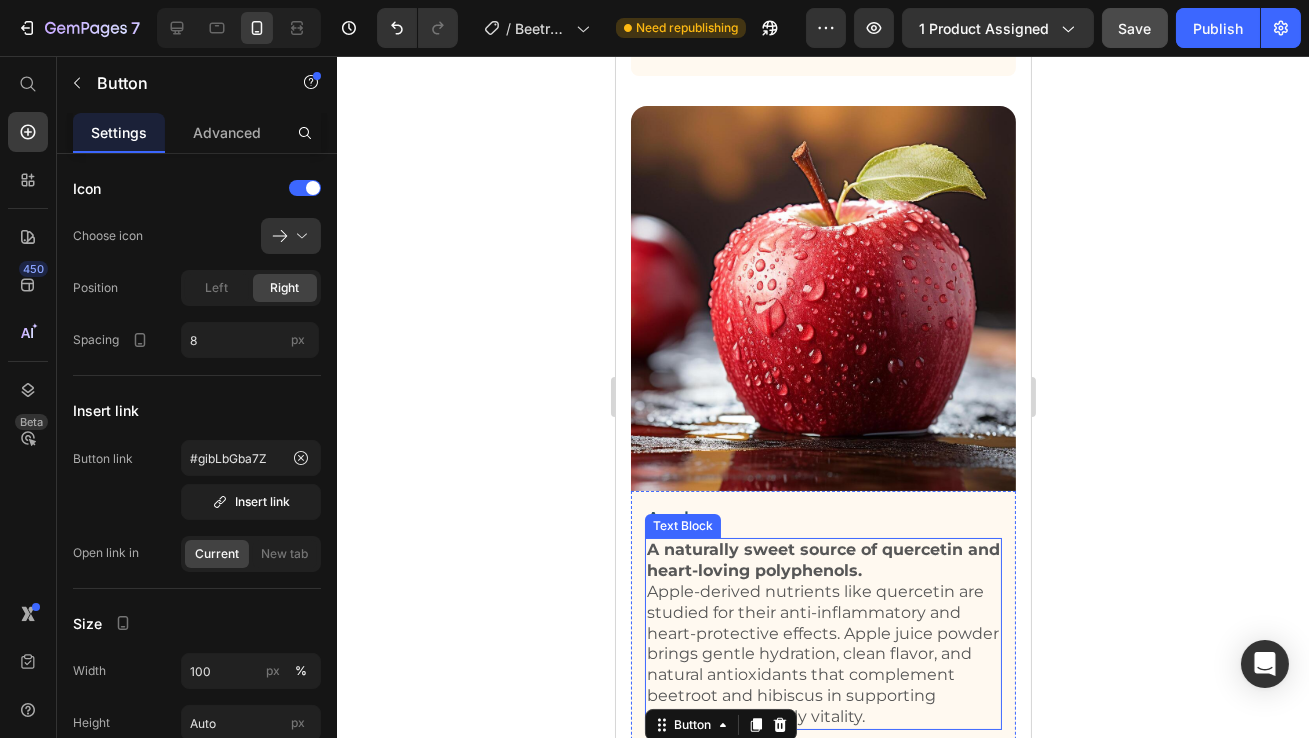scroll, scrollTop: 6942, scrollLeft: 0, axis: vertical 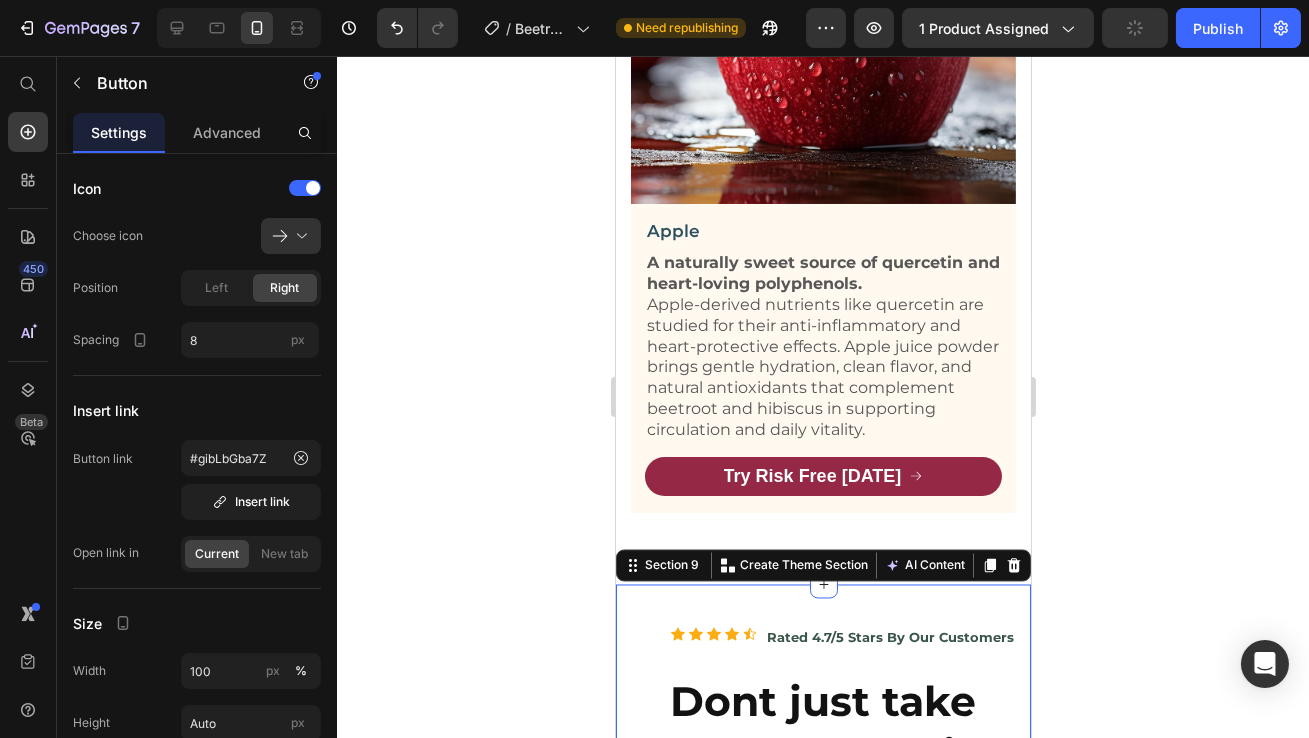 click on "Icon Icon Icon Icon
Icon Icon List Rated 4.7/5 Stars By Our Customers Text Block Row Icon Icon Icon Icon
Icon Icon List Rated 4.7/5 Stars By Our Customers Text Block Row Dont just take our word for it.  Heading Listen to what thousands are saying about our ingredient formulation Heading Row Image Image Row Image Image Row Icon Icon Icon Icon
Icon Icon List Pleasant Tasting and easy on the Wallet Text Block Row Repeat purchase. Nice taste - not overbearing. I take these first thing in the morning. I do believe I feel better. Text Block - [PERSON_NAME]  Text Block
Verified Buyer Item List Row Row Icon Icon Icon Icon Icon Icon List Good taste and work great Text Block Row These are just as effective as the leading [MEDICAL_DATA] you swallow and pay $60 for. My husband has been using these for a while now and he feels great. Text Block - [PERSON_NAME]  Text Block
Verified Buyer Item List Row Row Row Icon Icon Icon Icon Icon Icon List Row Row -" at bounding box center (822, 1152) 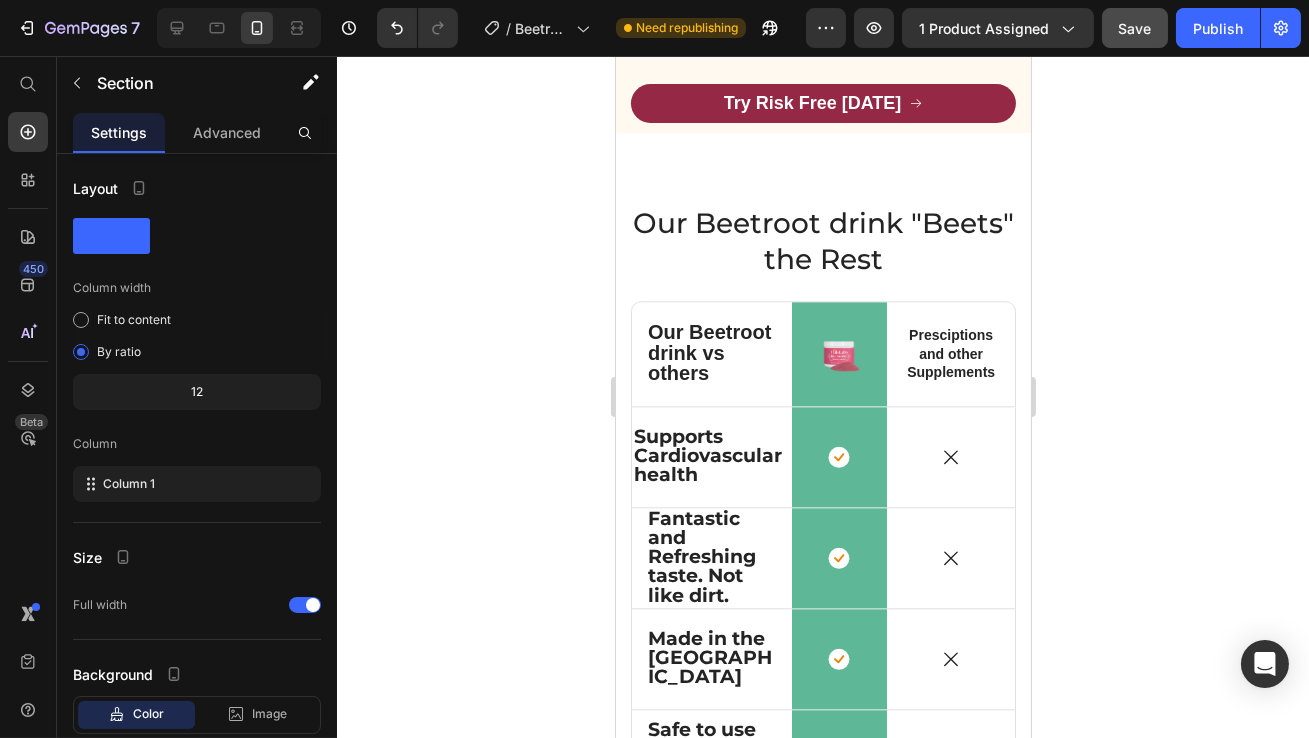 scroll, scrollTop: 9514, scrollLeft: 0, axis: vertical 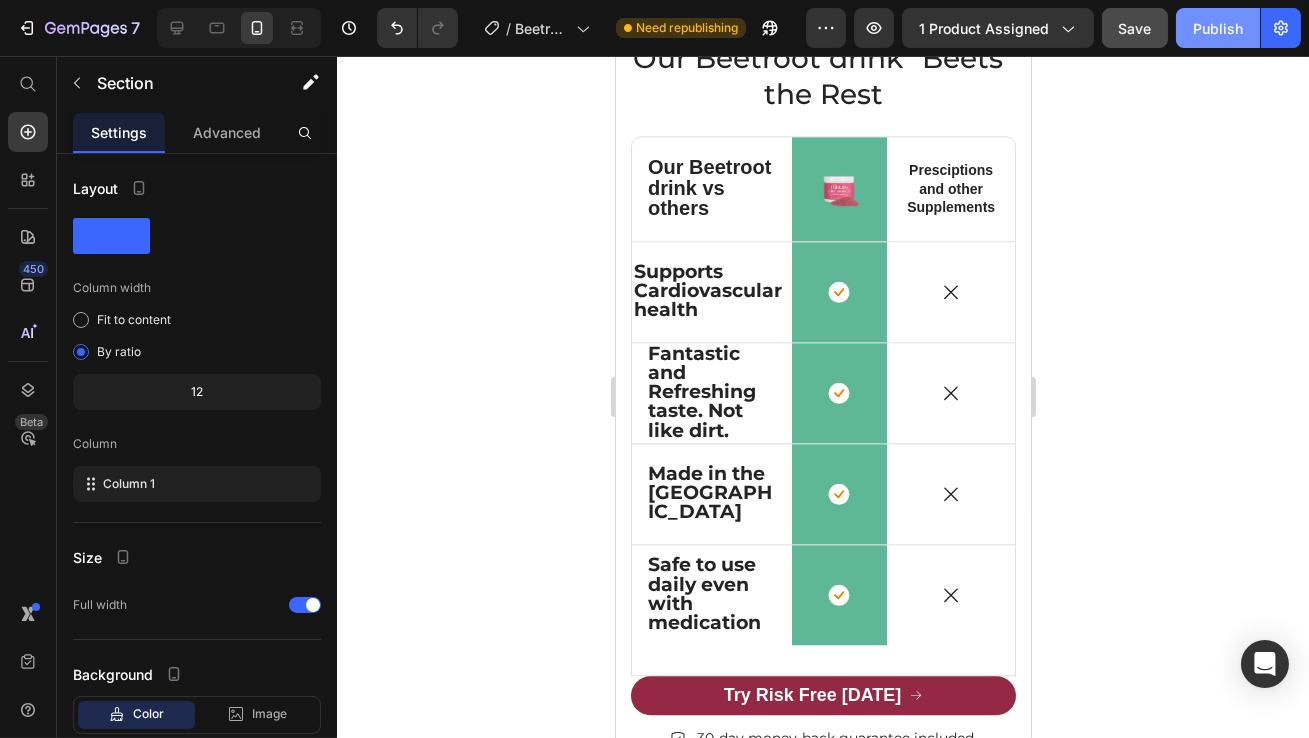 click on "Publish" 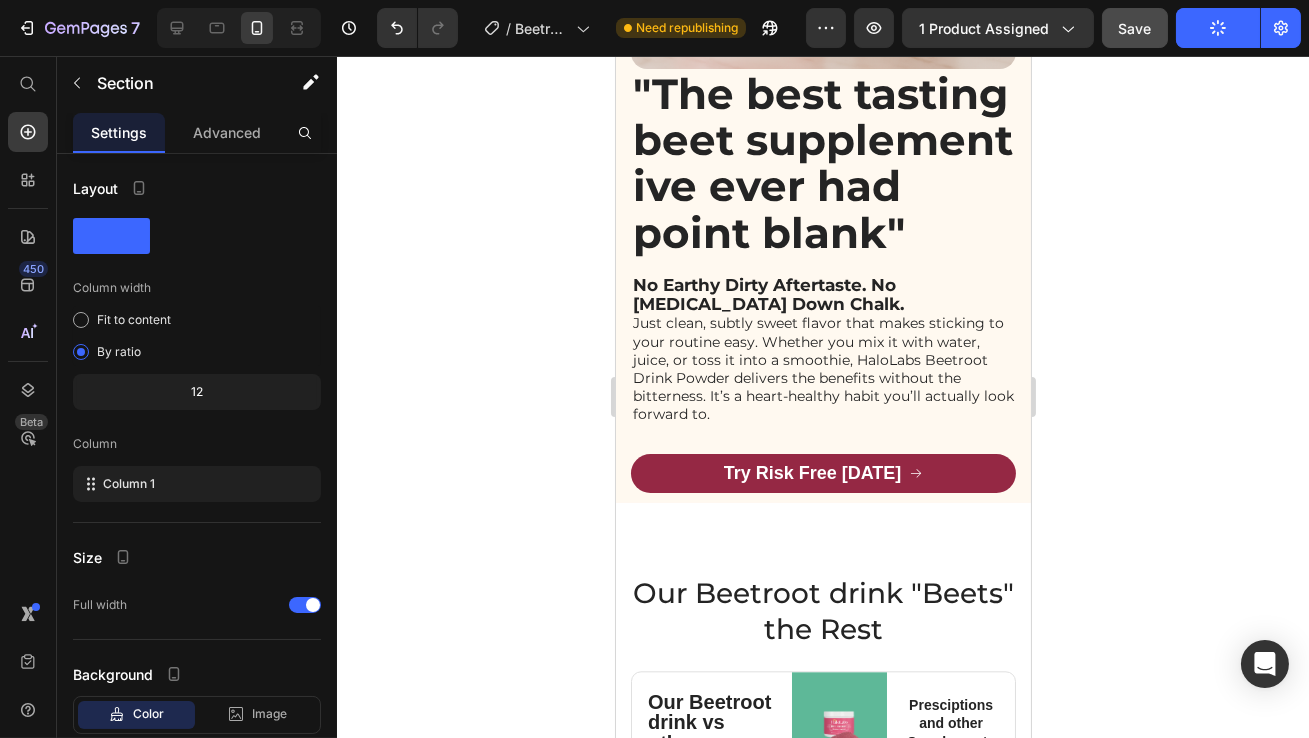 scroll, scrollTop: 7509, scrollLeft: 0, axis: vertical 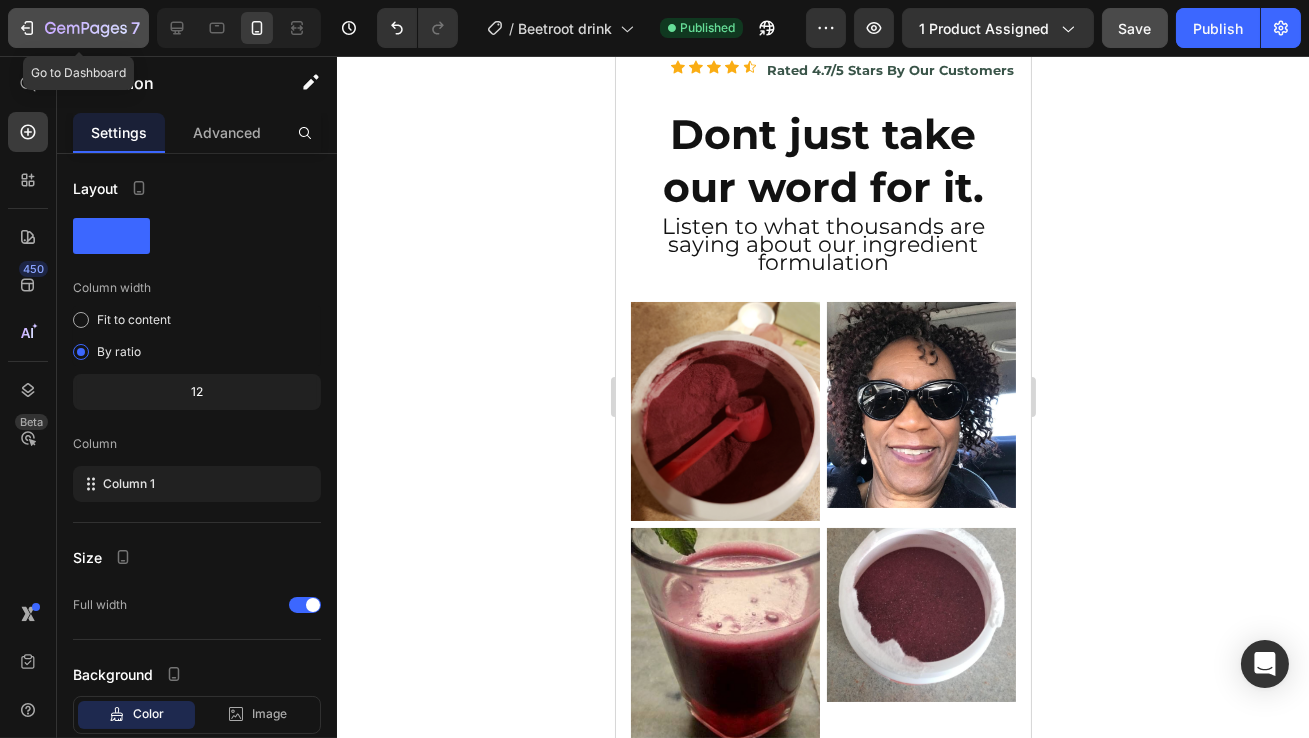 click 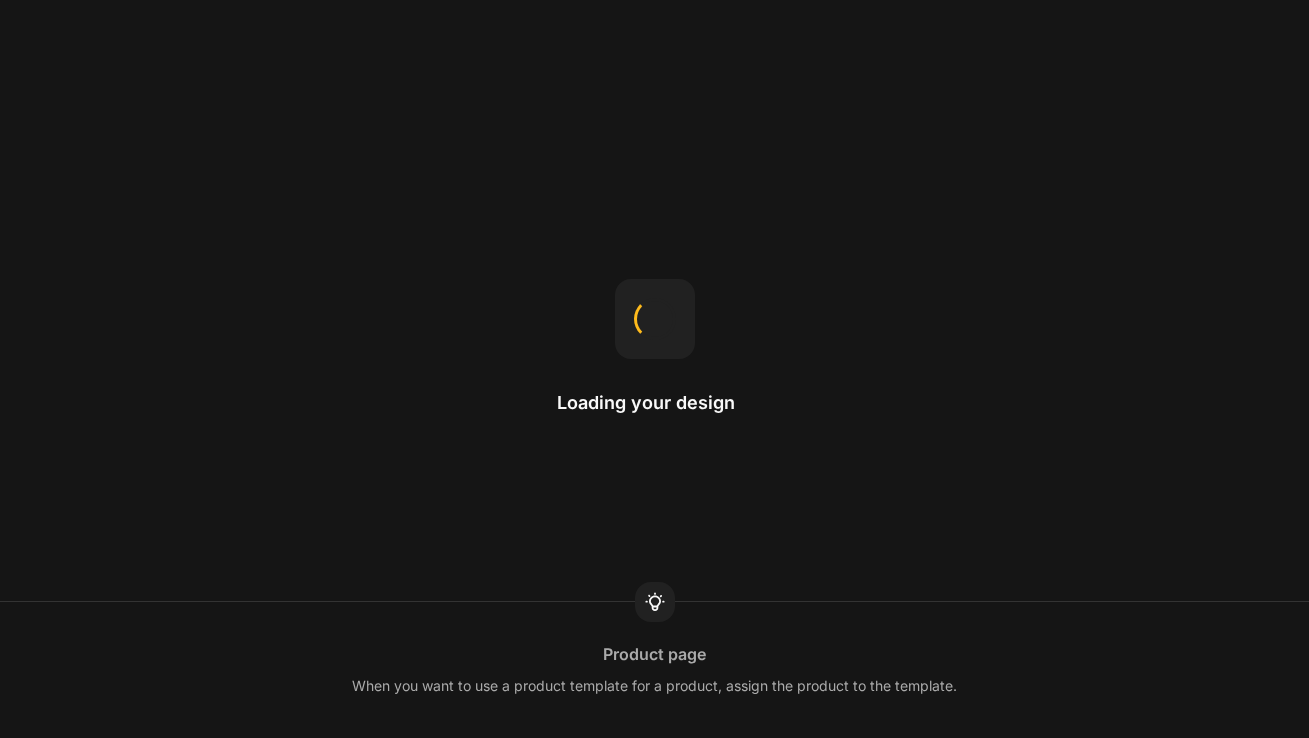 scroll, scrollTop: 0, scrollLeft: 0, axis: both 